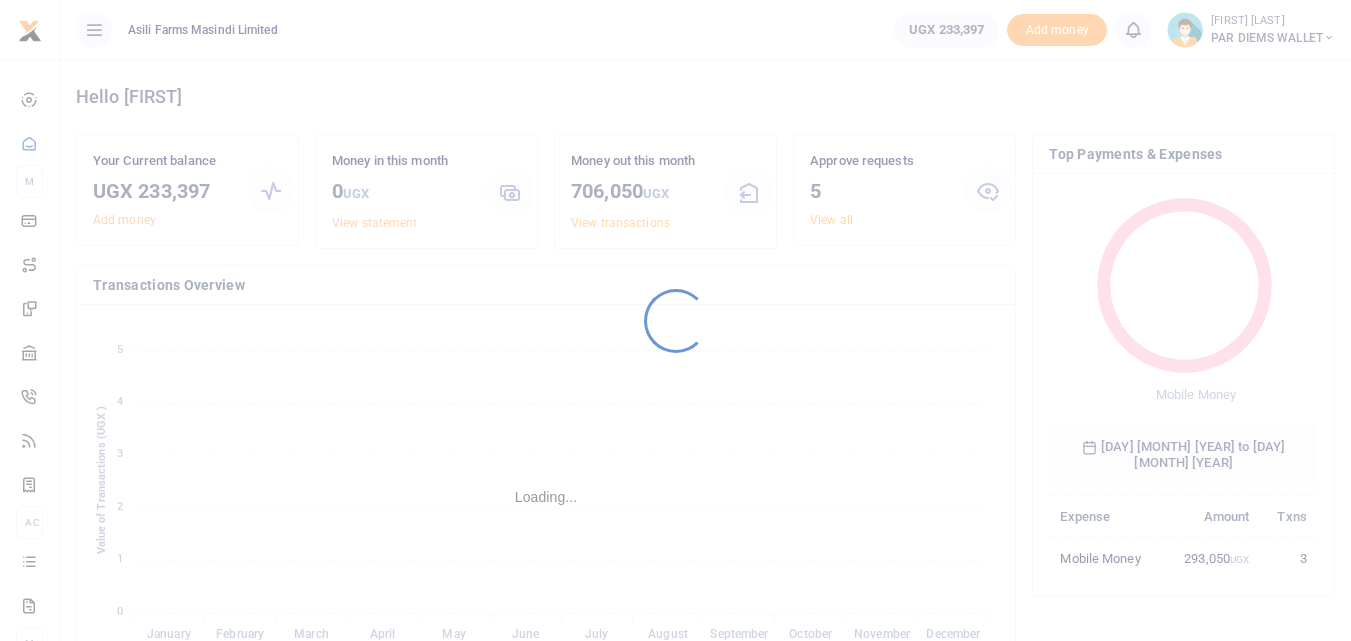 scroll, scrollTop: 0, scrollLeft: 0, axis: both 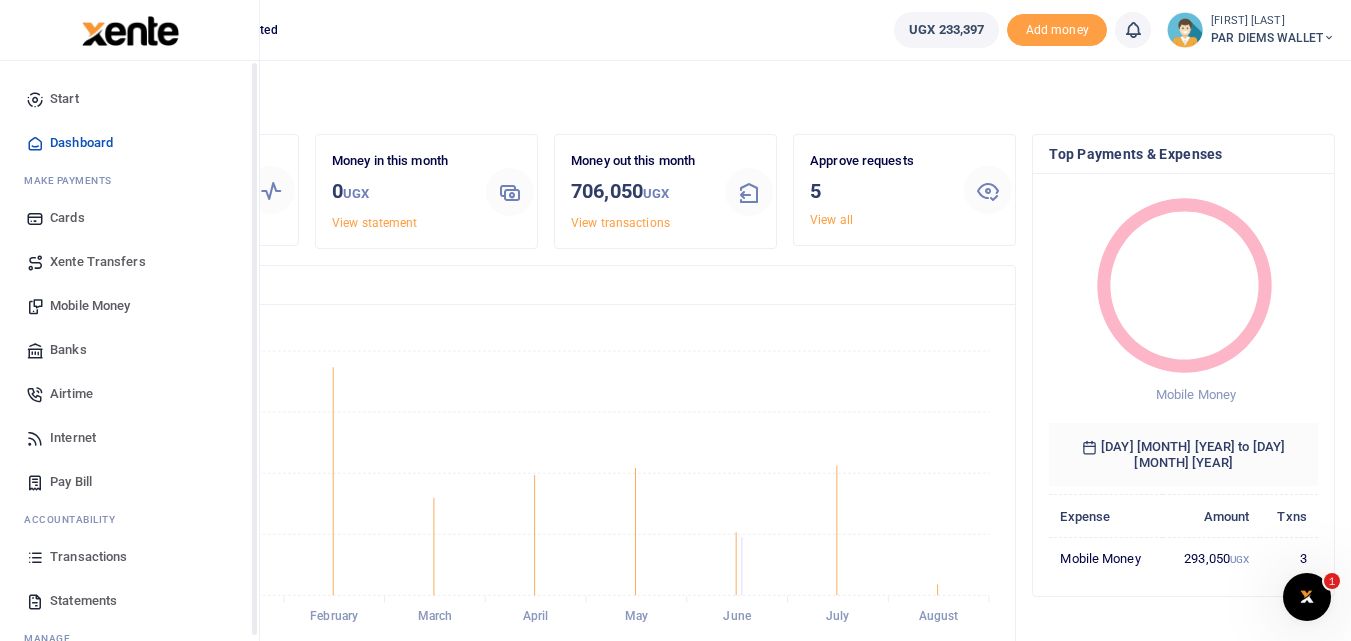 click at bounding box center [35, 557] 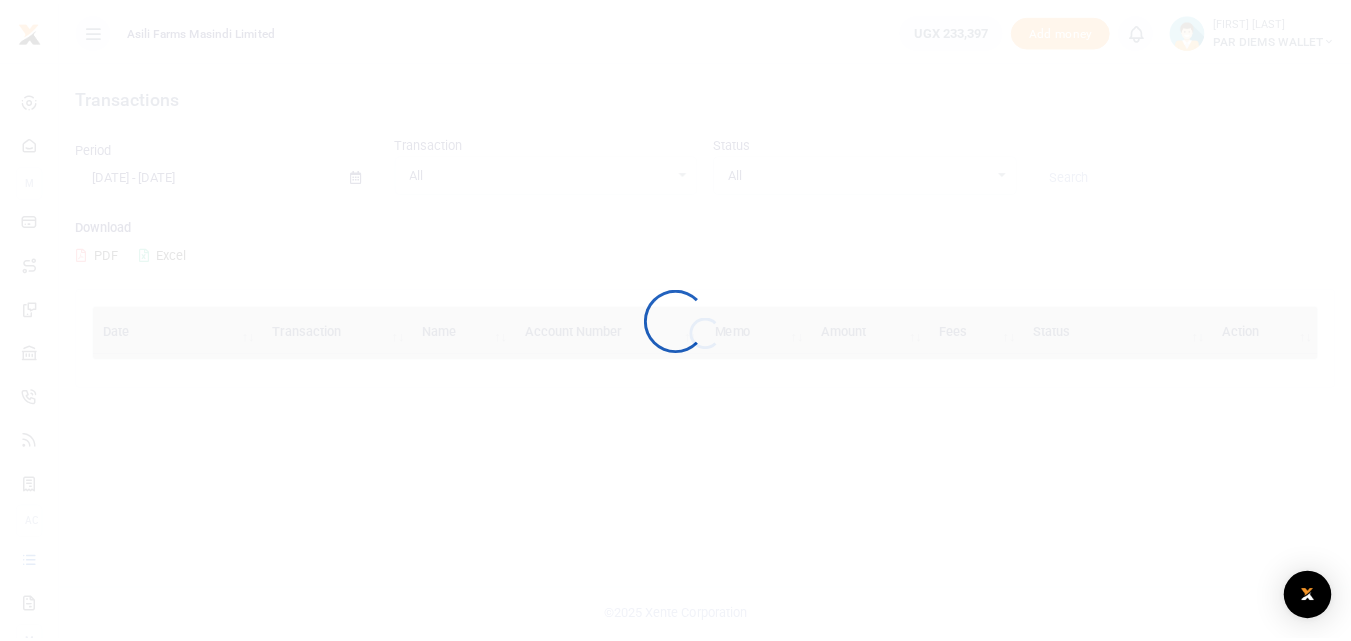 scroll, scrollTop: 0, scrollLeft: 0, axis: both 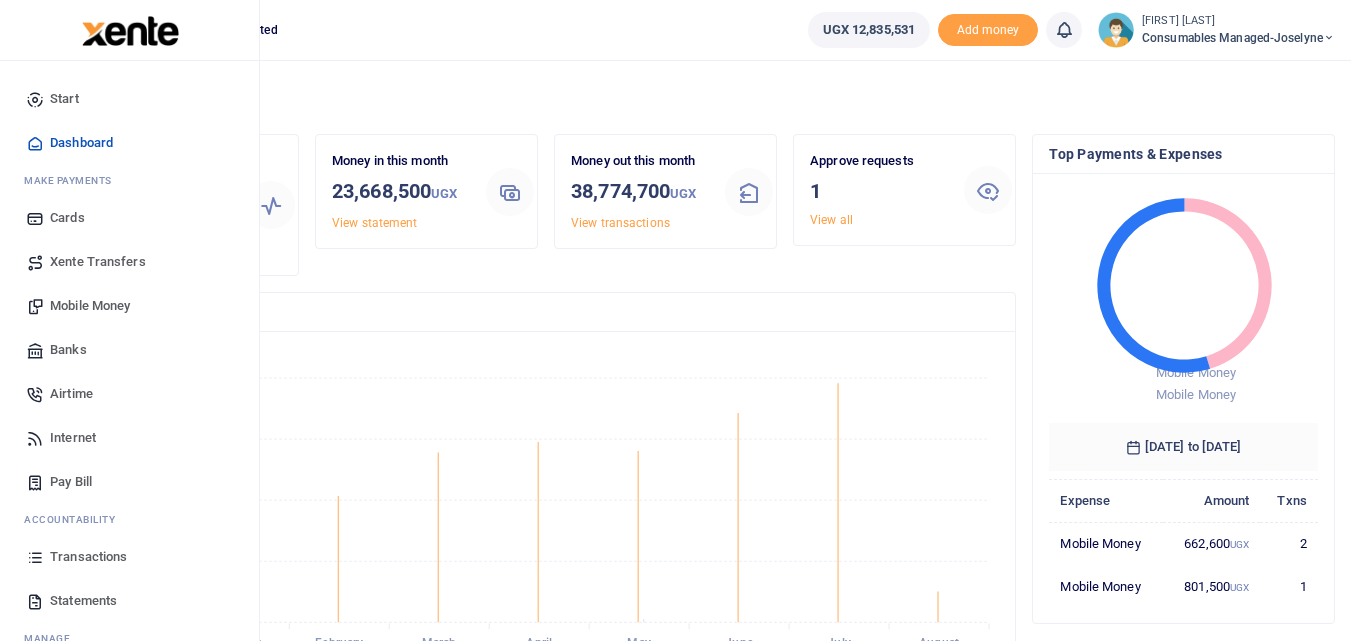 click at bounding box center (35, 557) 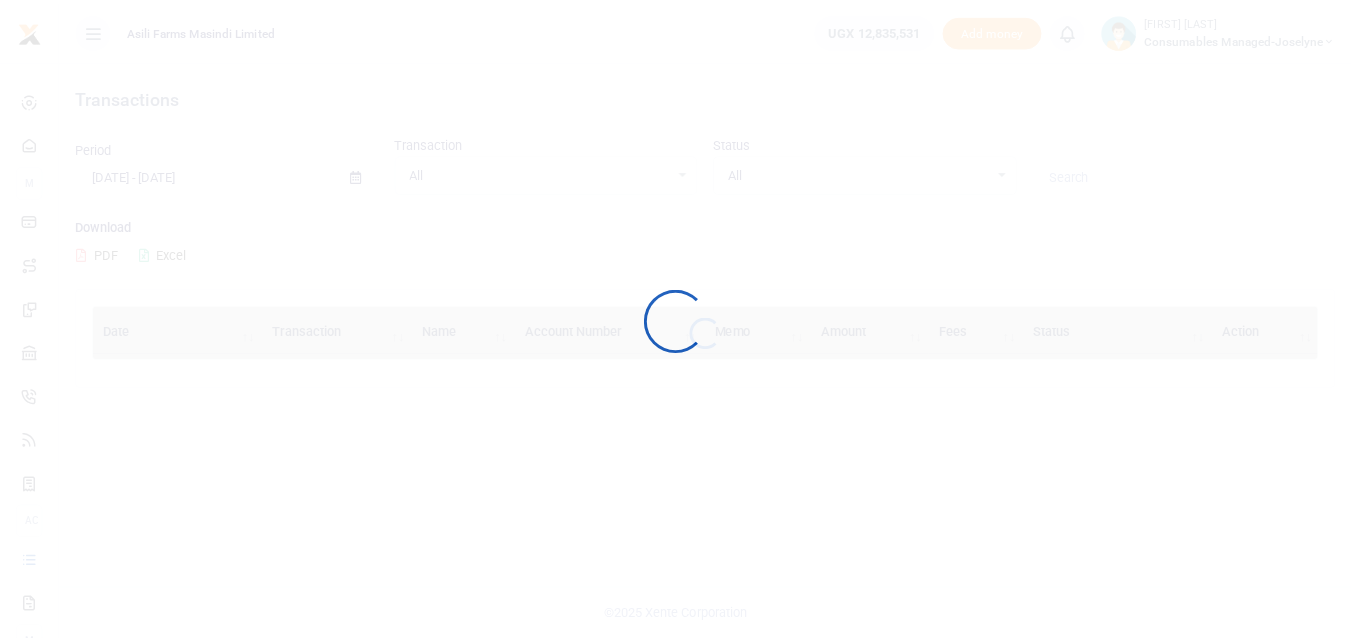 scroll, scrollTop: 0, scrollLeft: 0, axis: both 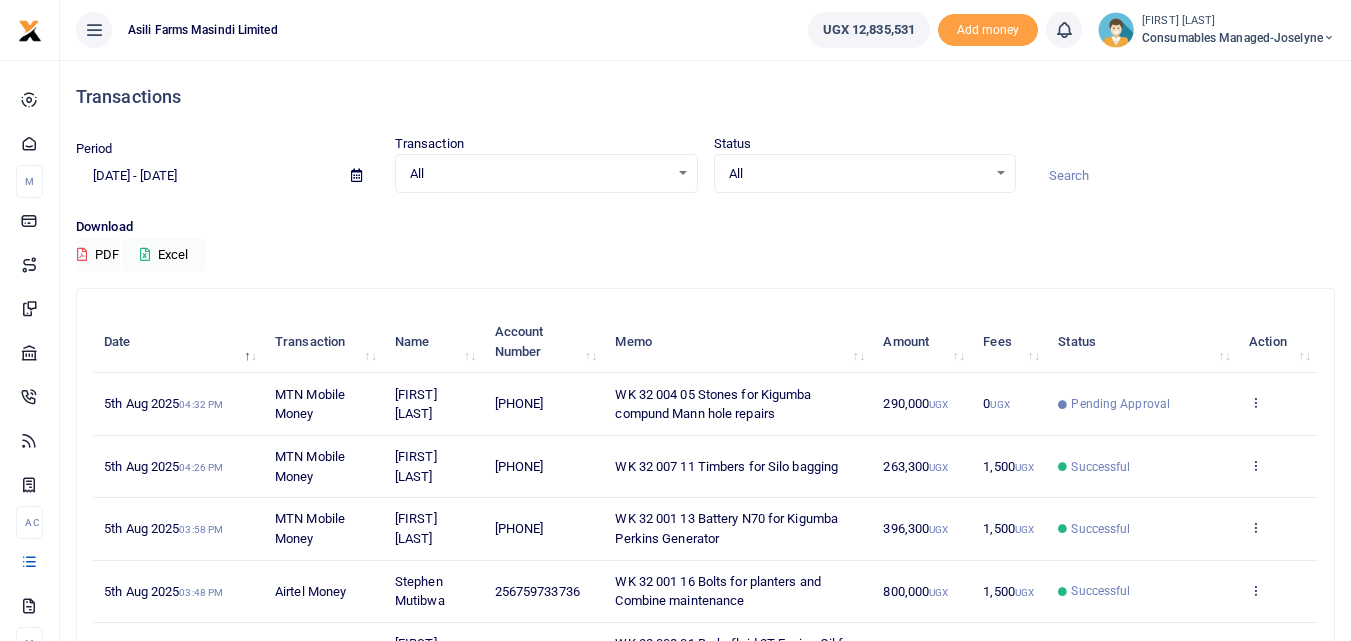 drag, startPoint x: 588, startPoint y: 548, endPoint x: 489, endPoint y: 545, distance: 99.04544 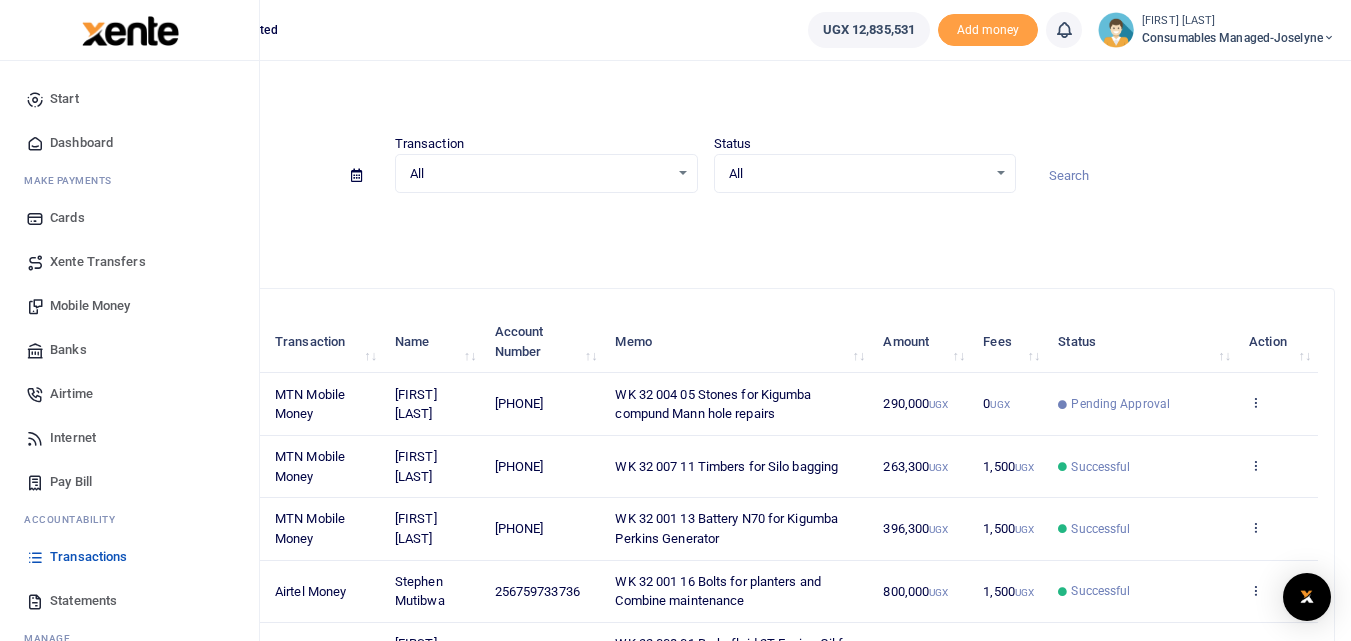 click on "Mobile Money" at bounding box center (90, 306) 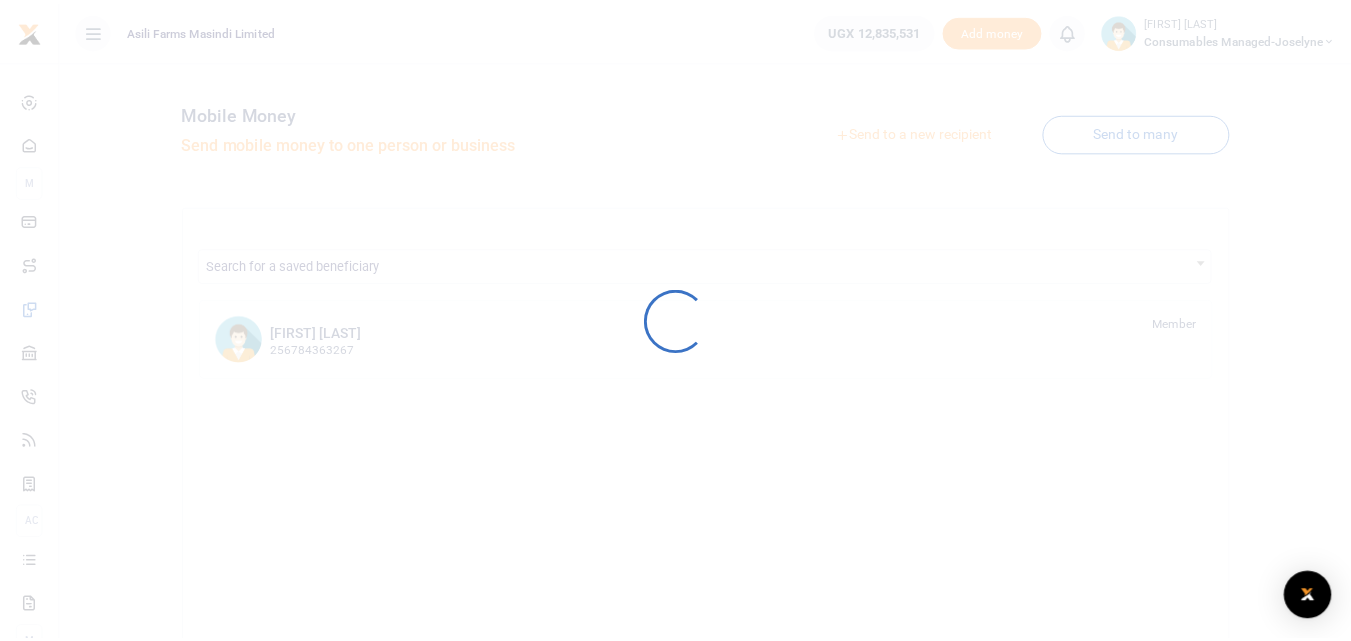 scroll, scrollTop: 0, scrollLeft: 0, axis: both 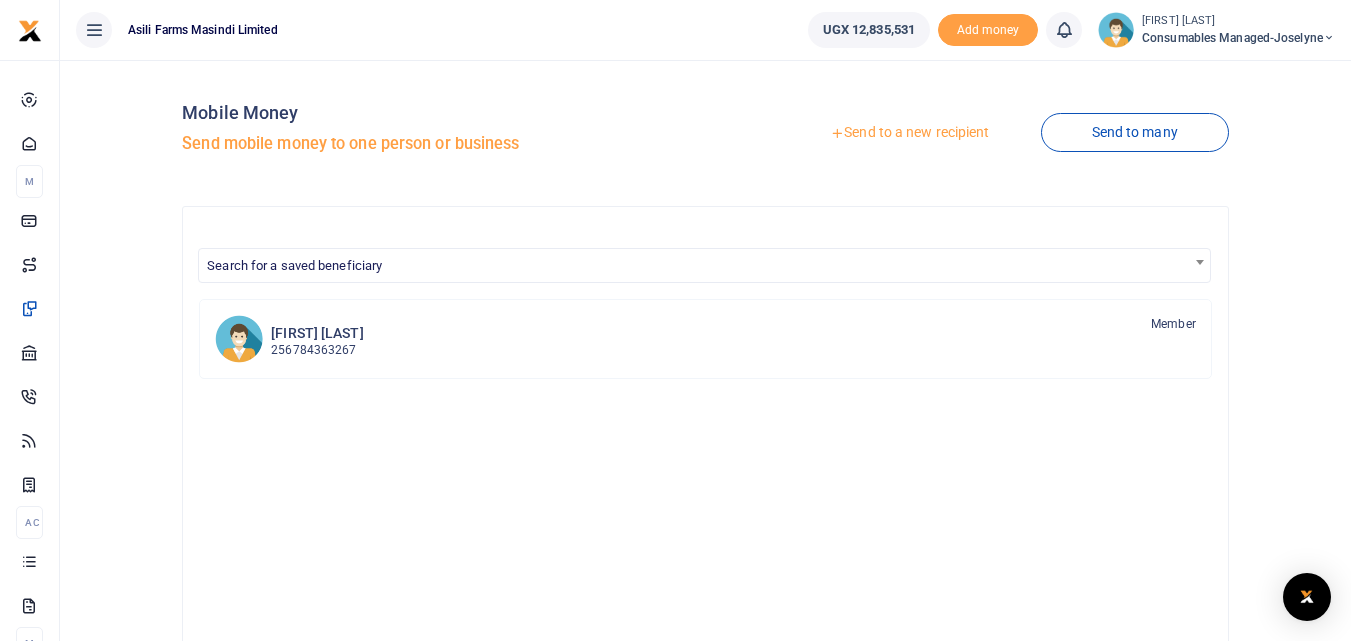 click on "Send to a new recipient" at bounding box center [909, 133] 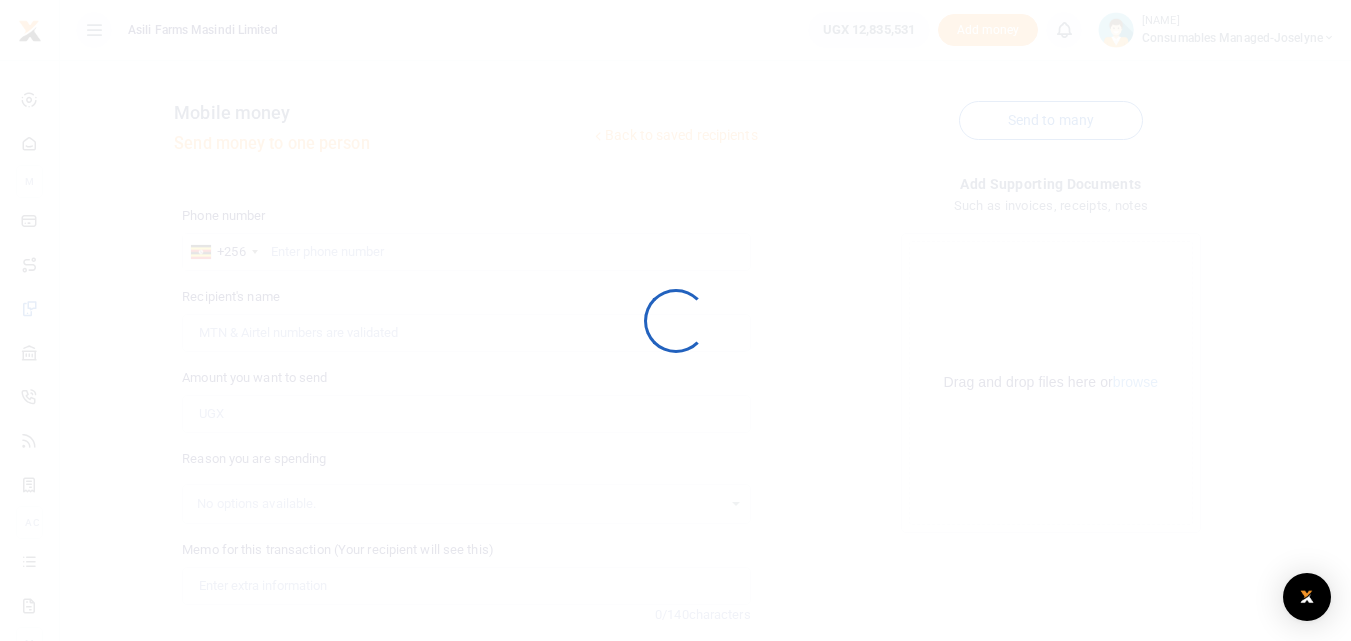 scroll, scrollTop: 0, scrollLeft: 0, axis: both 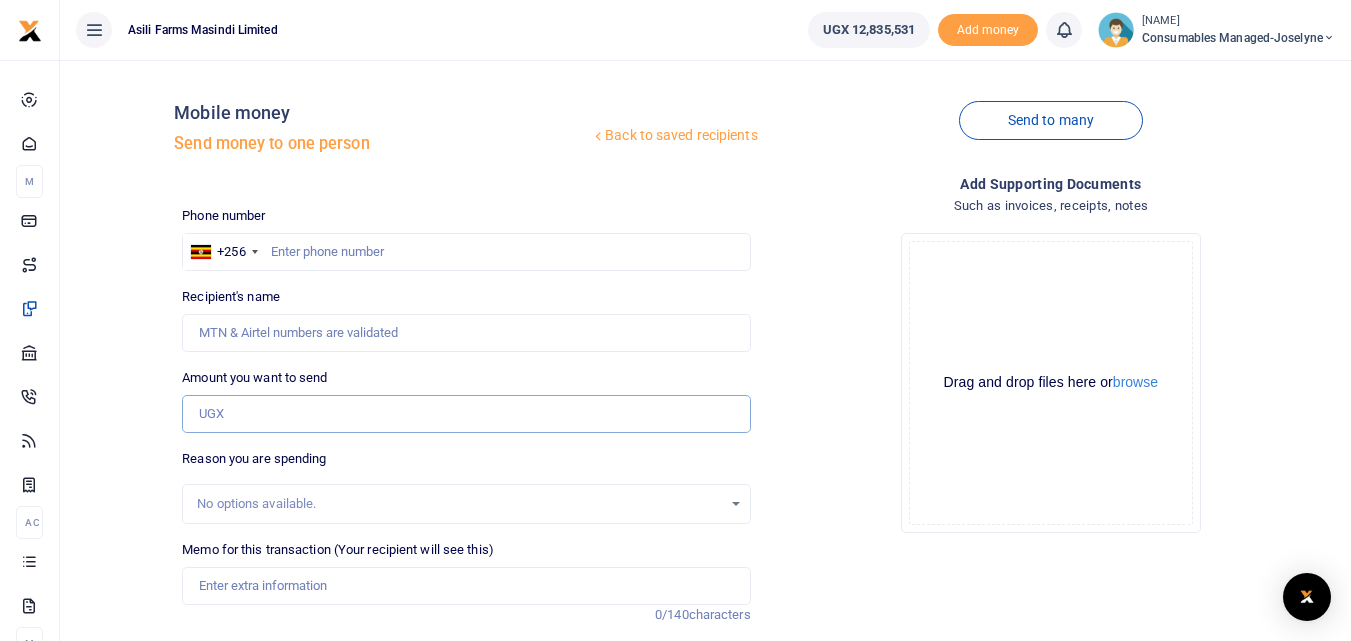 click on "Amount you want to send" at bounding box center (466, 414) 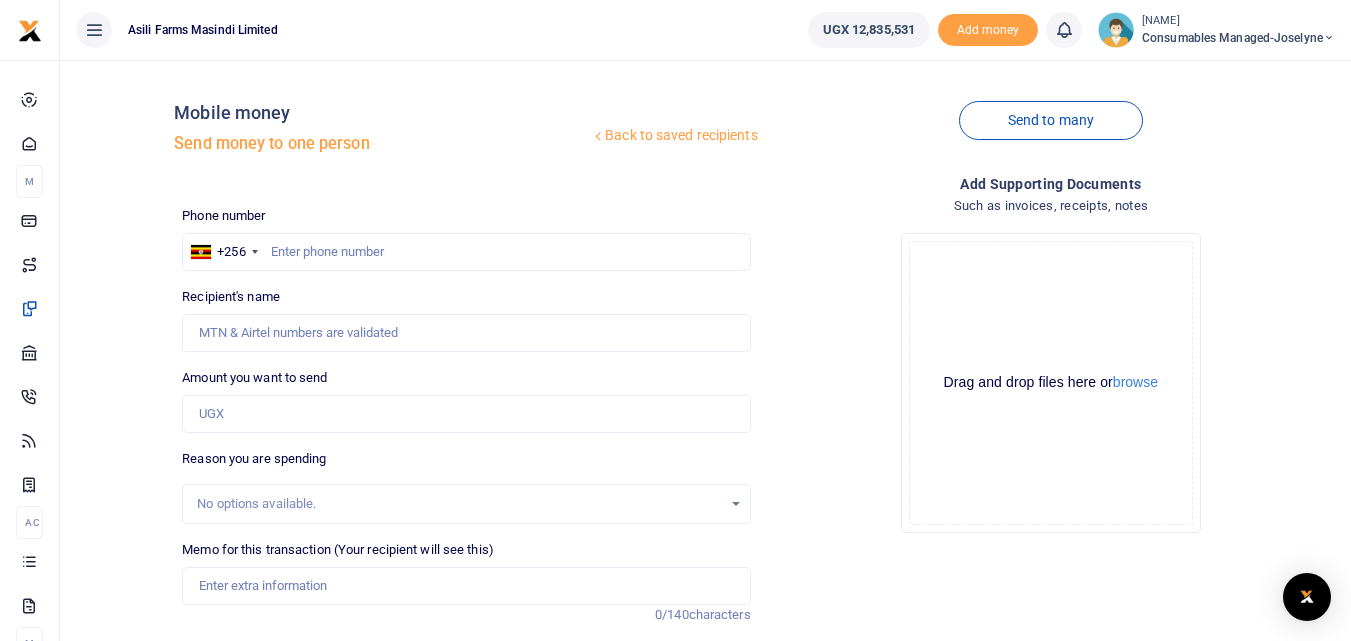 click on "Amount you want to send
Amount is required." at bounding box center [466, 400] 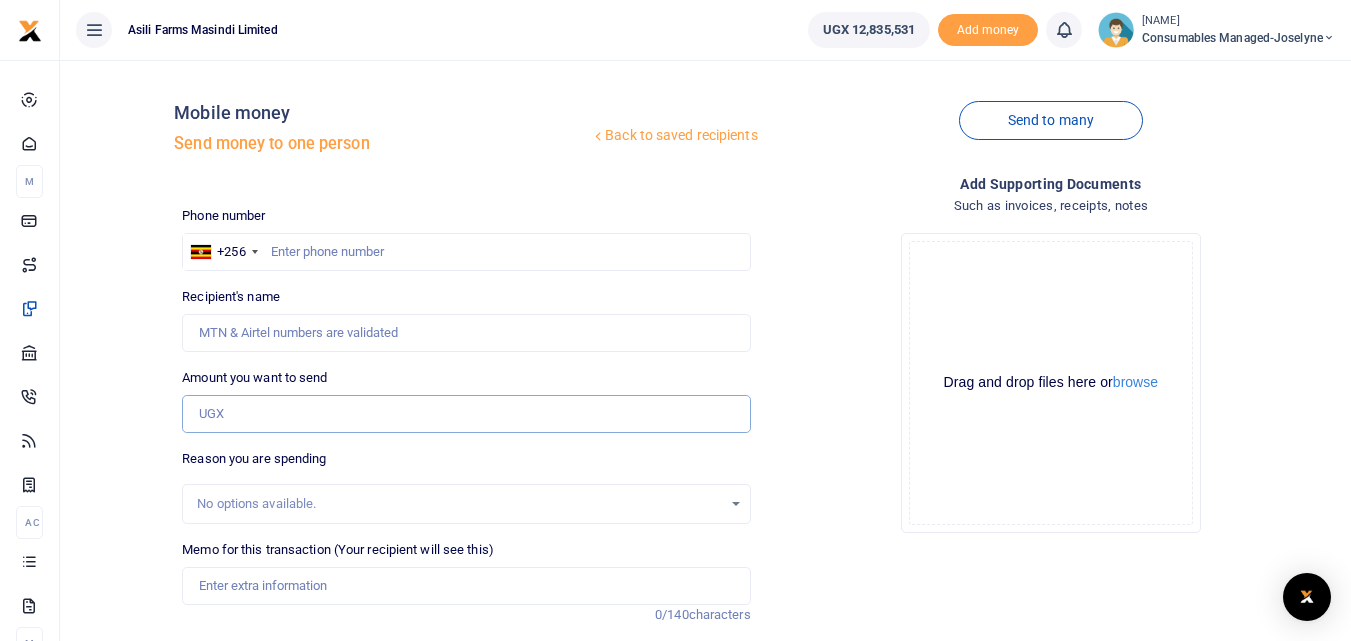 click on "Amount you want to send" at bounding box center [466, 414] 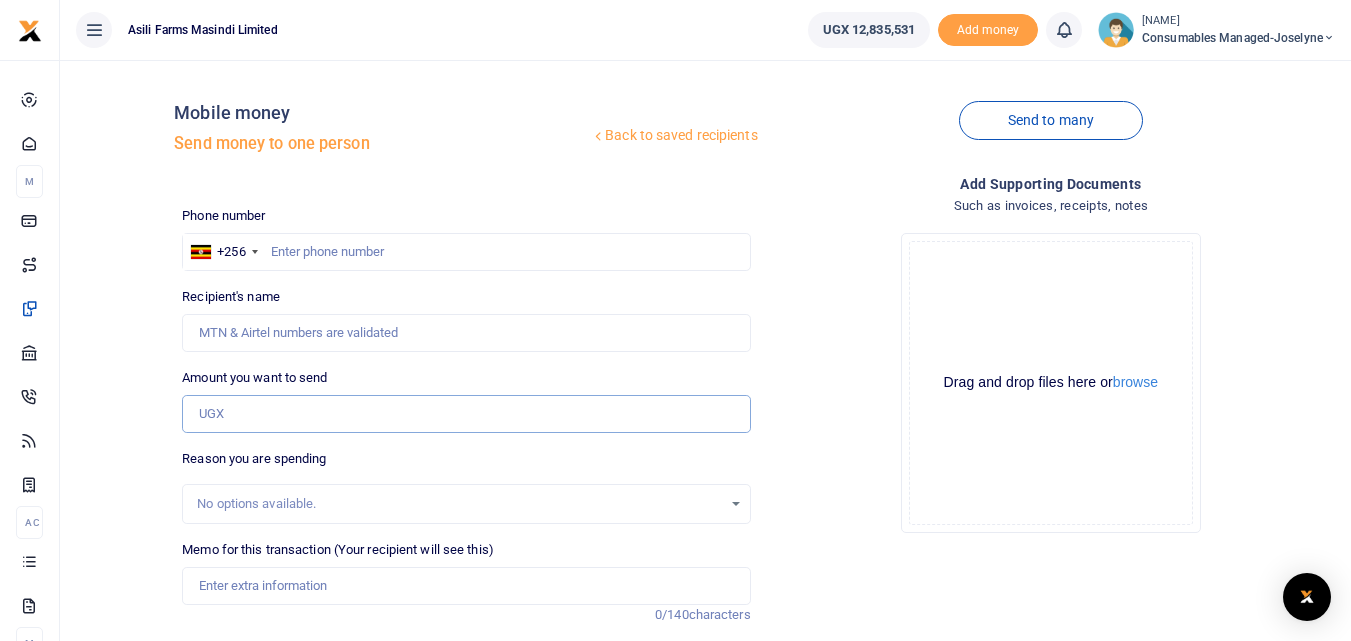 paste on "256779402729" 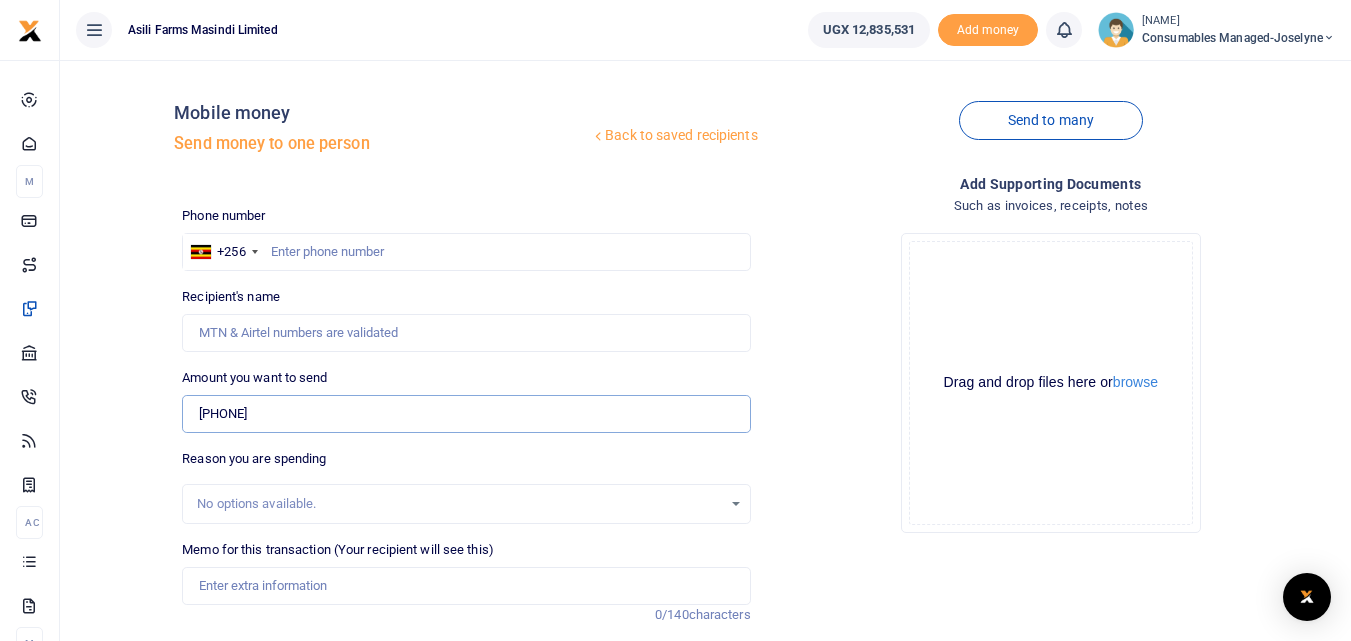 type on "256779402729" 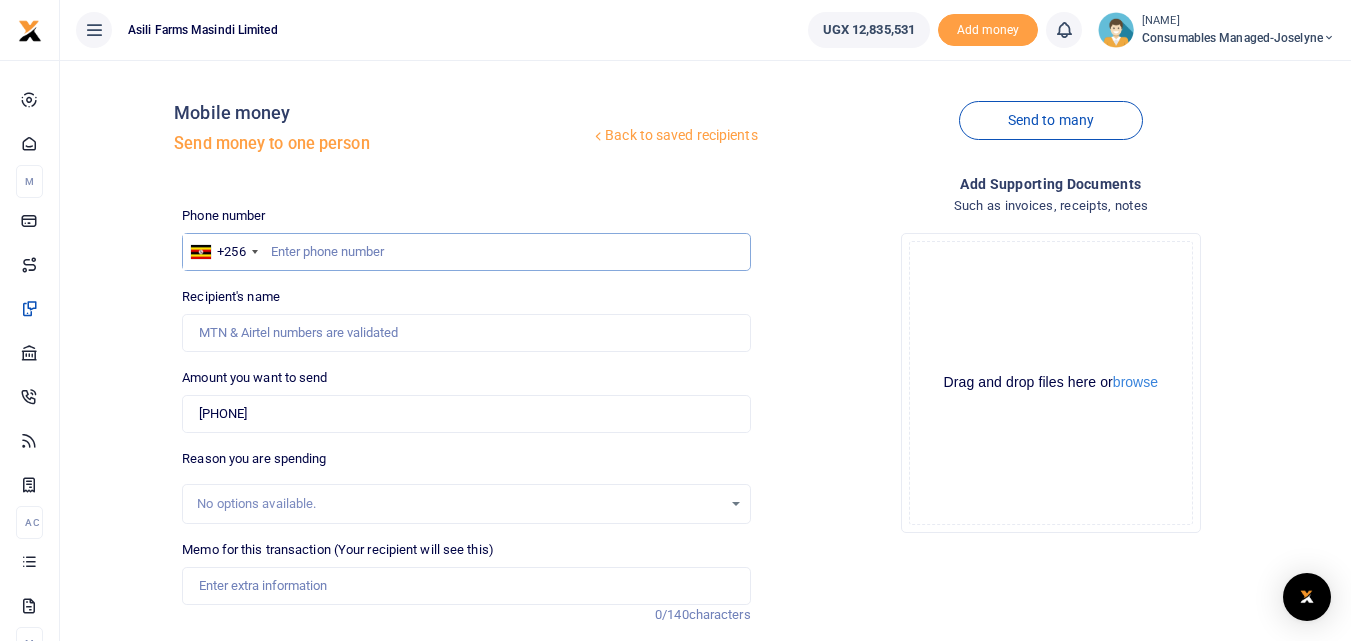 click at bounding box center (466, 252) 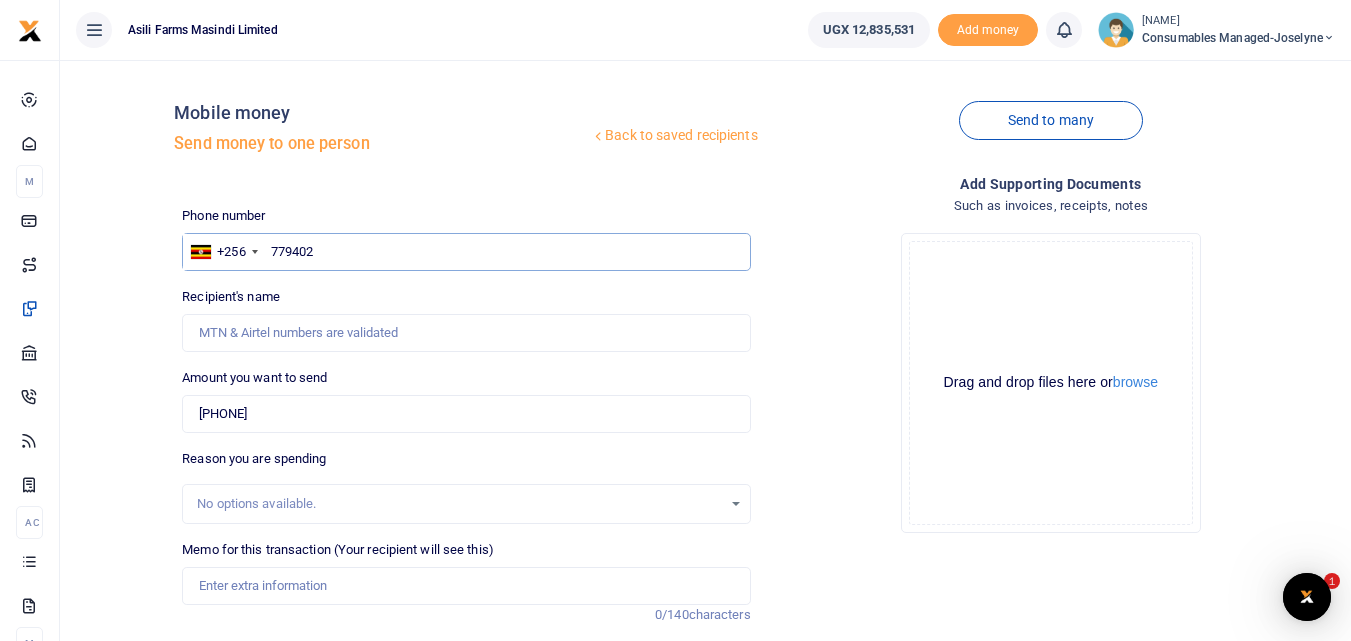 scroll, scrollTop: 0, scrollLeft: 0, axis: both 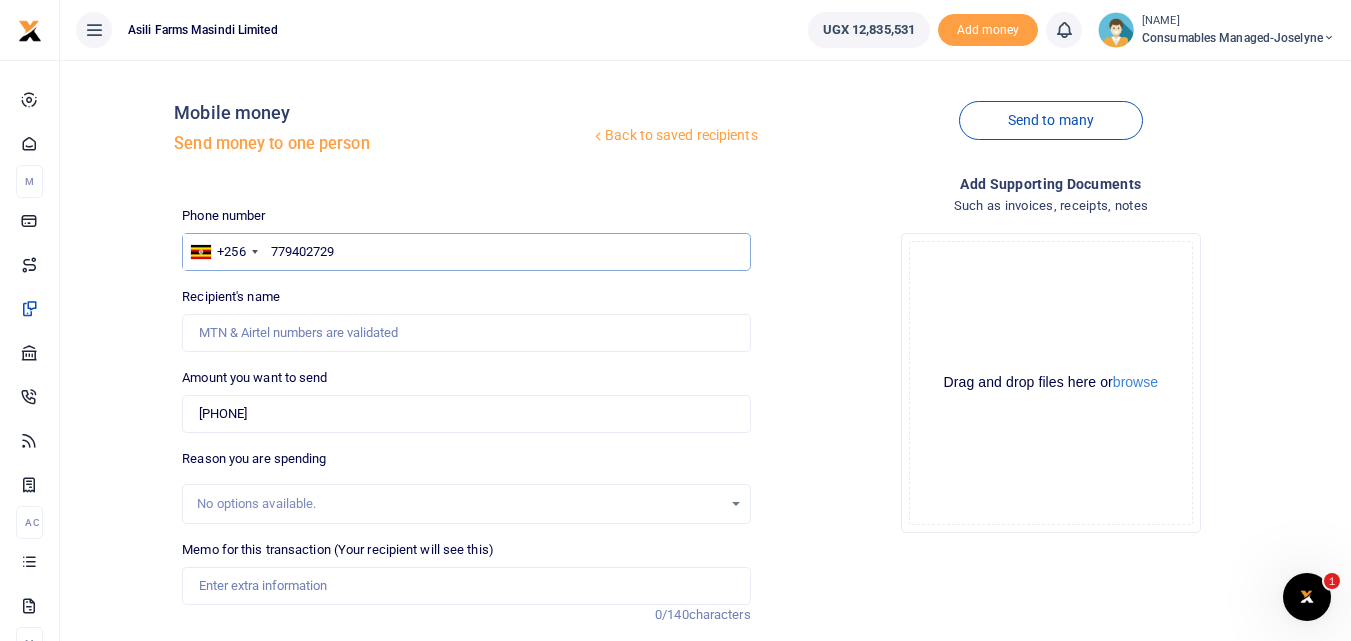 type on "779402729" 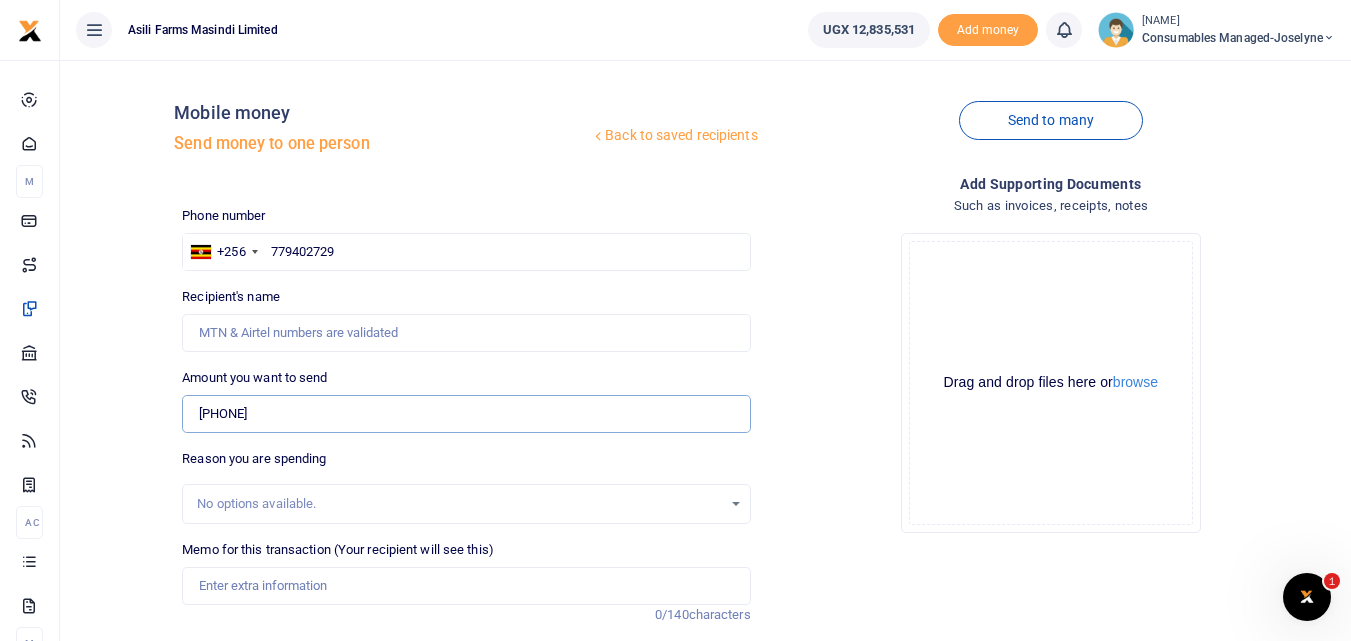 click on "256779402729" at bounding box center [466, 414] 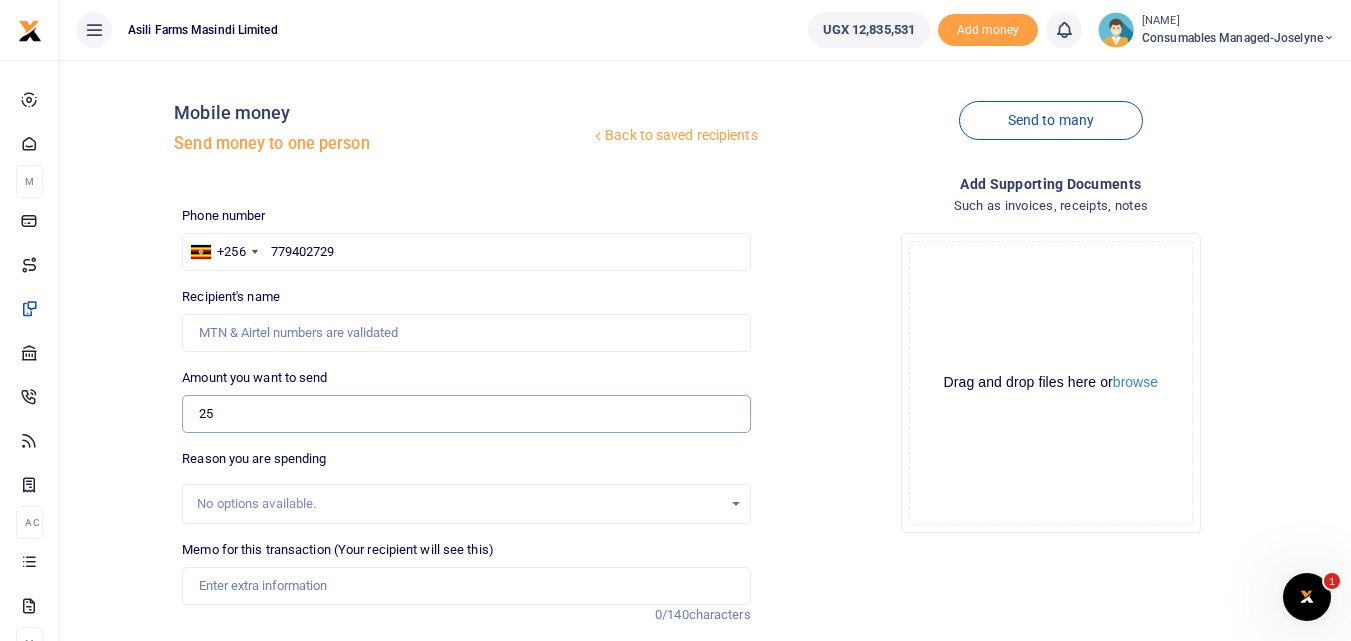 type on "2" 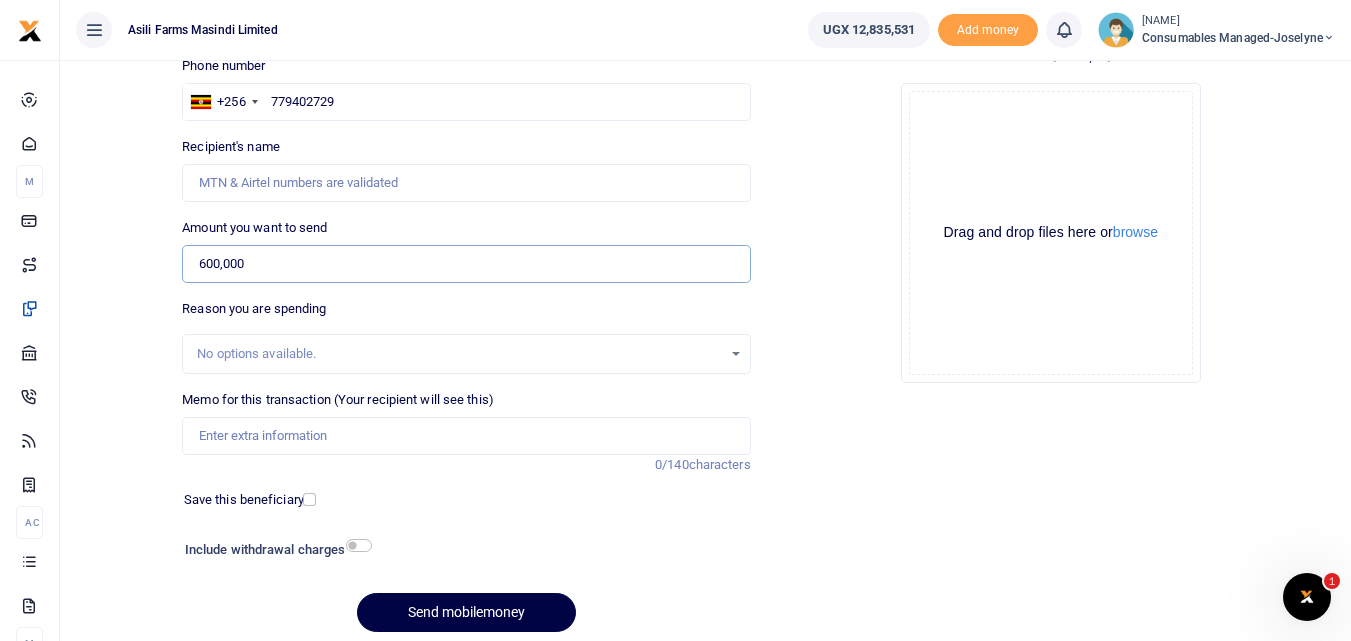 scroll, scrollTop: 199, scrollLeft: 0, axis: vertical 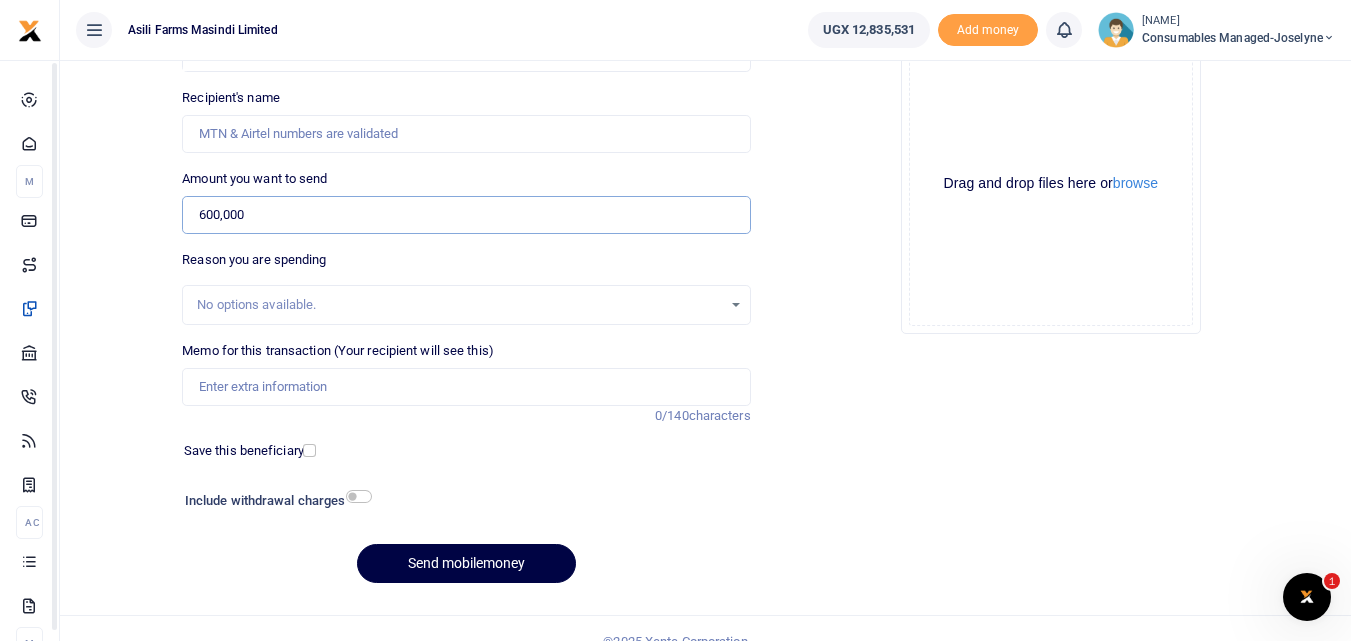 type on "600,000" 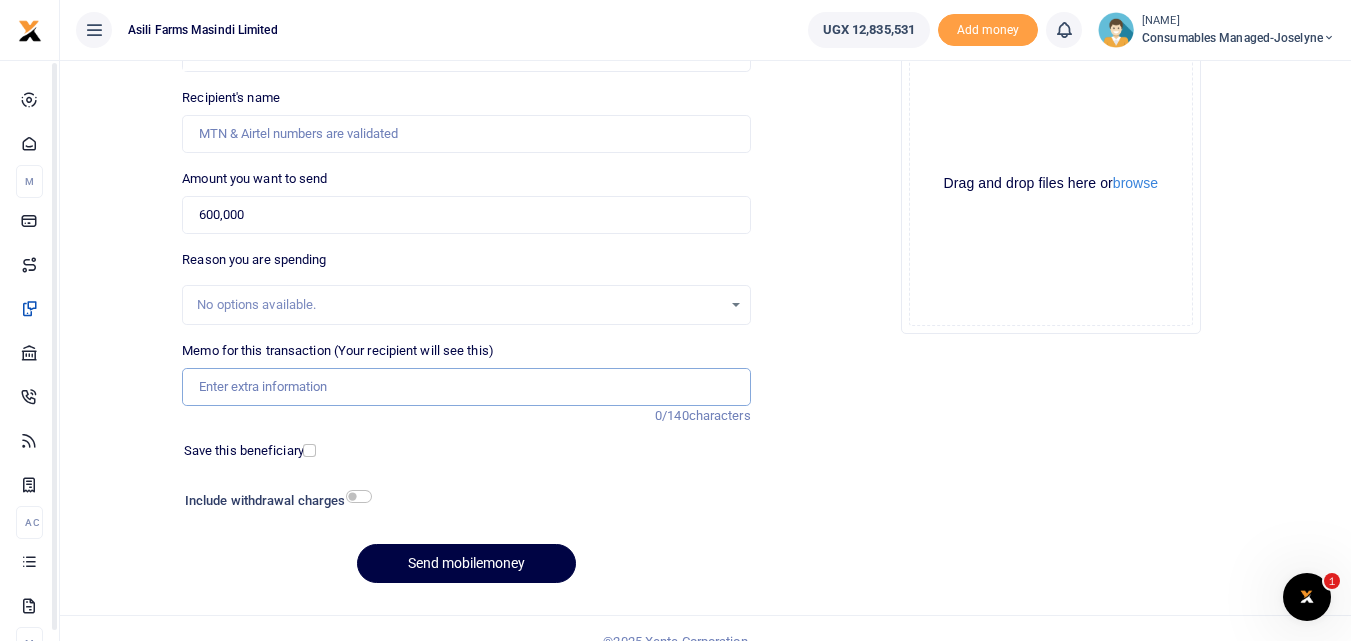 click on "Memo for this transaction (Your recipient will see this)" at bounding box center (466, 387) 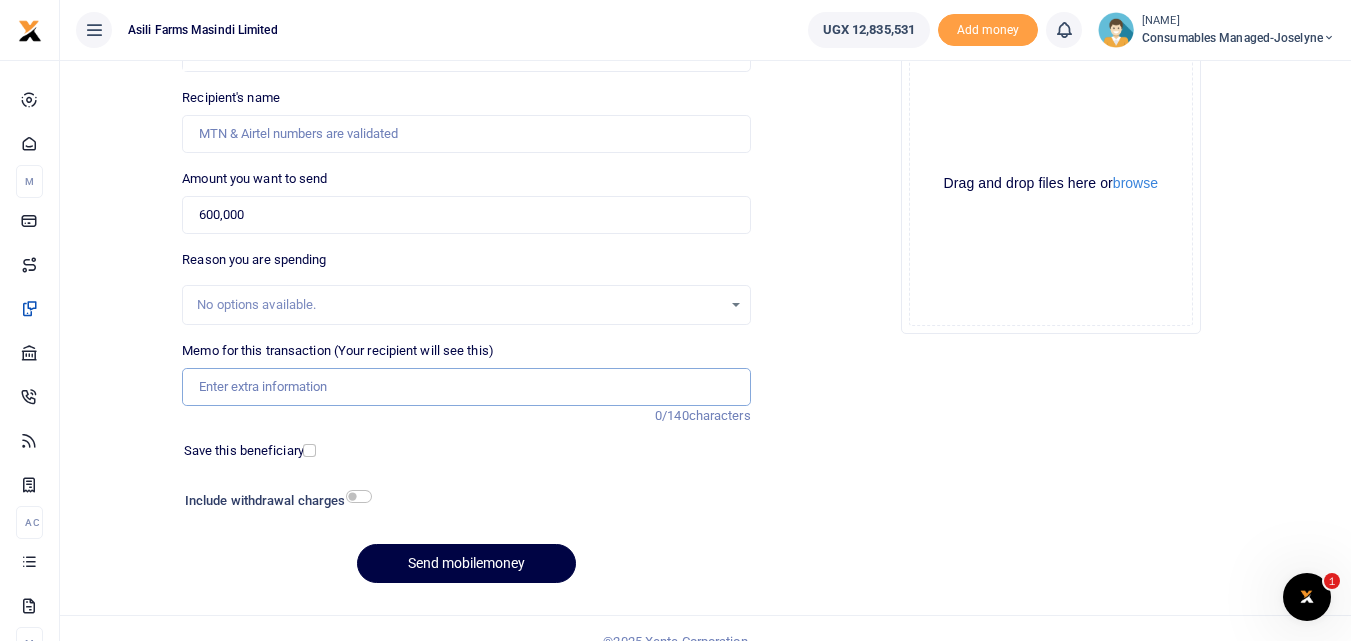 click on "Memo for this transaction (Your recipient will see this)" at bounding box center (466, 387) 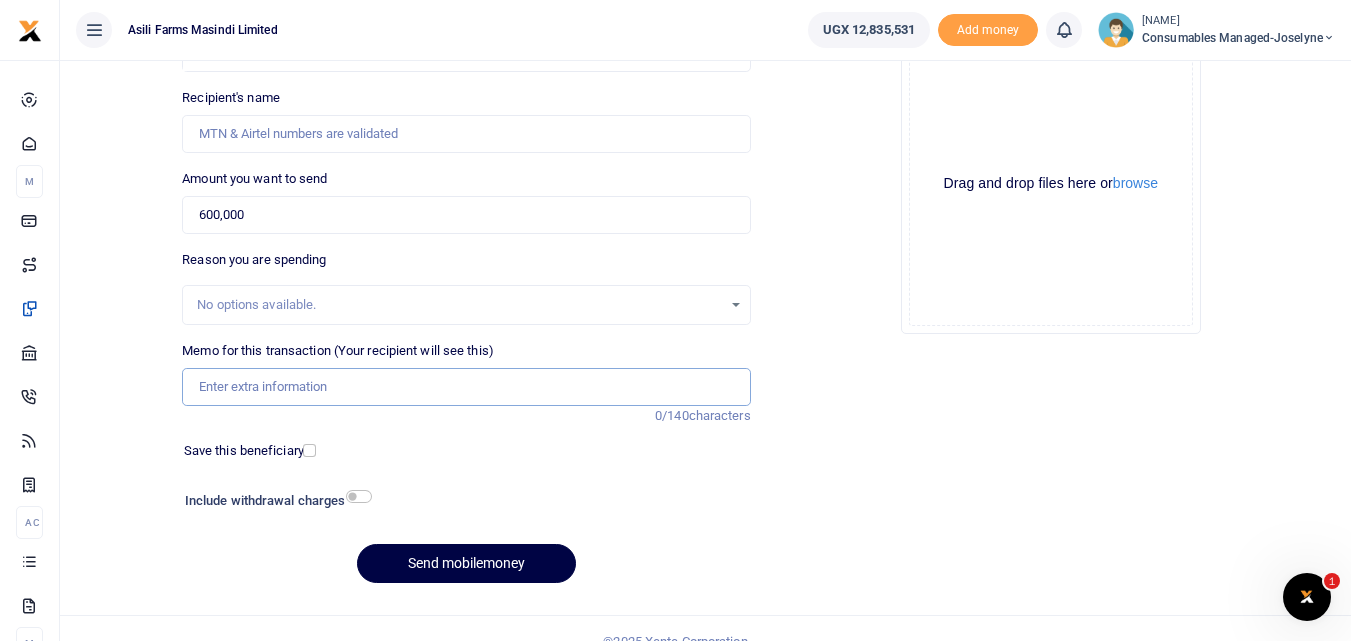 paste on "WK 32 /007 / 03" 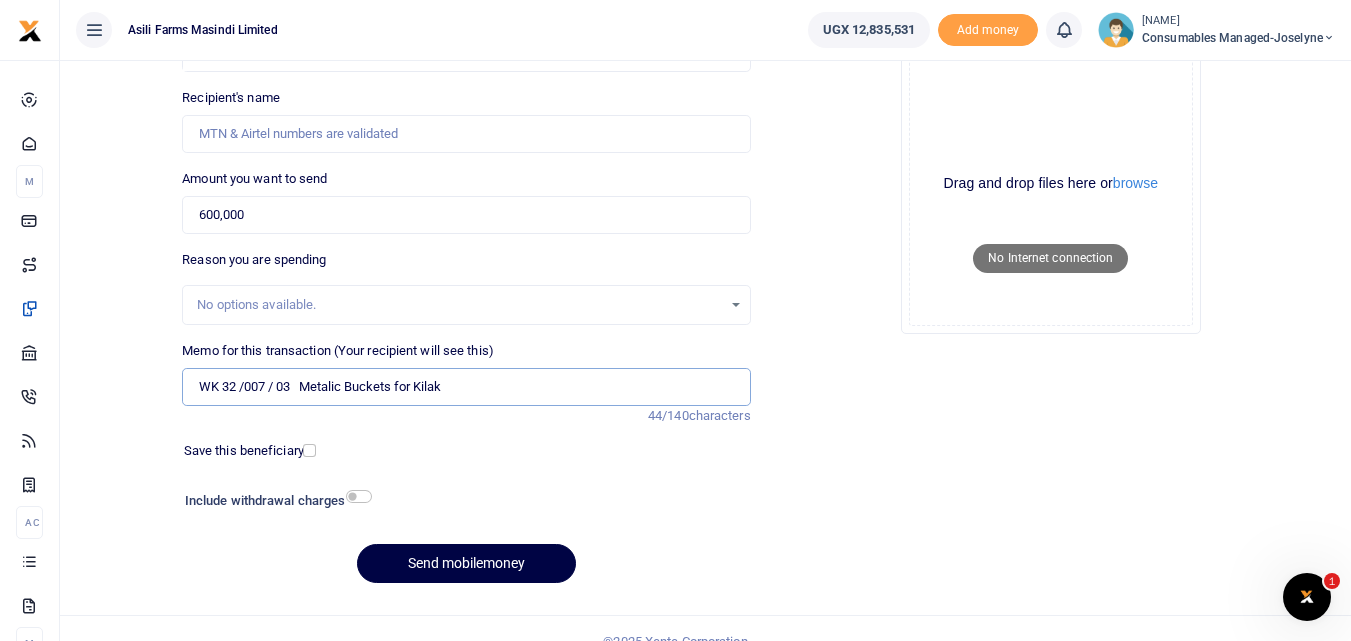 click on "WK 32 /007 / 03   Metalic Buckets for Kilak" at bounding box center [466, 387] 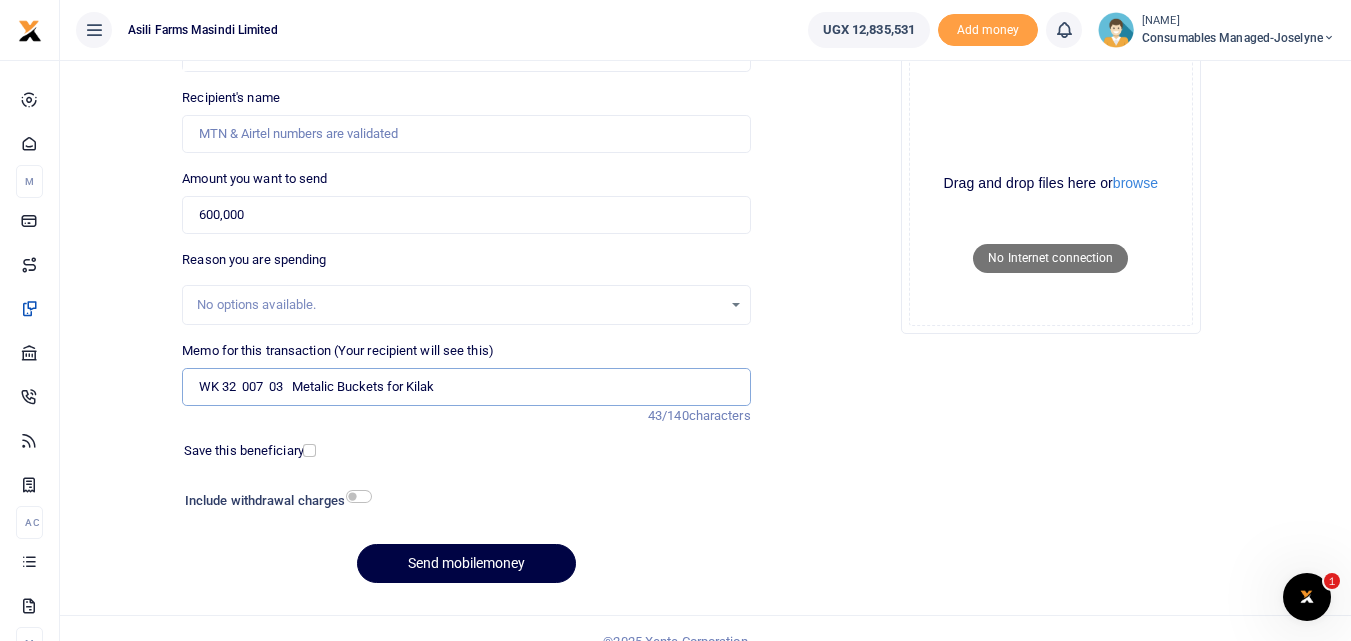 type on "WK 32  007  03   Metalic Buckets for Kilak" 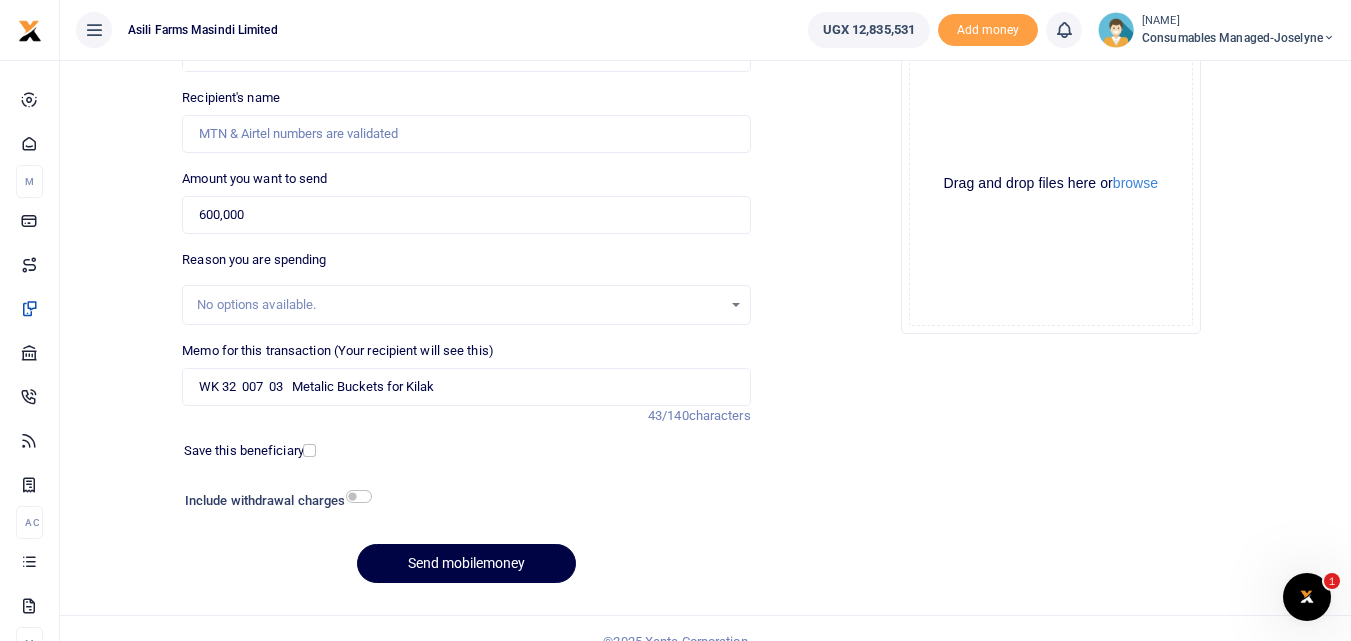 click on "Add supporting Documents
Such as invoices, receipts, notes
Drop your files here Drag and drop files here or  browse Powered by  Uppy Connected to the Internet" at bounding box center (1051, 287) 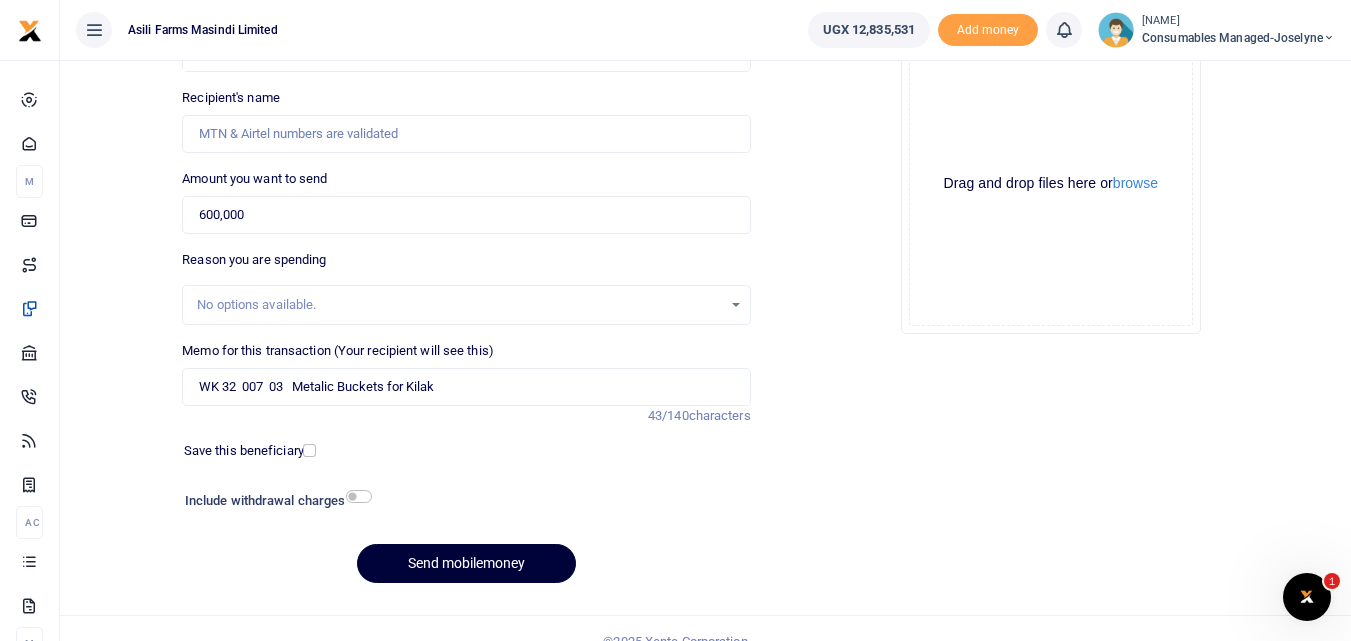 click on "Send mobilemoney" at bounding box center (466, 563) 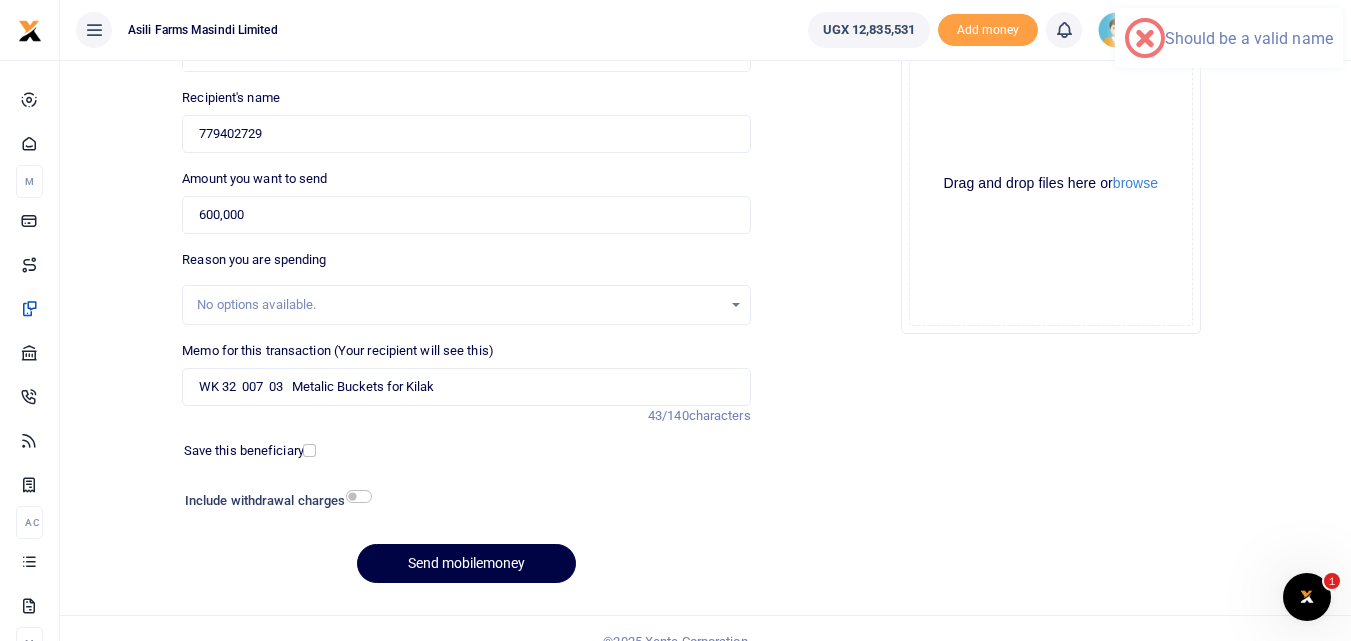 click on "Add supporting Documents
Such as invoices, receipts, notes
Drop your files here Drag and drop files here or  browse Powered by  Uppy Connected to the Internet" at bounding box center [1051, 287] 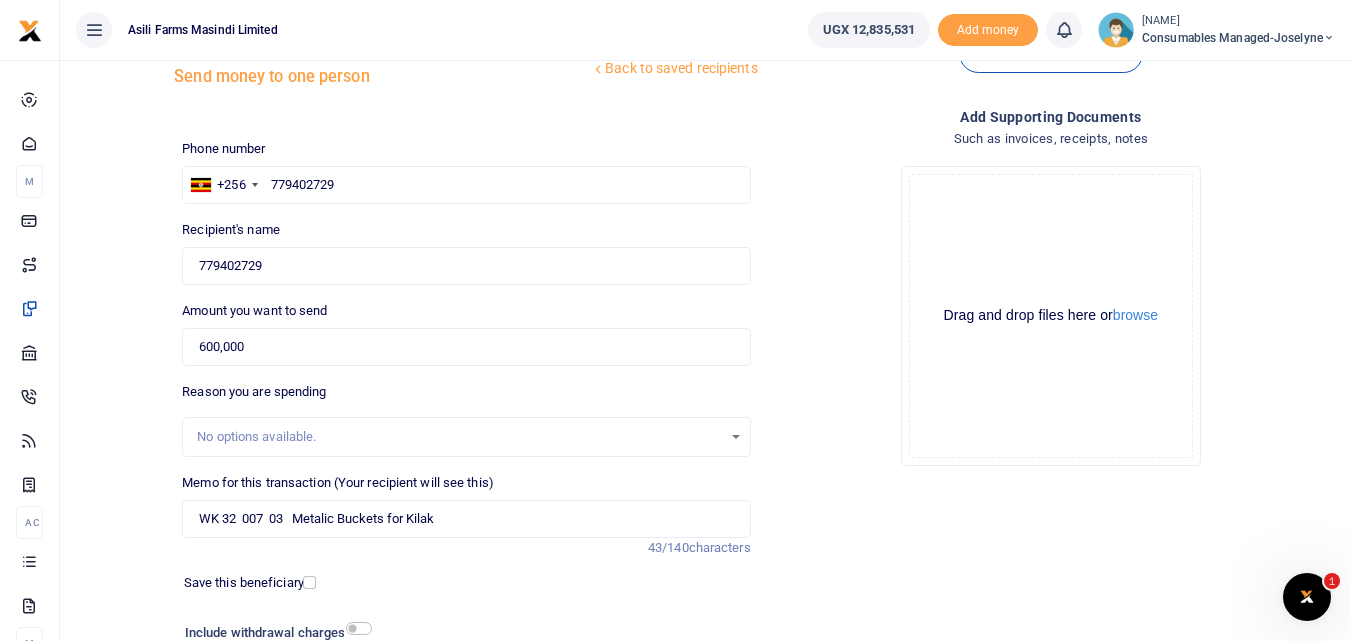 scroll, scrollTop: 0, scrollLeft: 0, axis: both 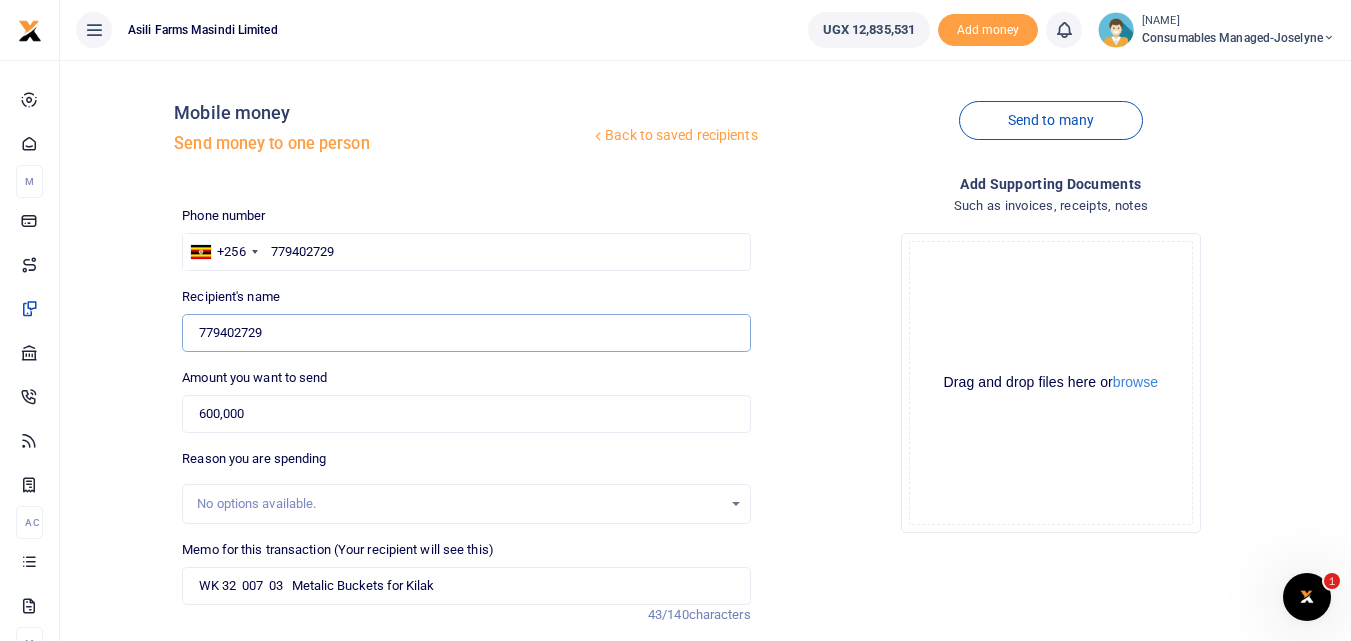 click on "779402729" at bounding box center (466, 333) 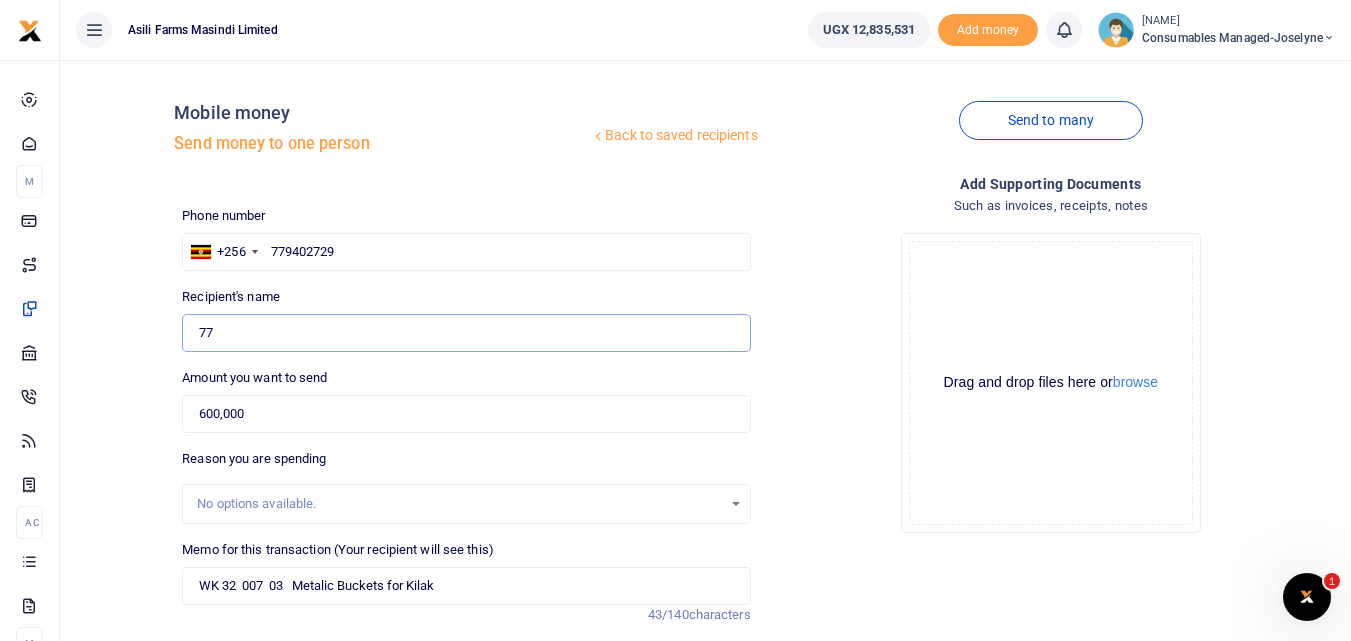 type on "7" 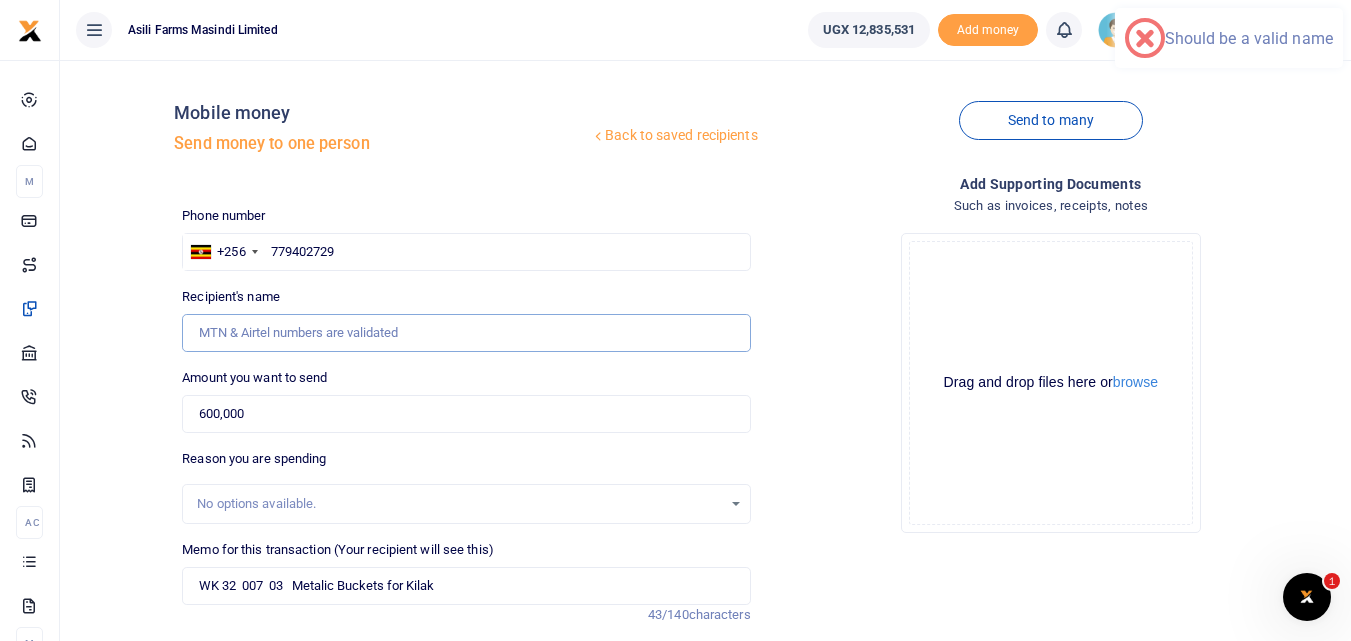 type 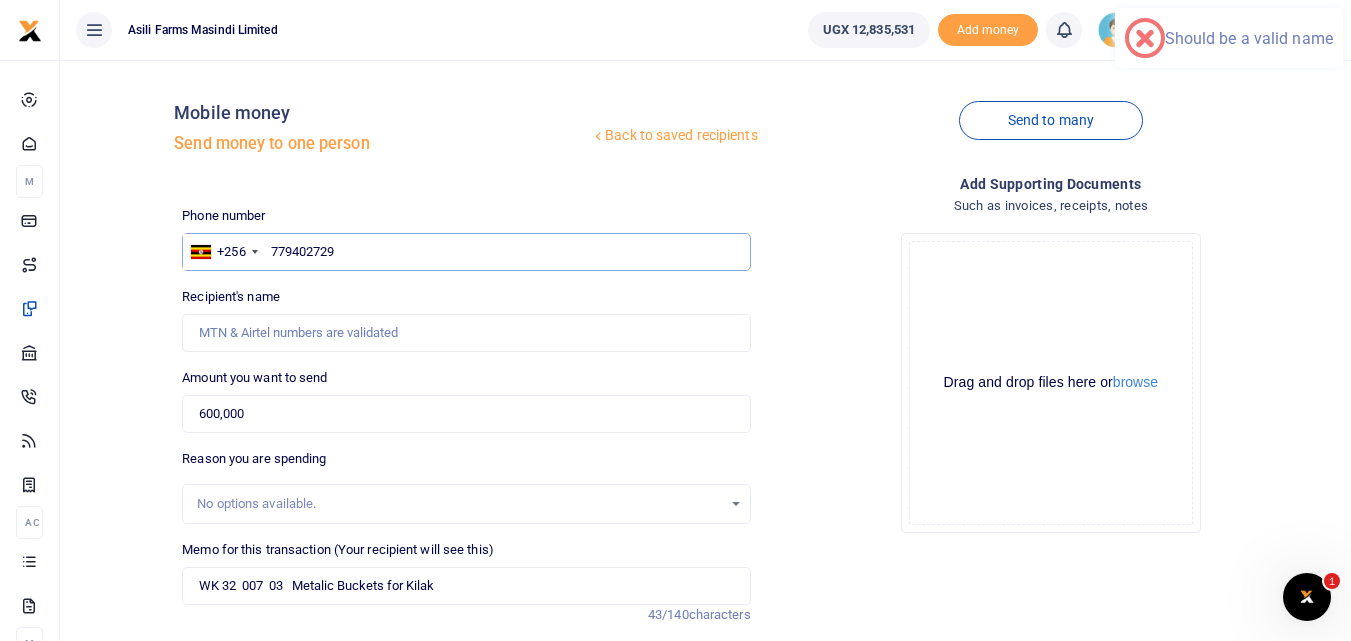 click on "779402729" at bounding box center [466, 252] 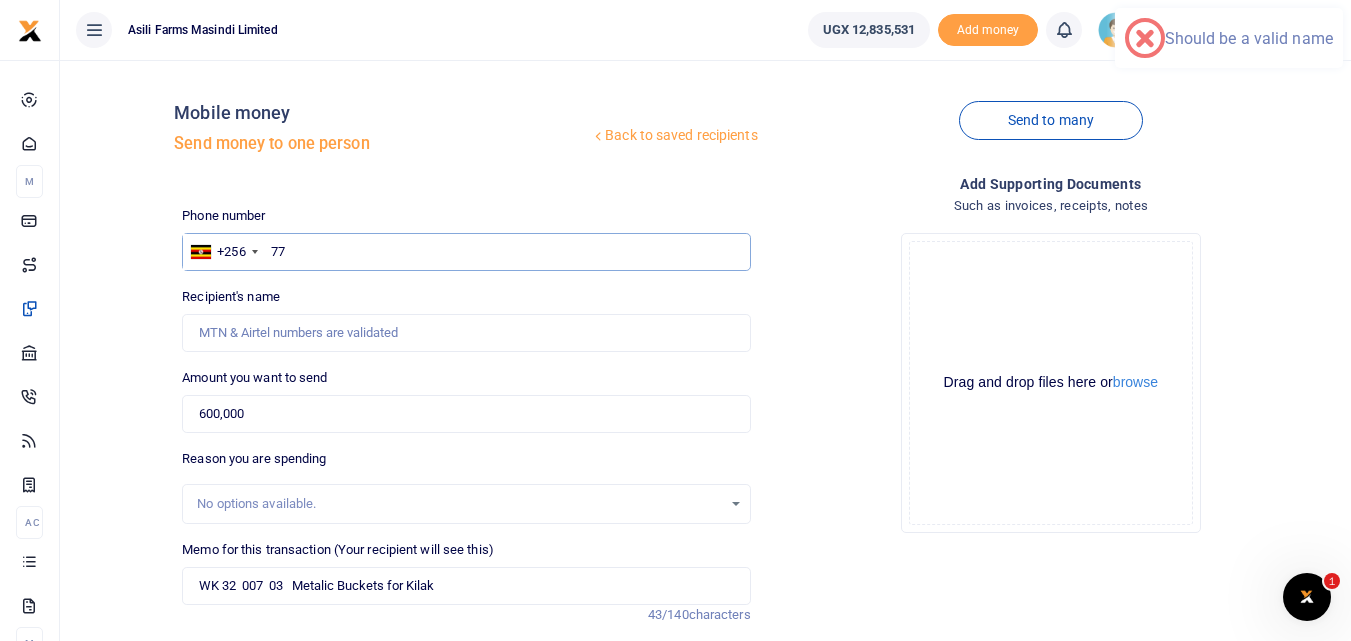 type on "7" 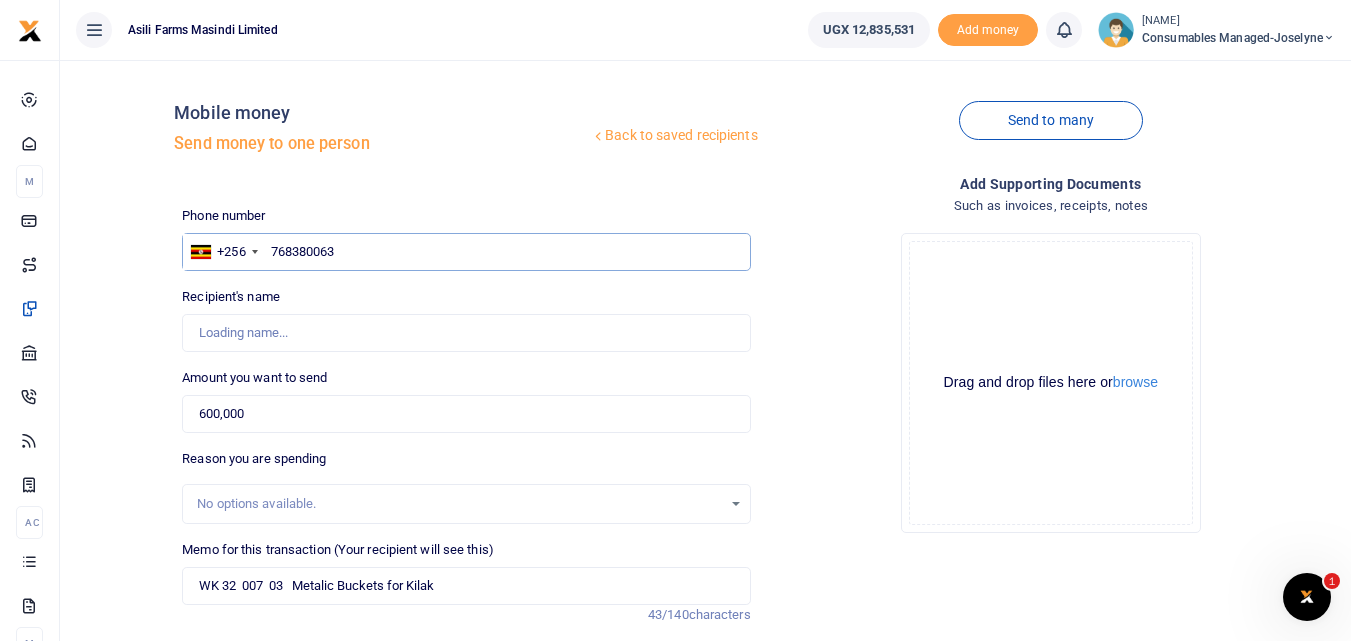type on "768380063" 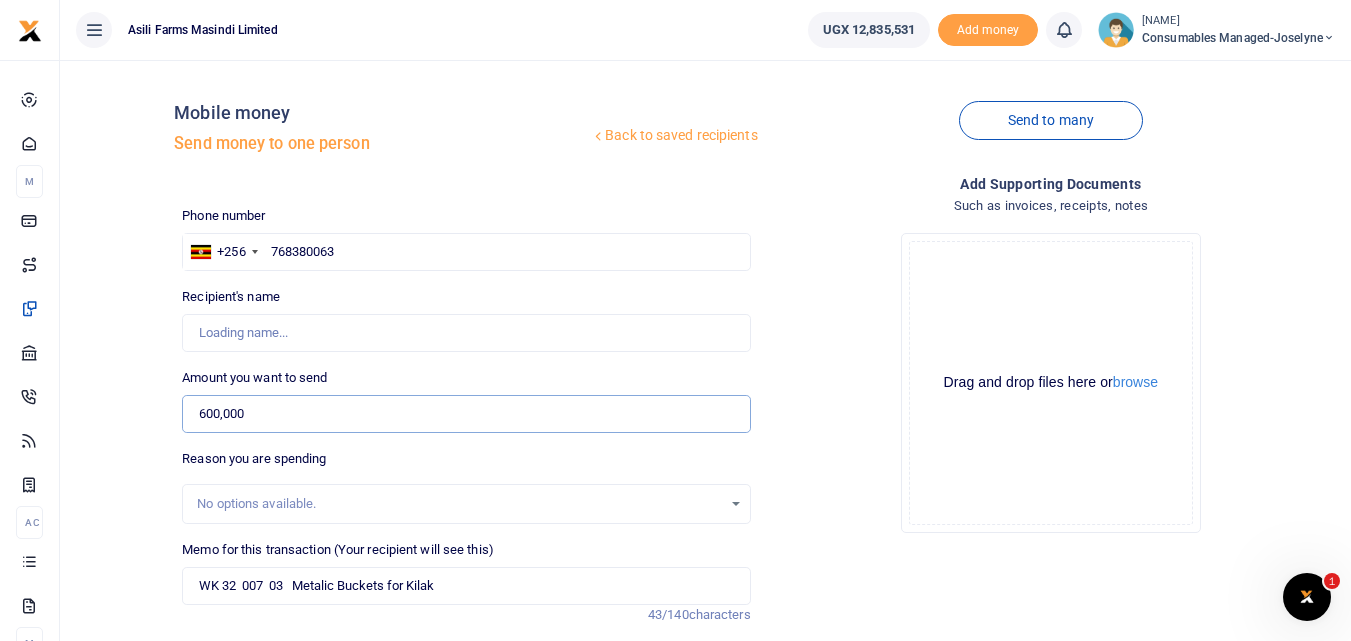 click on "600,000" at bounding box center [466, 414] 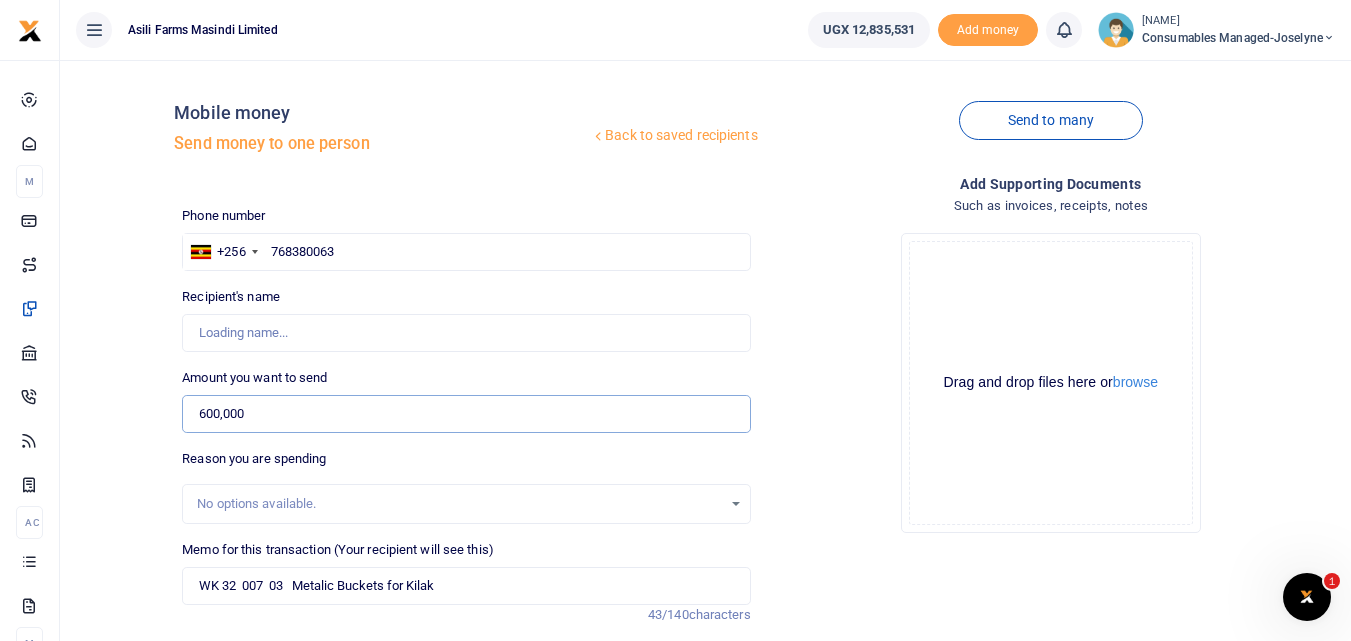 type on "Isaac Alinaitwe" 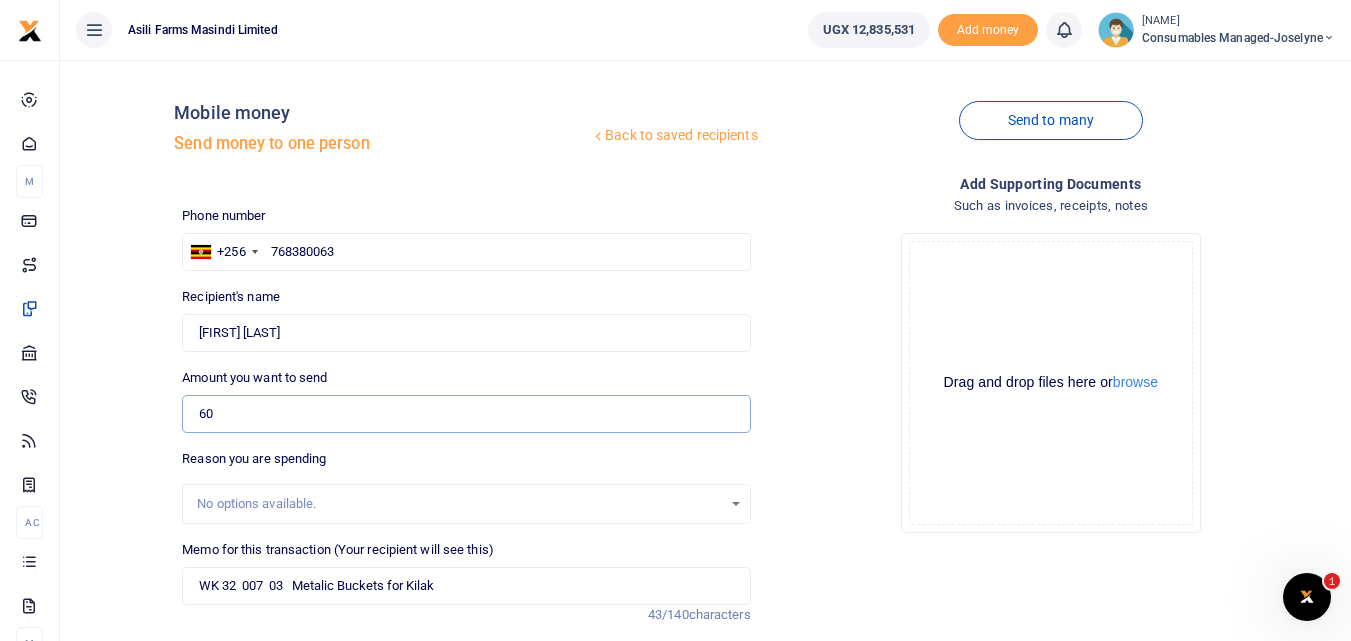 type on "6" 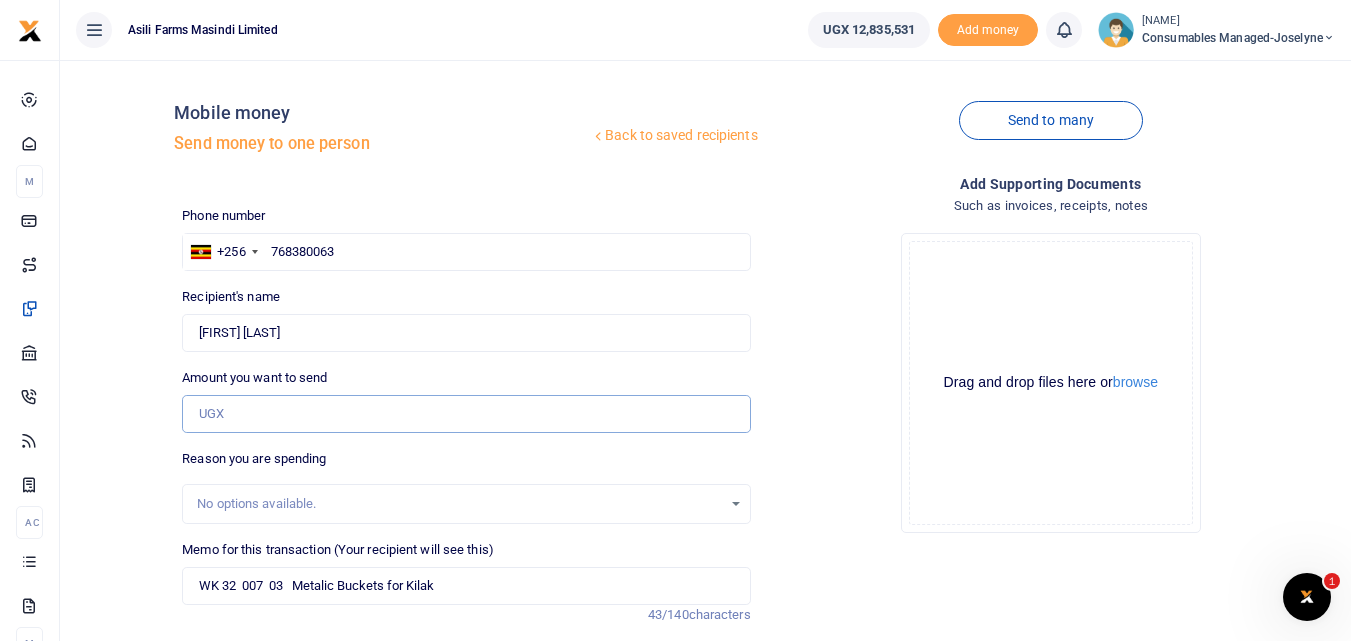 type on "0" 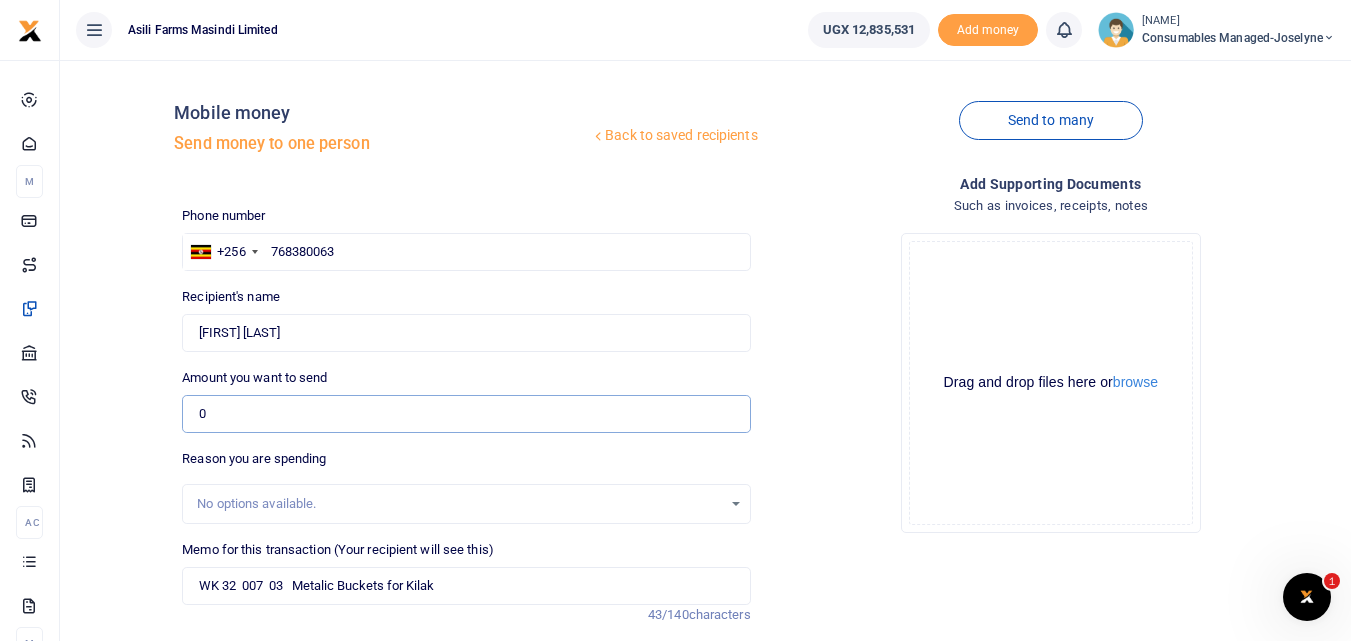 type on "0" 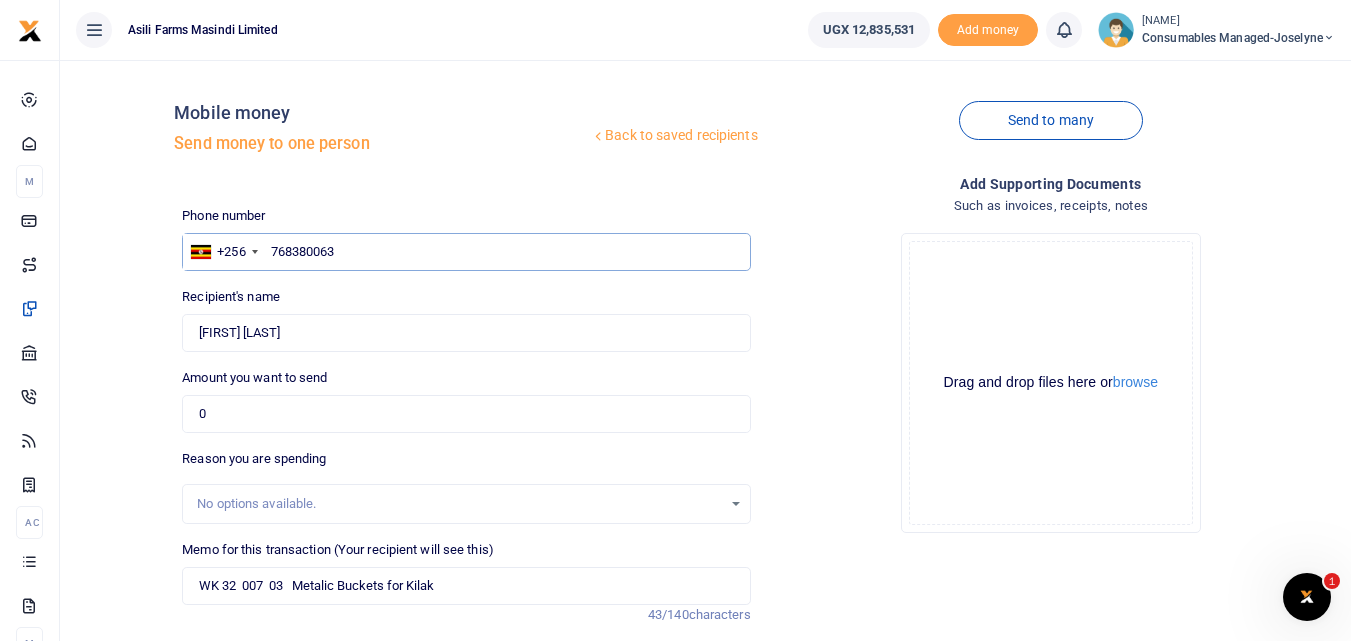 click on "768380063" at bounding box center (466, 252) 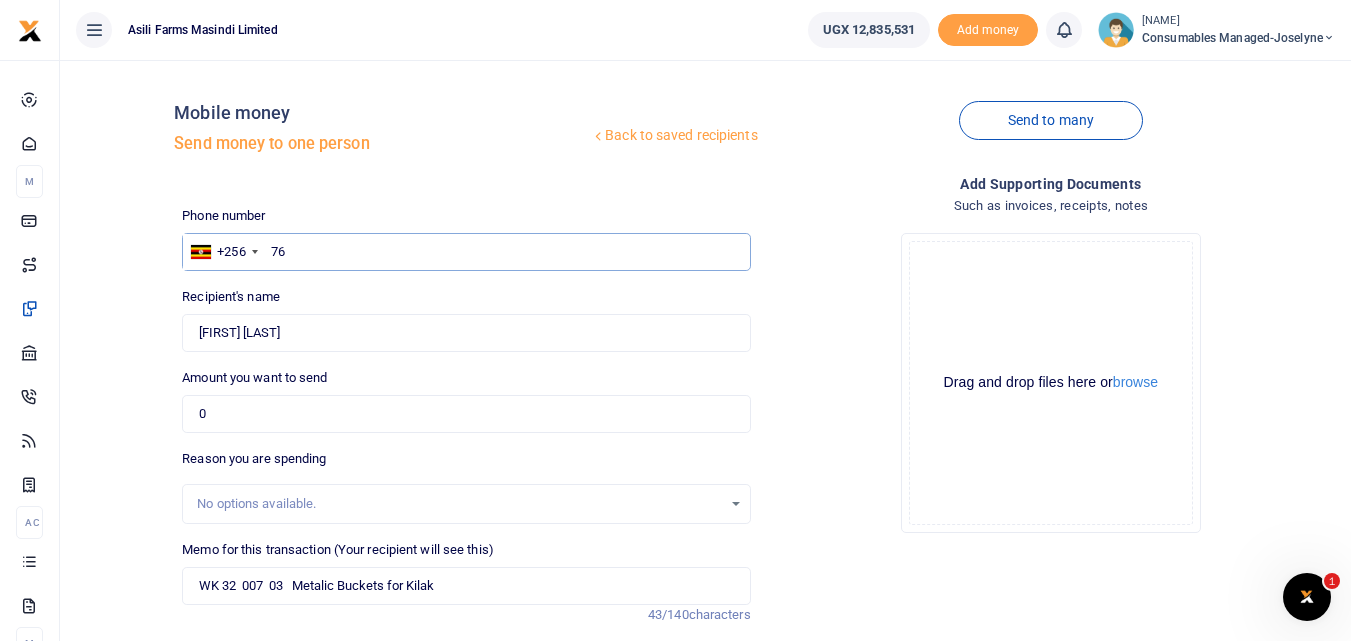 type on "7" 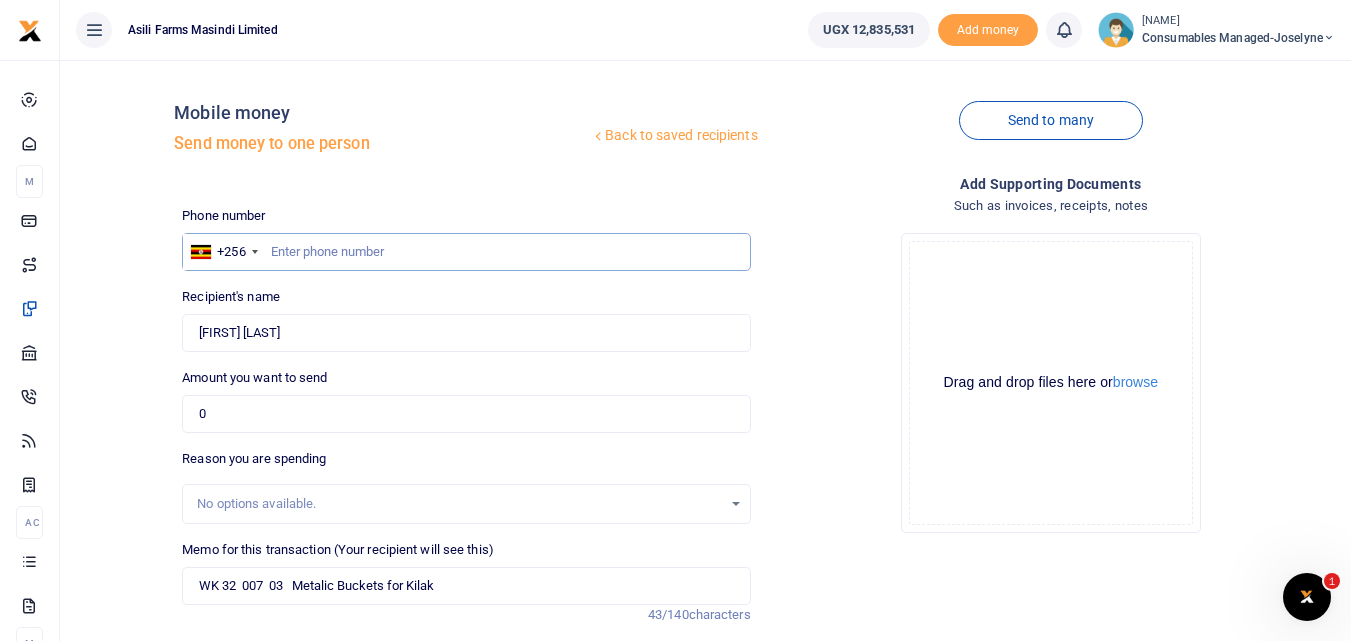 type 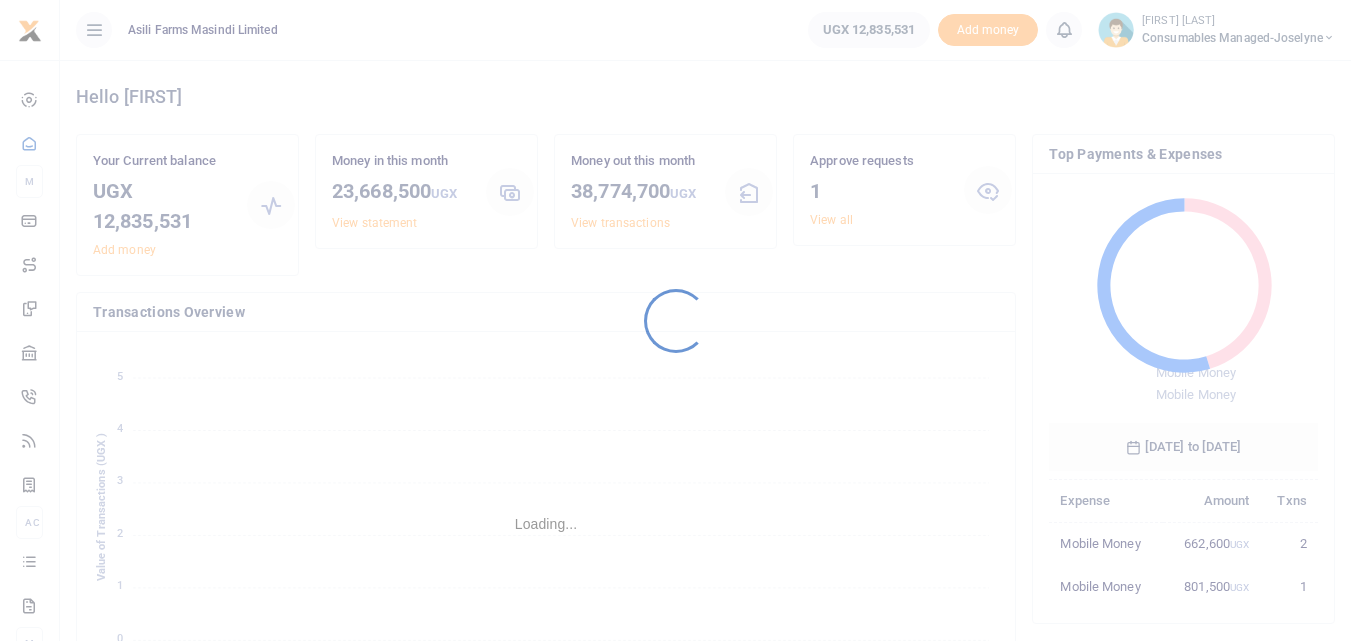 scroll, scrollTop: 0, scrollLeft: 0, axis: both 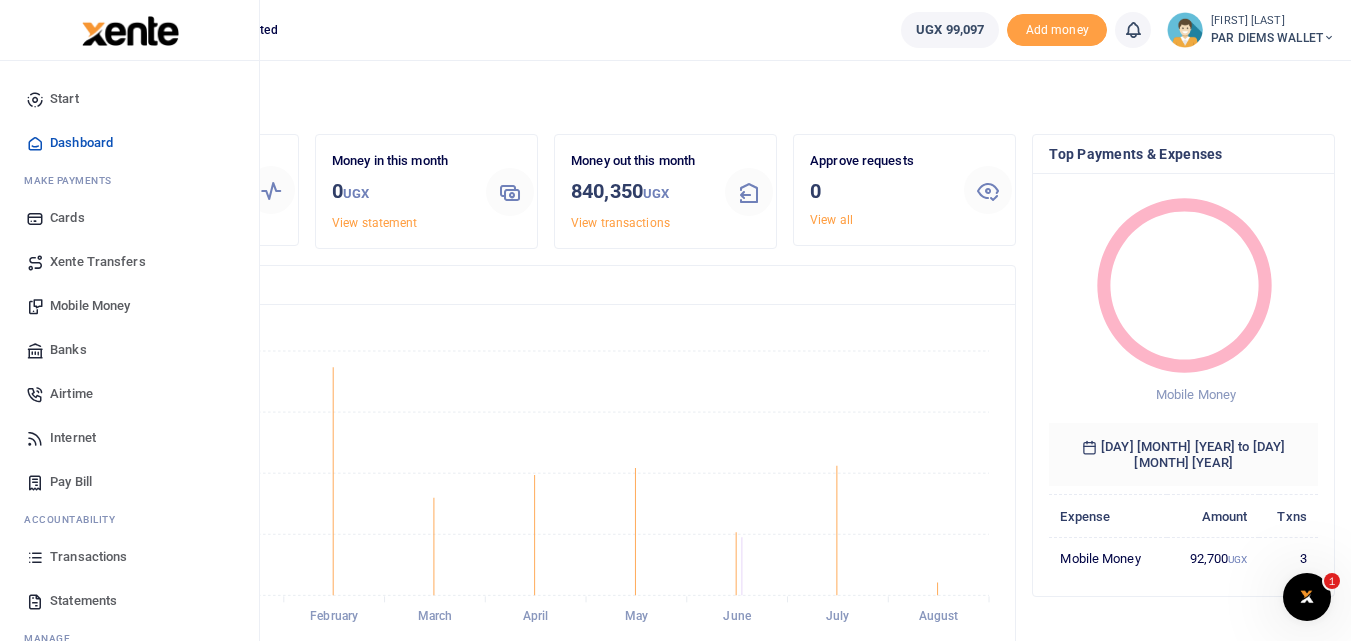 click on "Mobile Money" at bounding box center (90, 306) 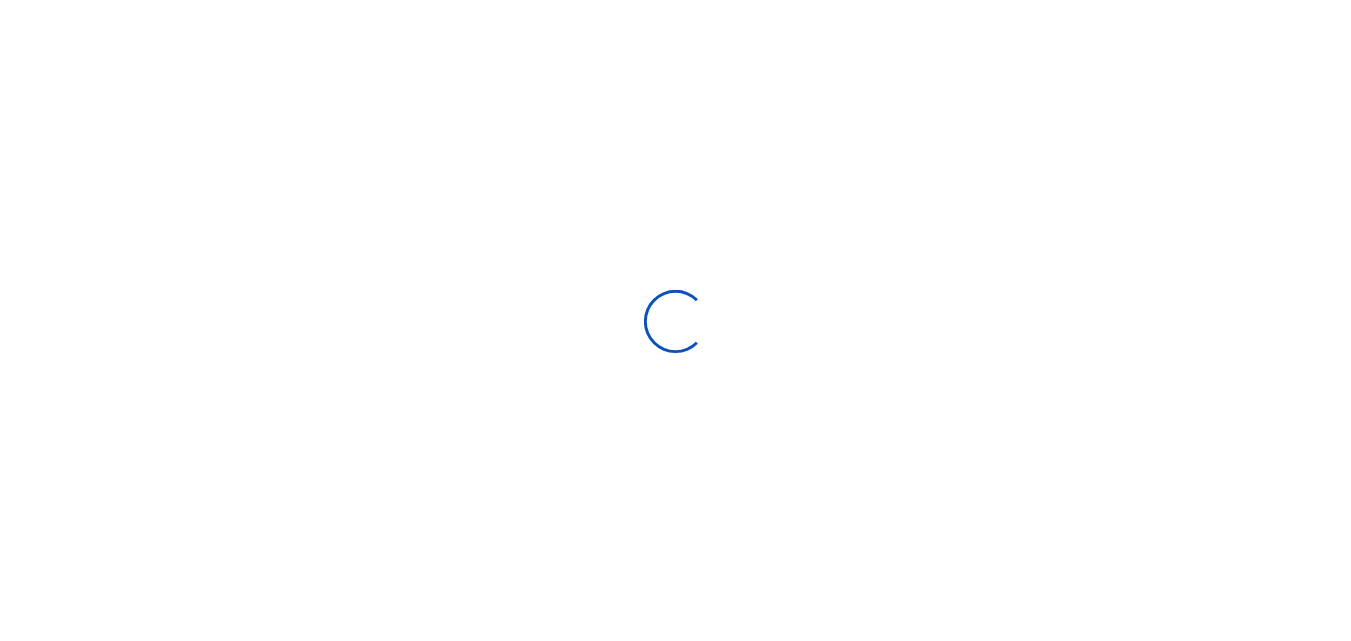 scroll, scrollTop: 0, scrollLeft: 0, axis: both 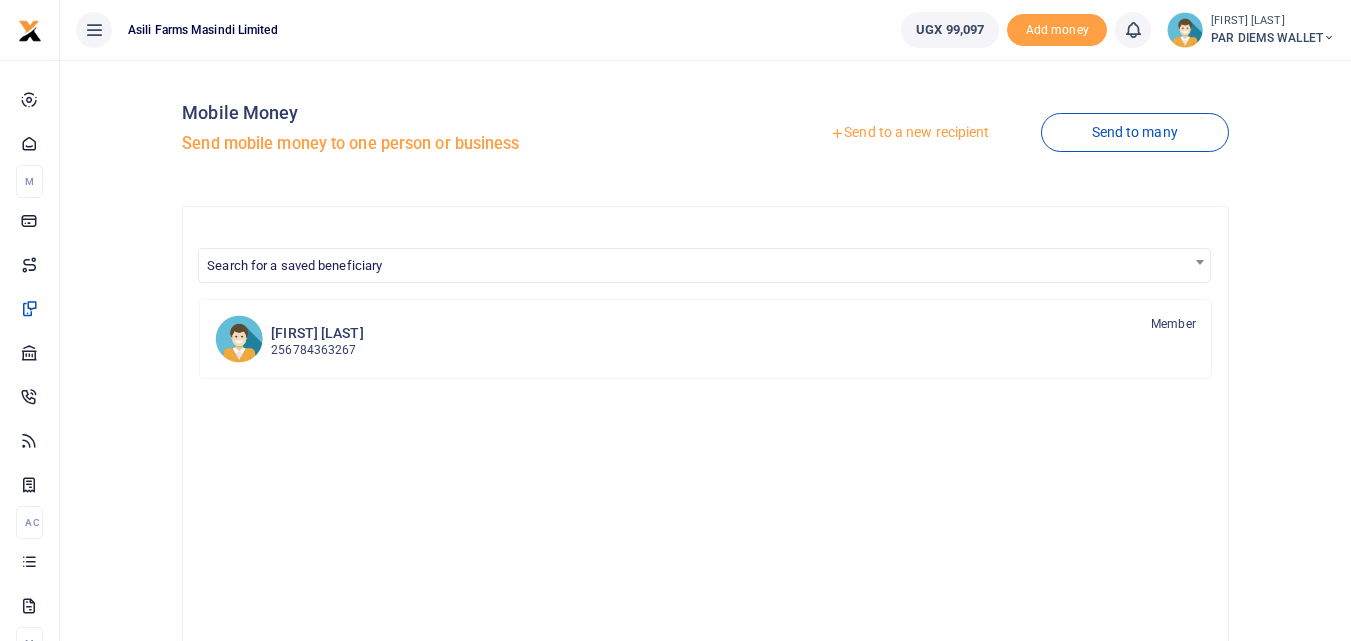 click on "Send to a new recipient" at bounding box center (909, 133) 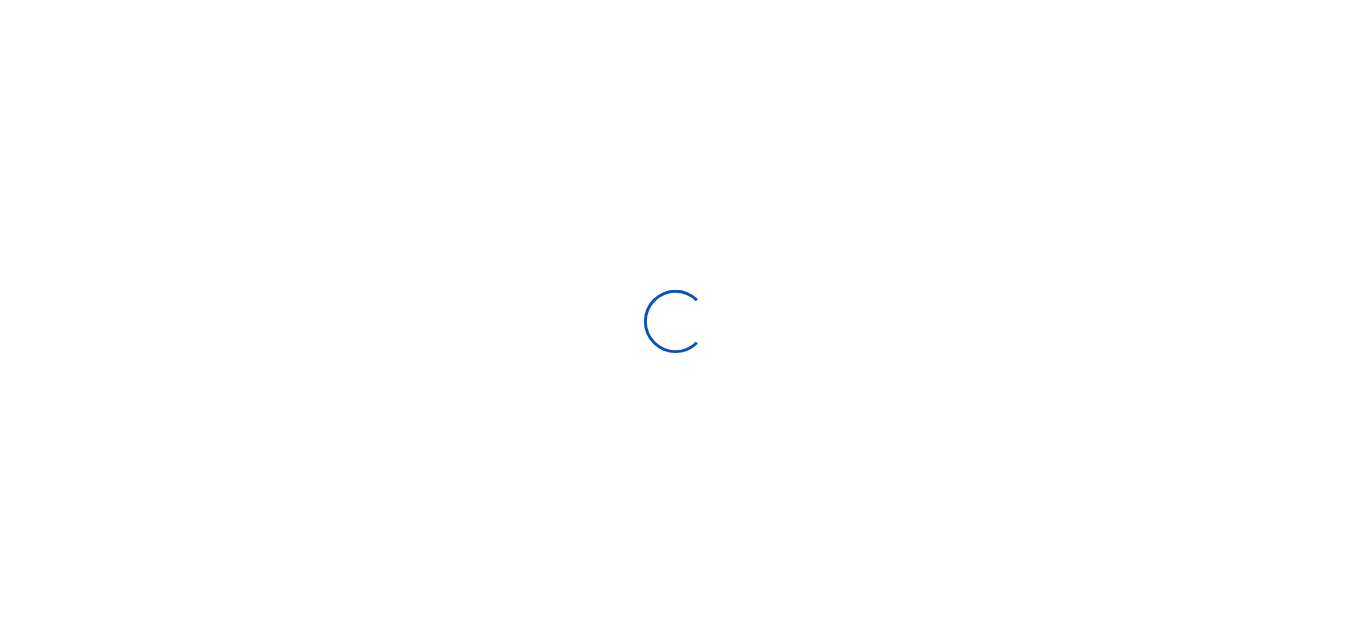 scroll, scrollTop: 0, scrollLeft: 0, axis: both 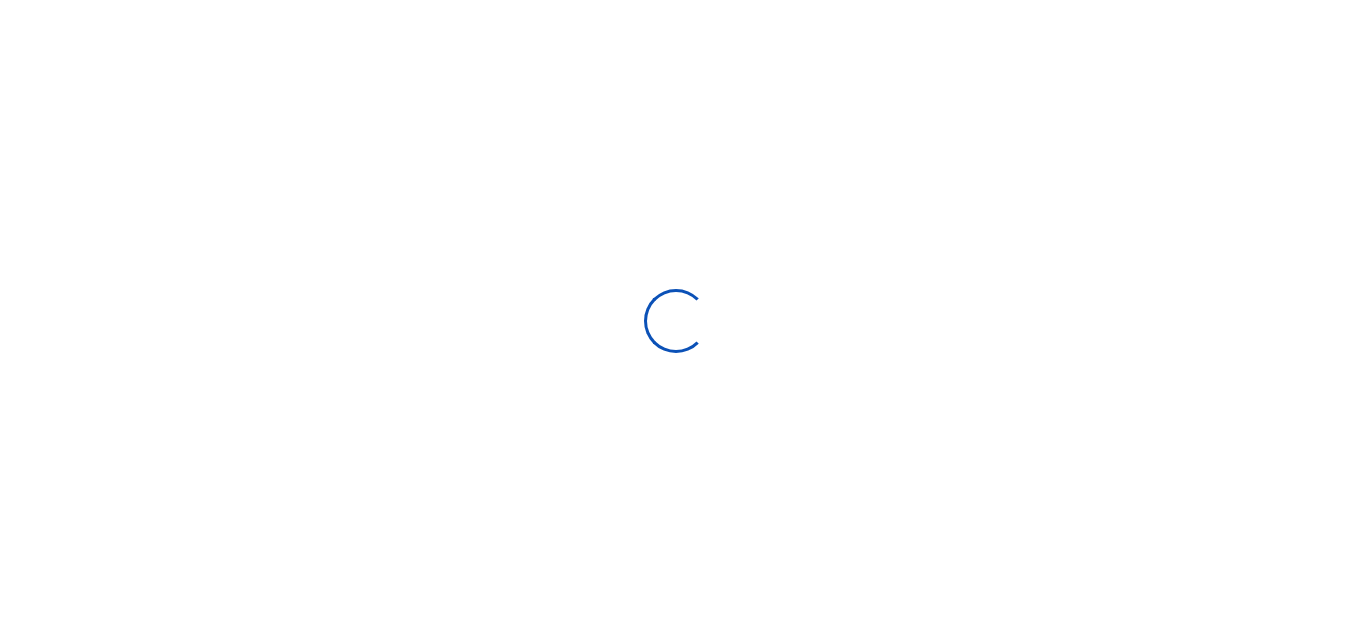 select on "Loading bundles" 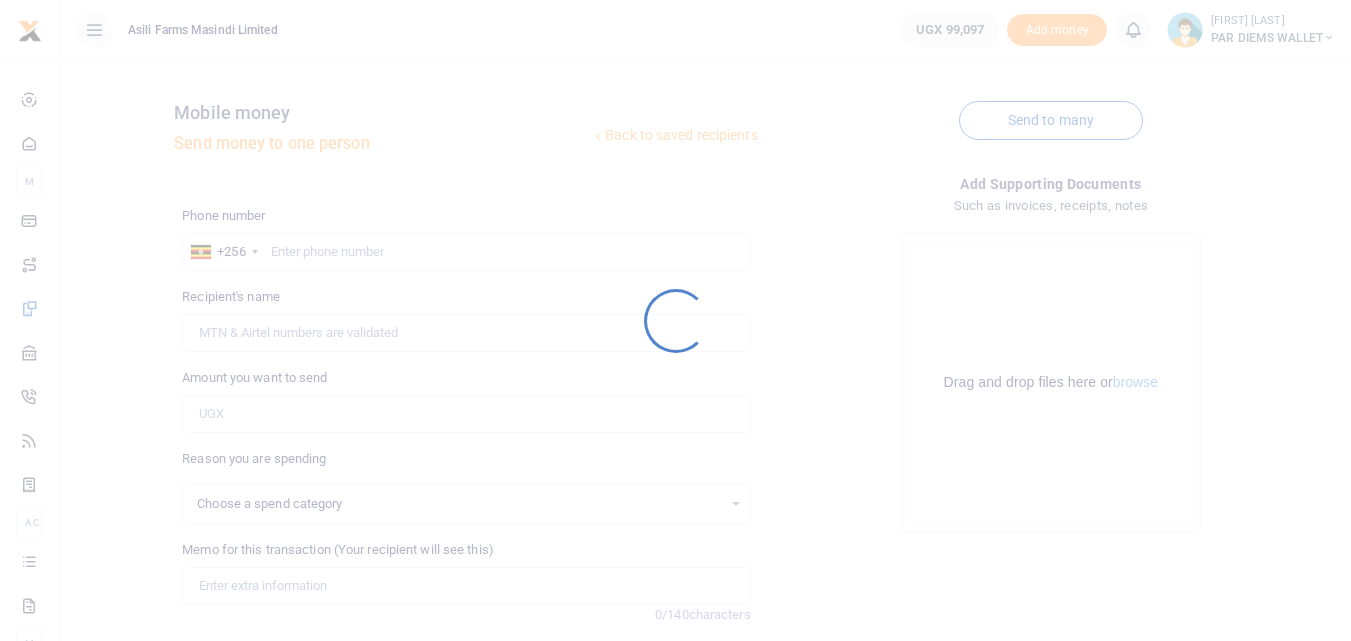 select 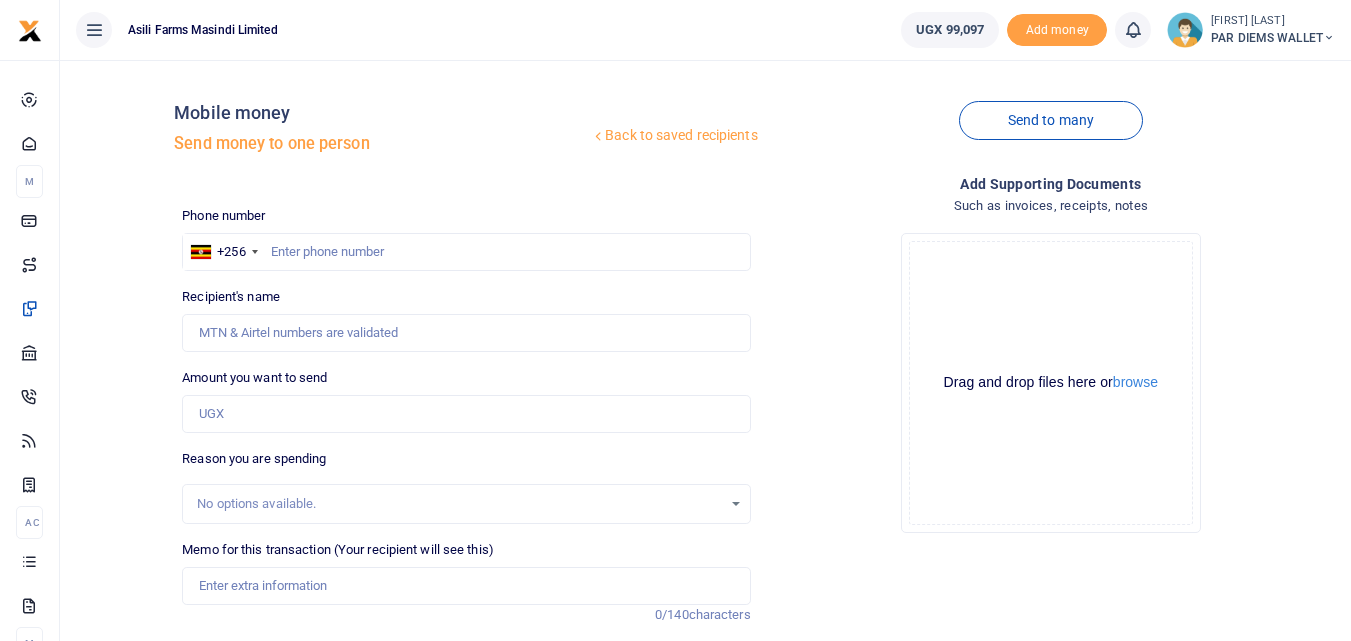 click on "Drag and drop files here or  browse Powered by  Uppy" 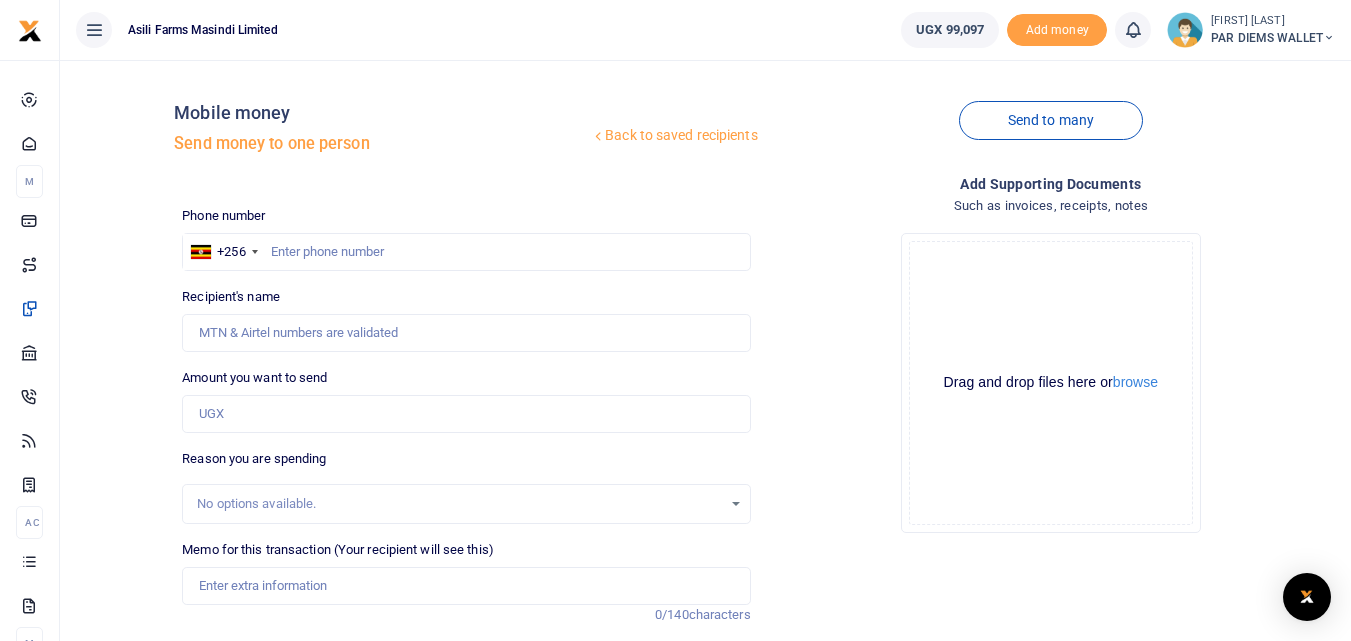 click on "Drag and drop files here or  browse Powered by  Uppy" 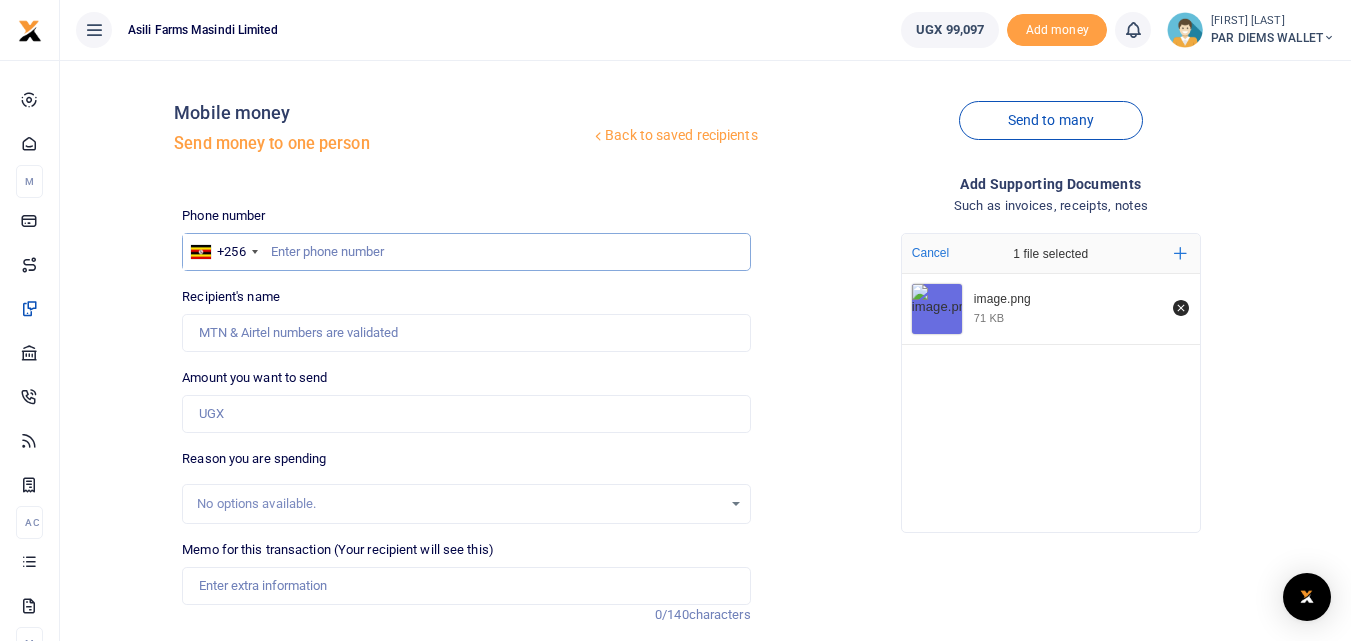 click at bounding box center (466, 252) 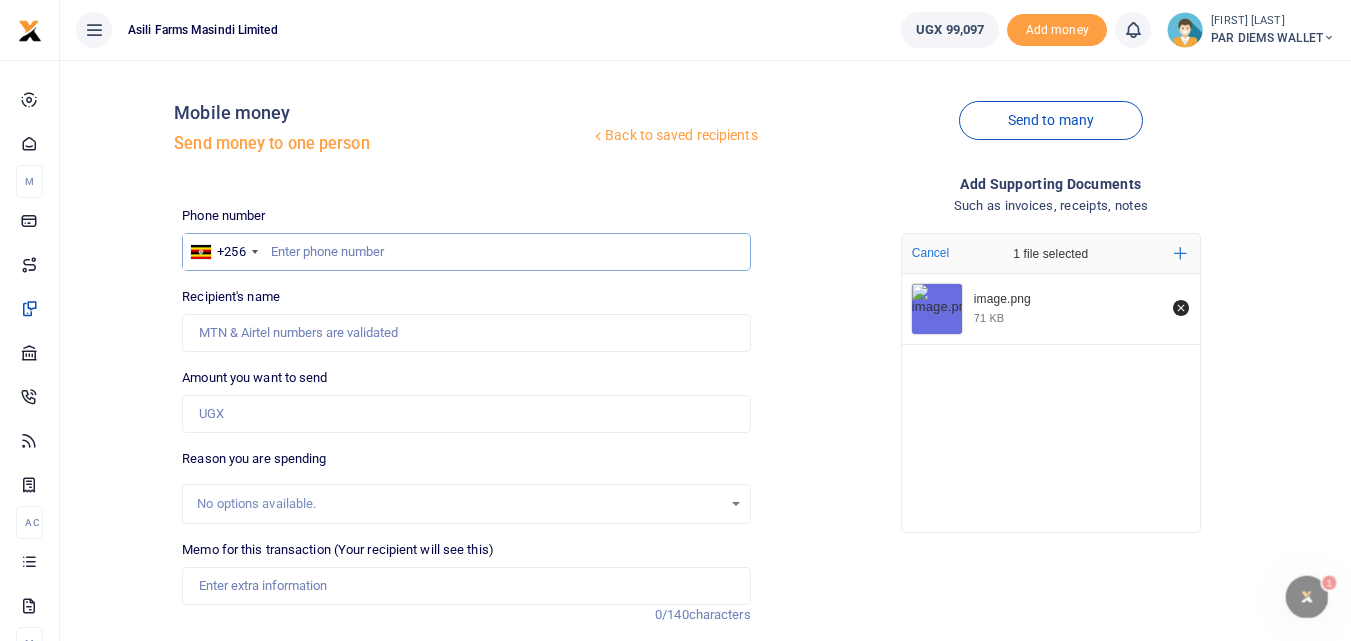 scroll, scrollTop: 0, scrollLeft: 0, axis: both 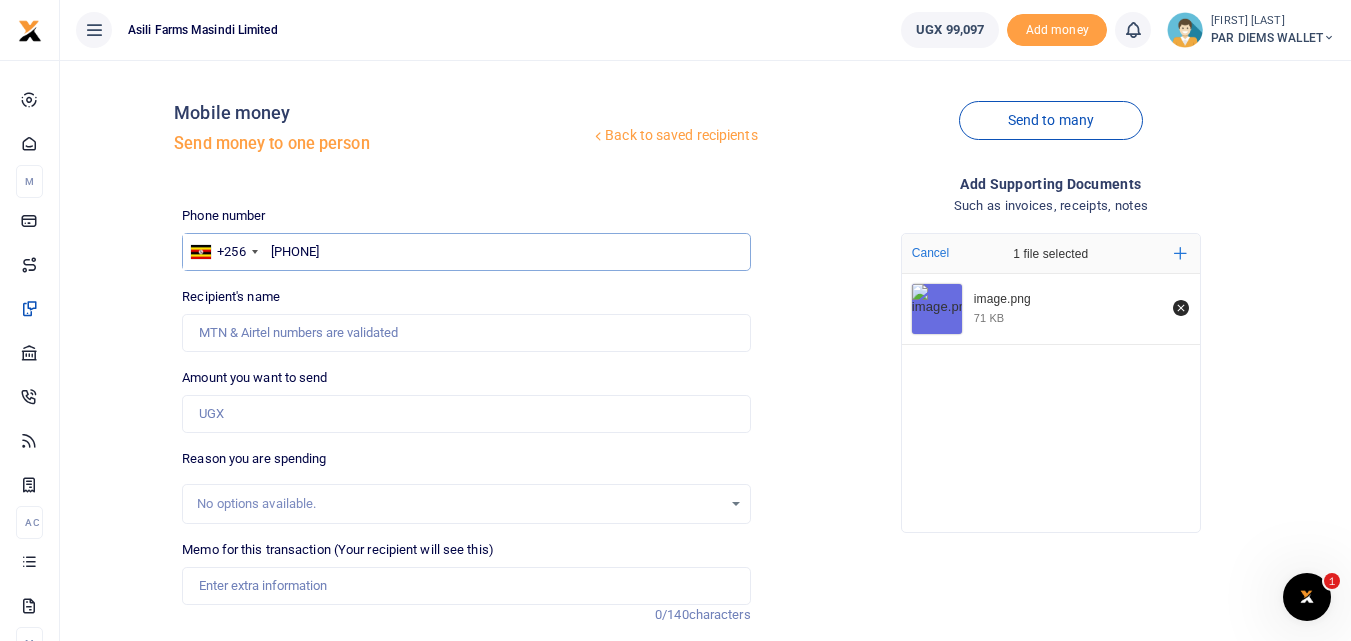 type on "[PHONE]" 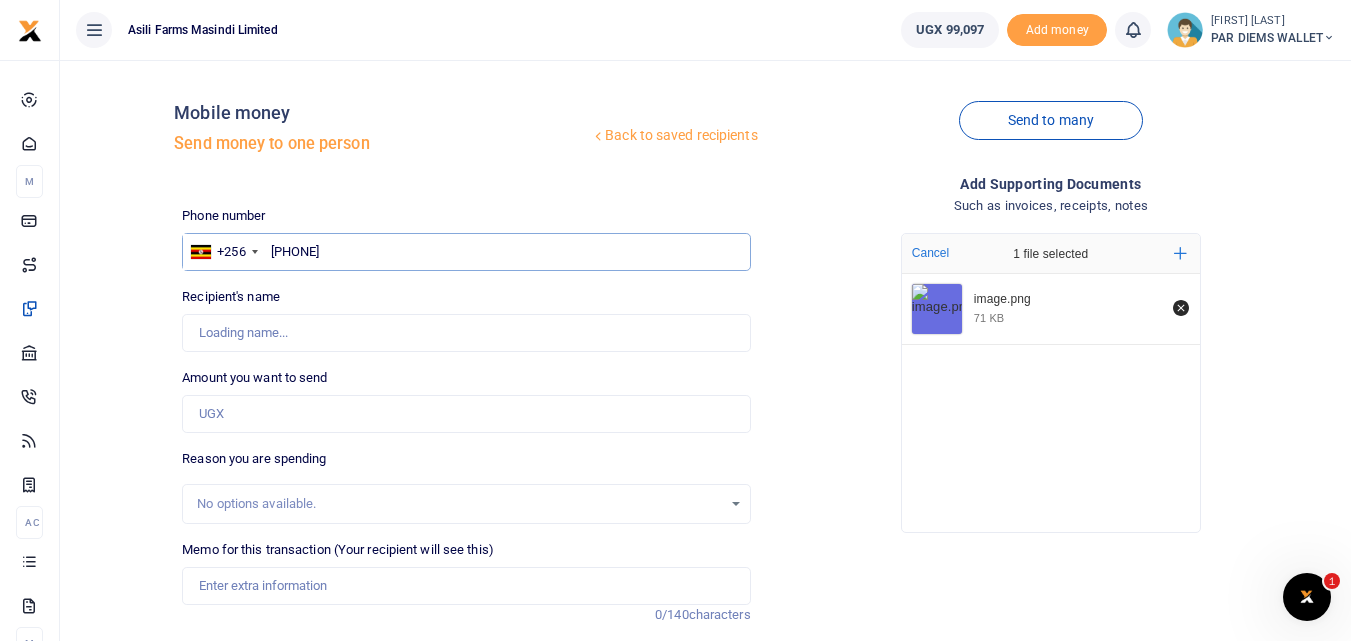 type on "[FIRST] [LAST]" 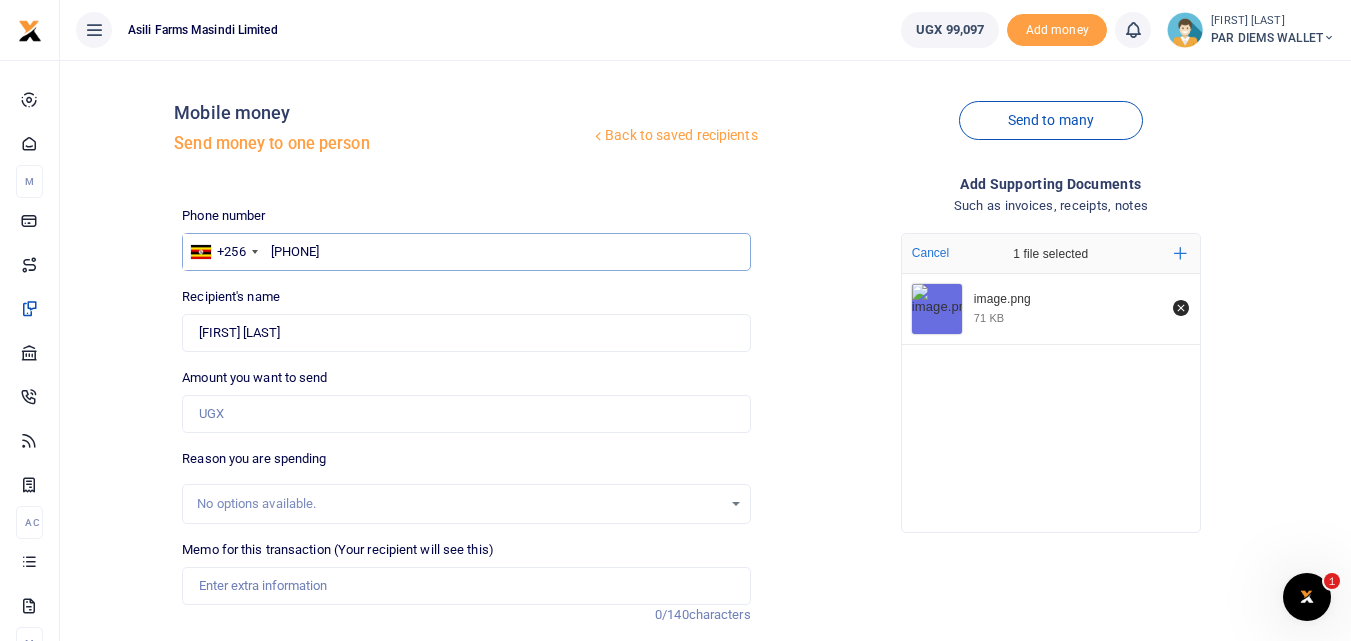 type on "[PHONE]" 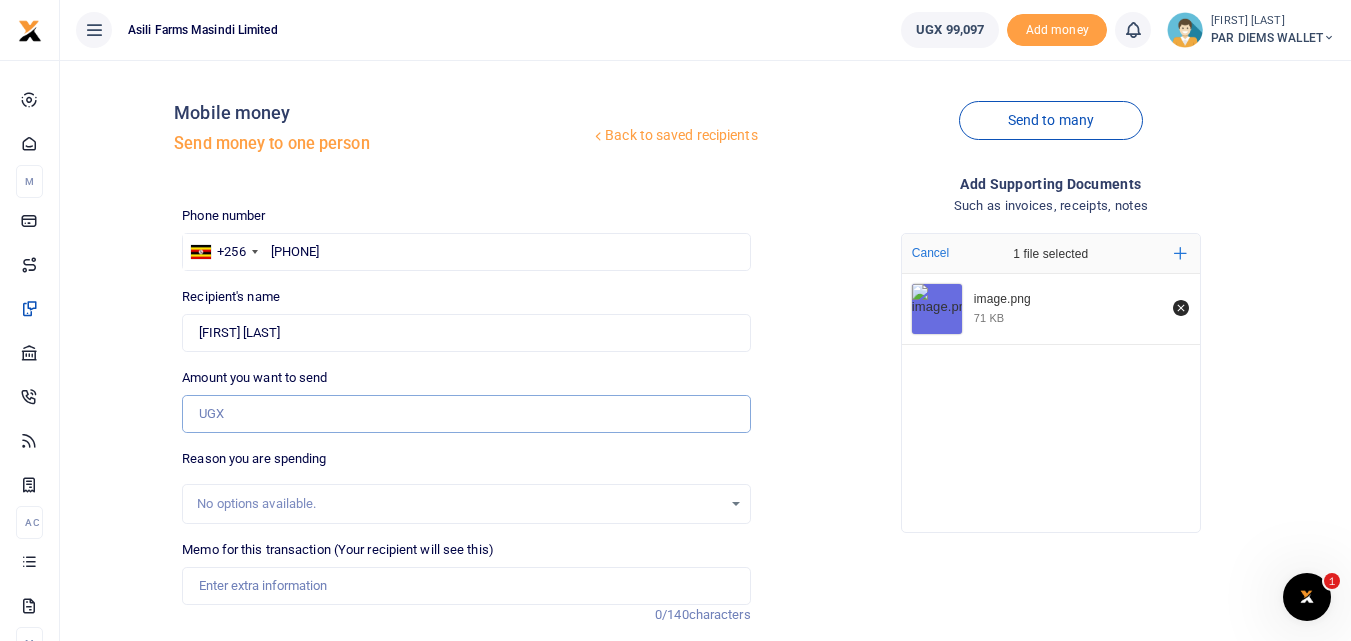 click on "Amount you want to send" at bounding box center [466, 414] 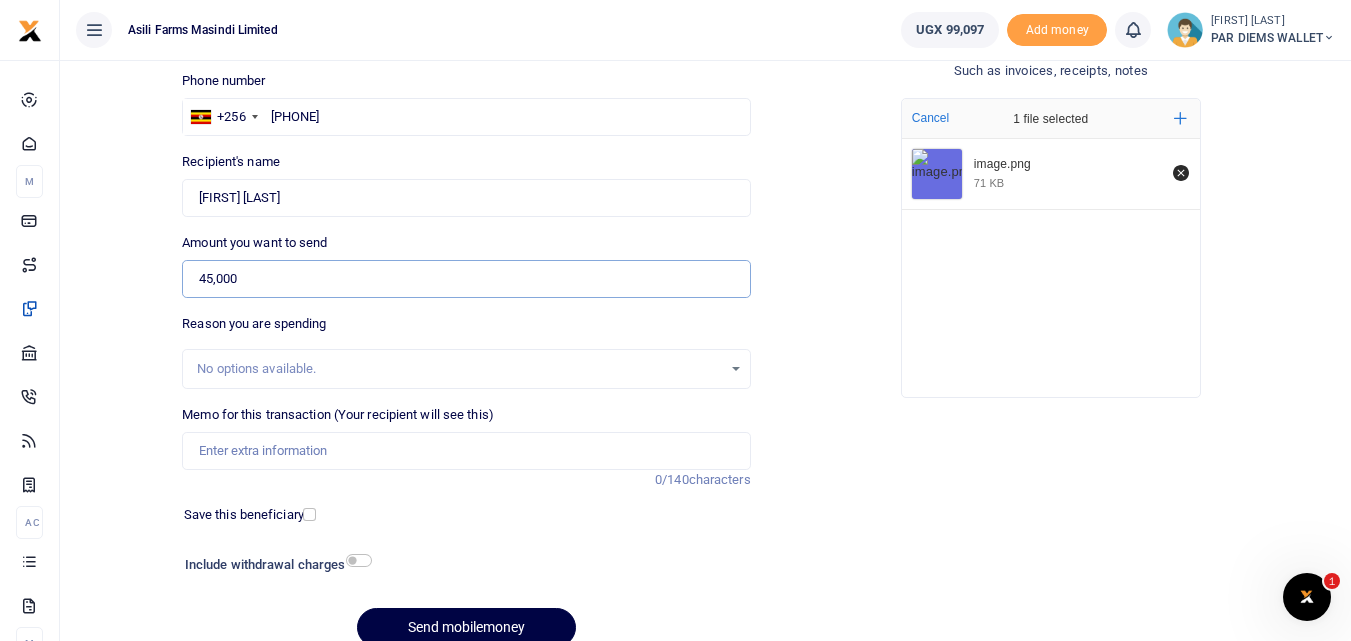 scroll, scrollTop: 145, scrollLeft: 0, axis: vertical 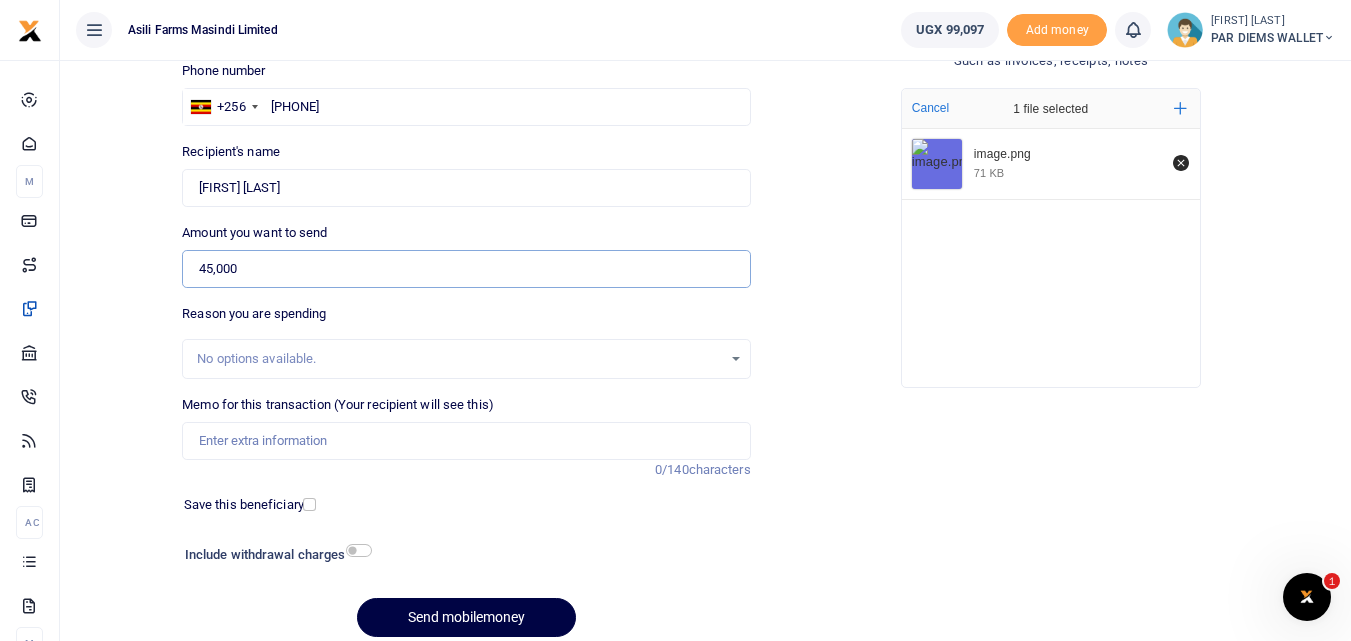 type on "45,000" 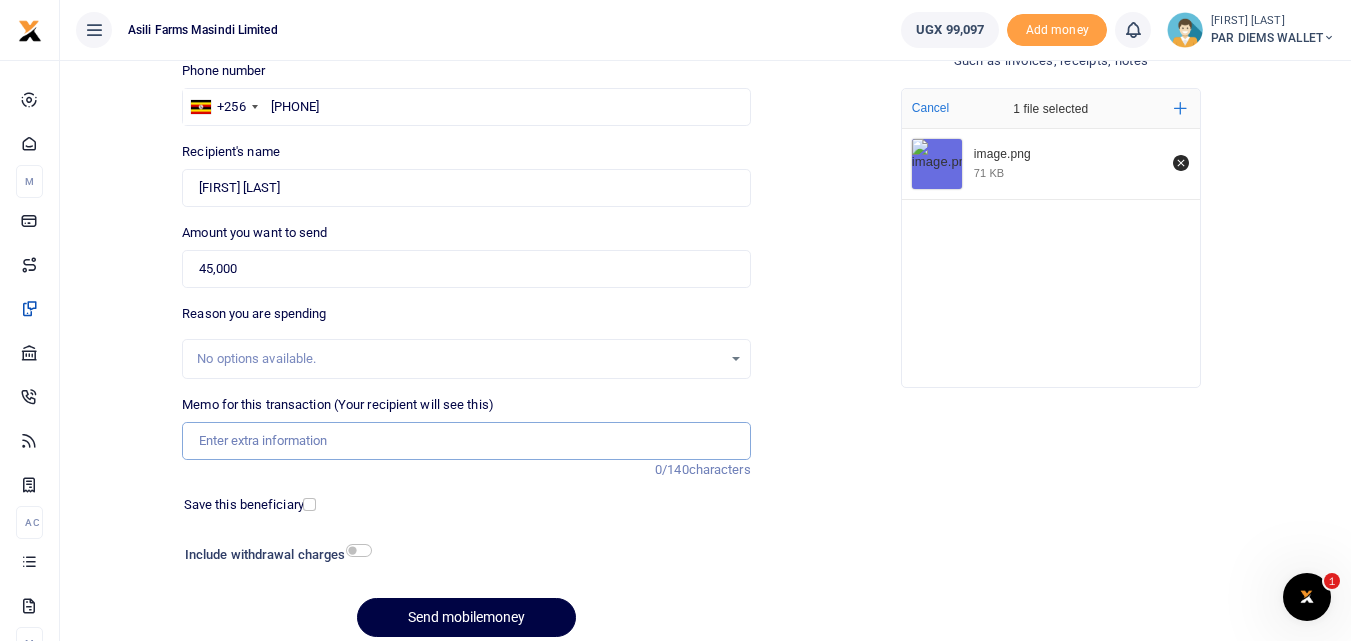click on "Memo for this transaction (Your recipient will see this)" at bounding box center [466, 441] 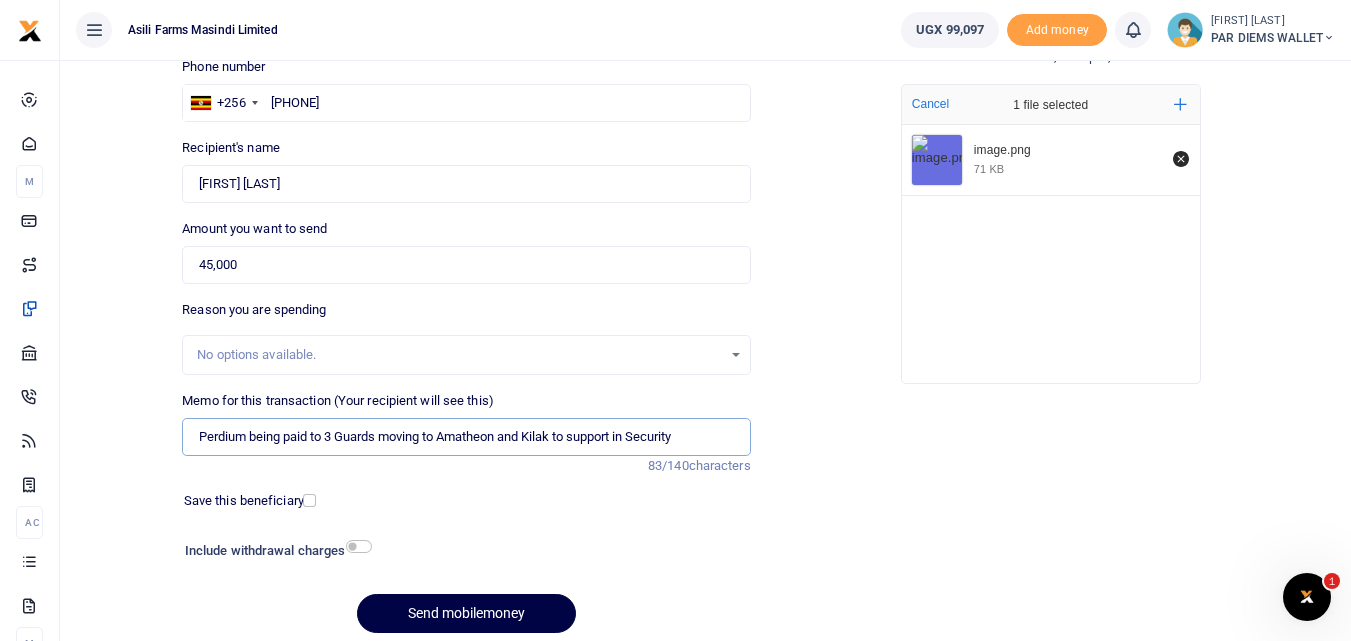 scroll, scrollTop: 155, scrollLeft: 0, axis: vertical 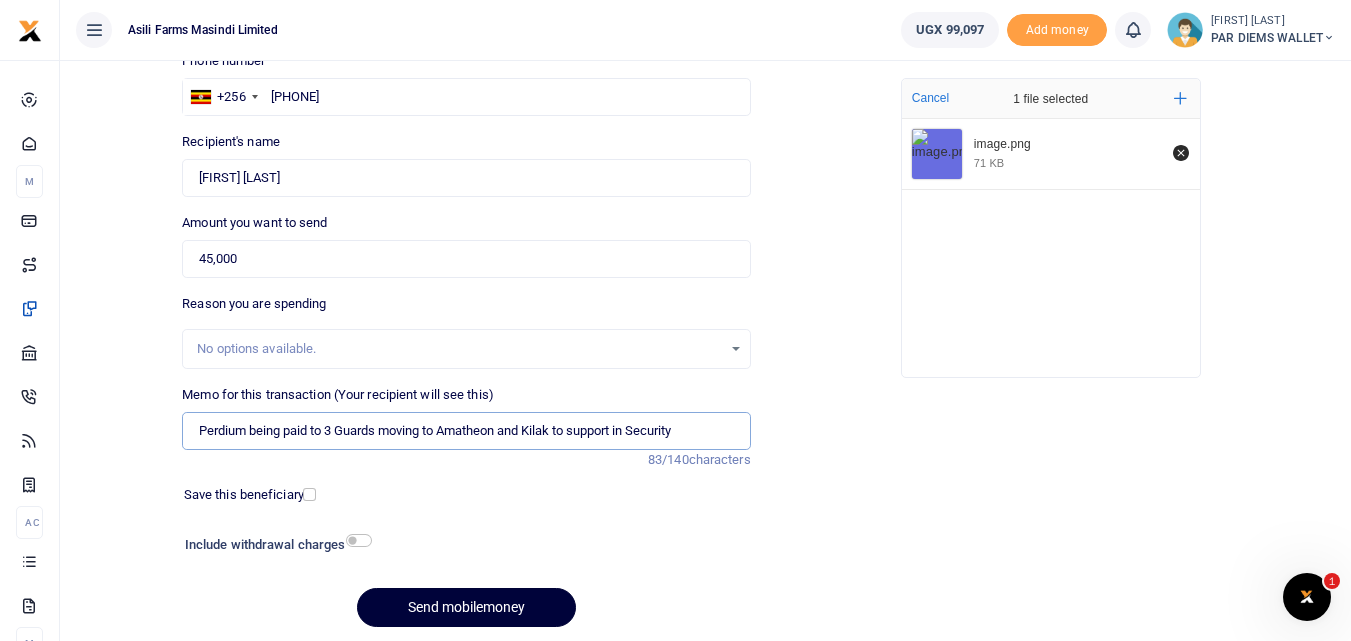 type on "Perdium being paid to 3 Guards moving to Amatheon and Kilak to support in Security" 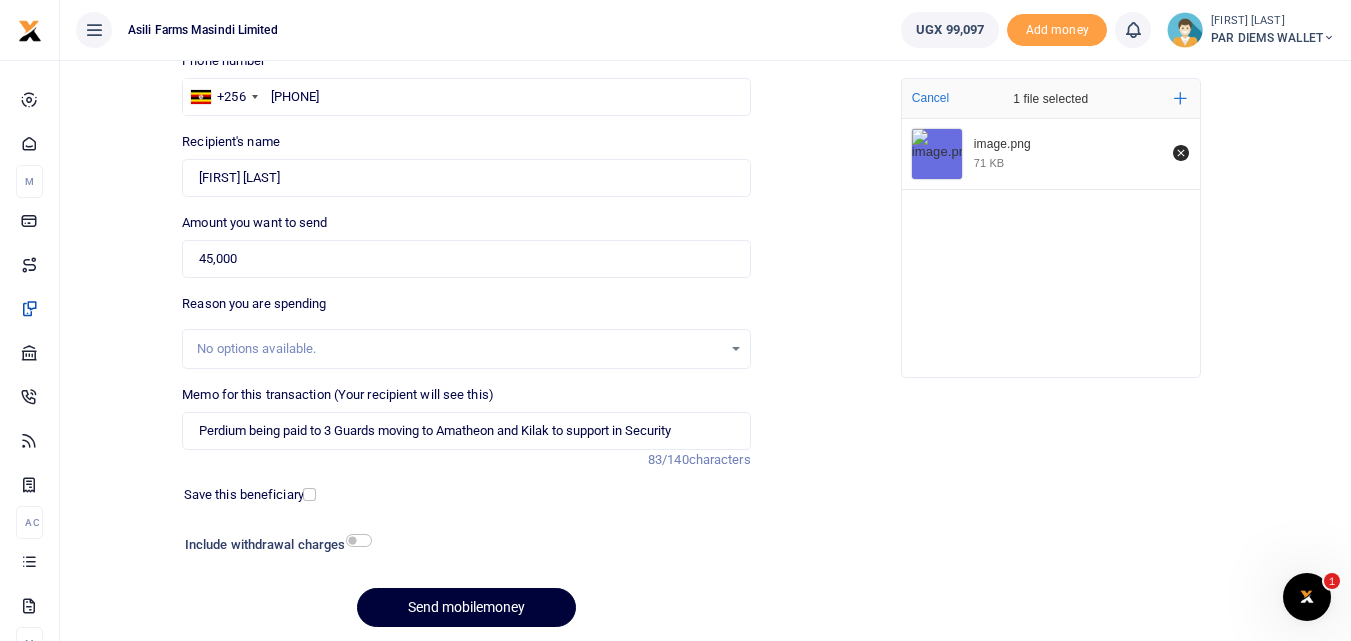 click on "Send mobilemoney" at bounding box center [466, 607] 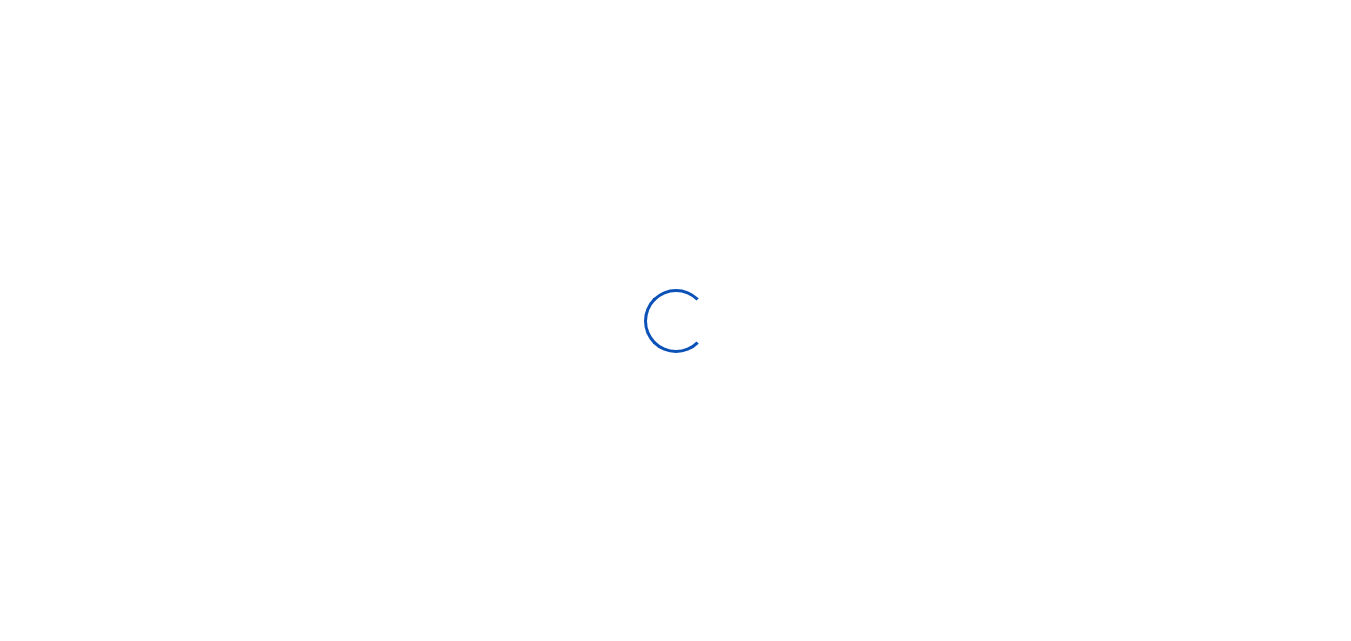 scroll, scrollTop: 155, scrollLeft: 0, axis: vertical 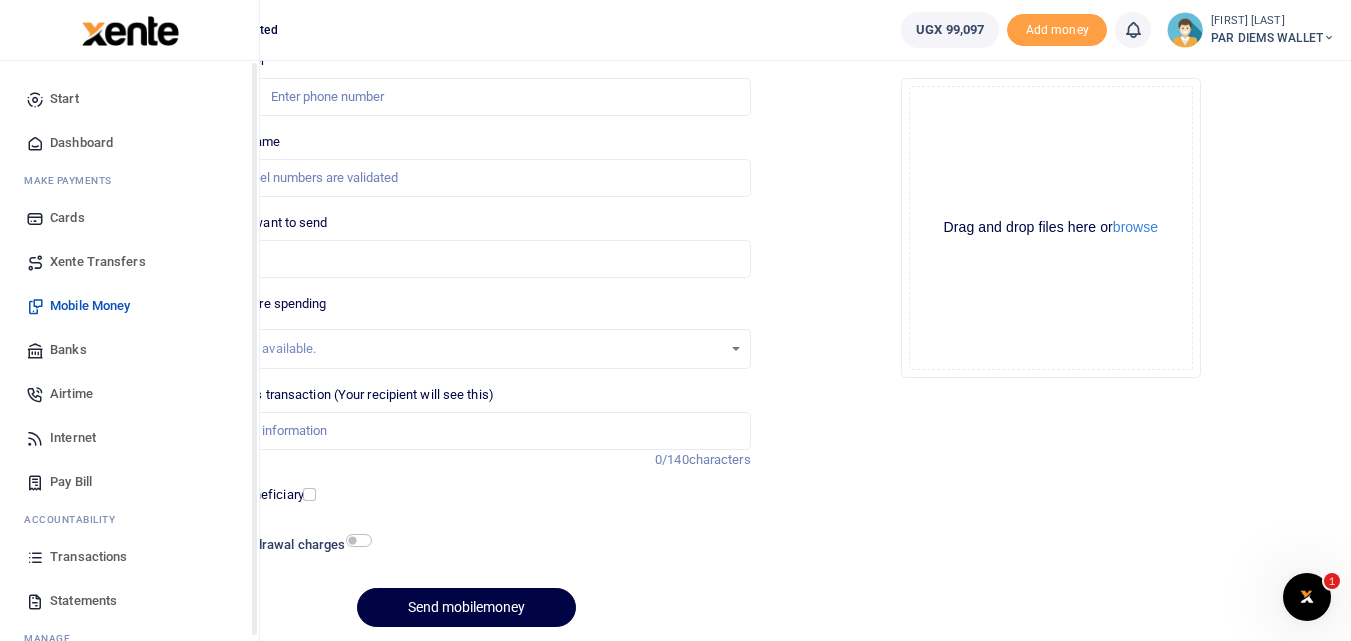 click at bounding box center [35, 557] 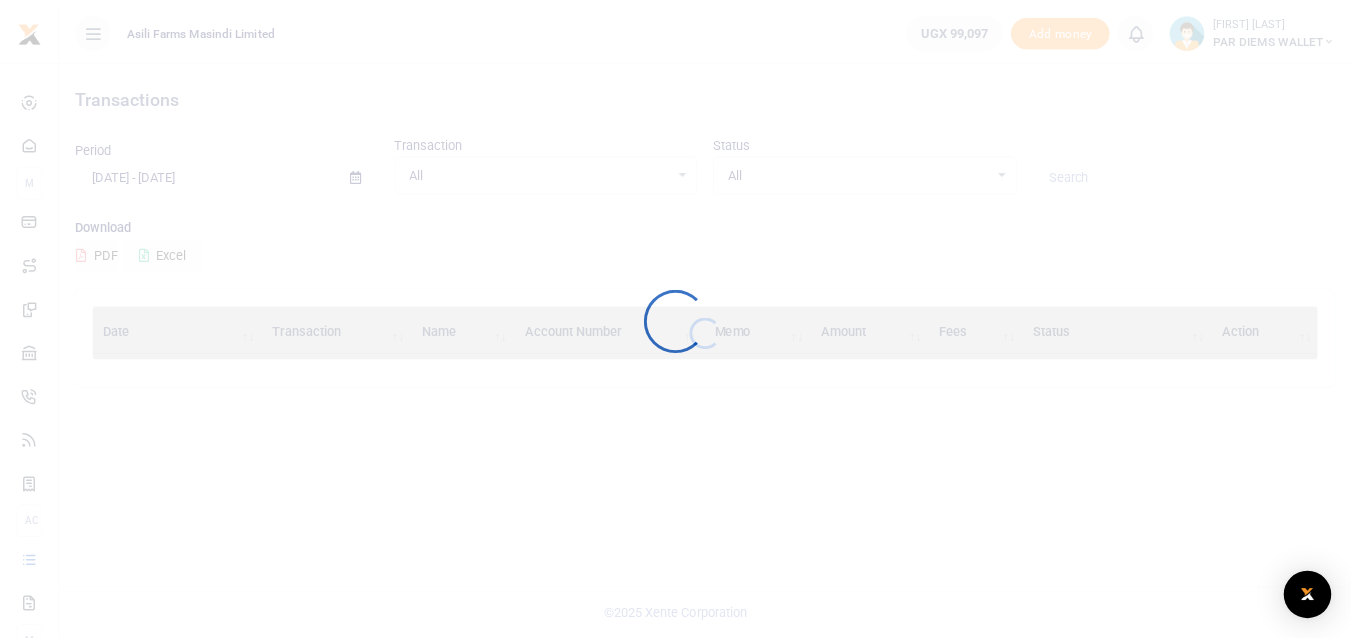 scroll, scrollTop: 0, scrollLeft: 0, axis: both 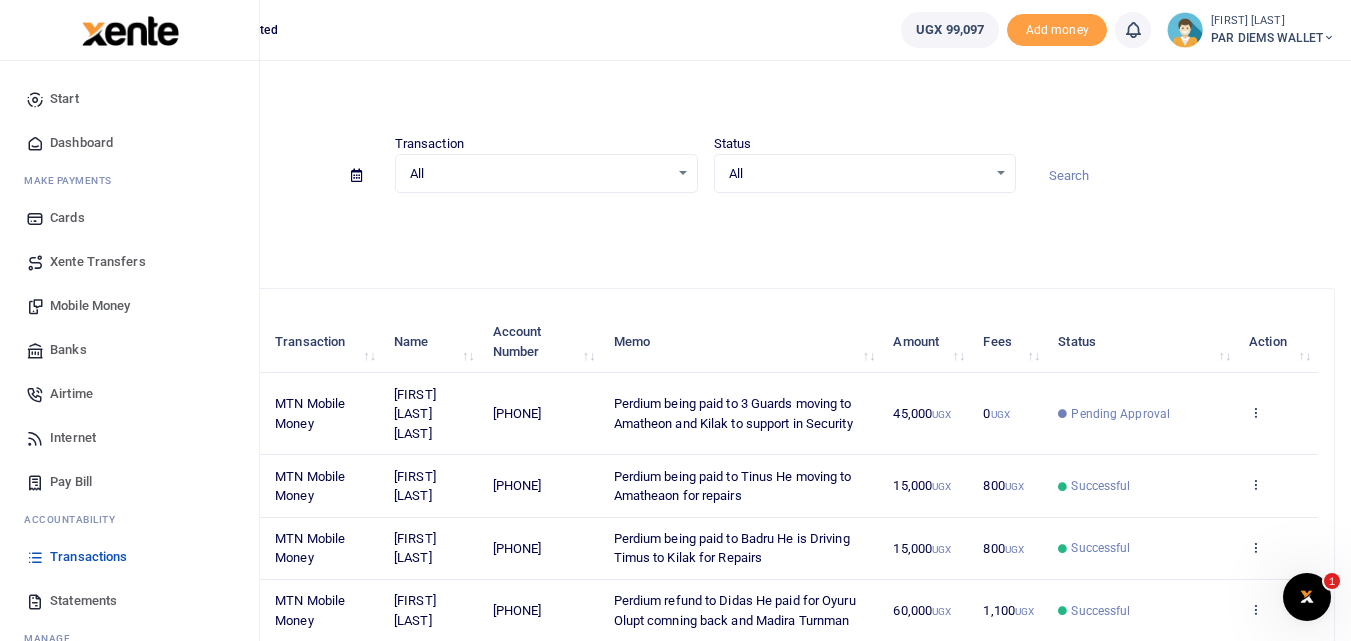 click on "Mobile Money" at bounding box center [90, 306] 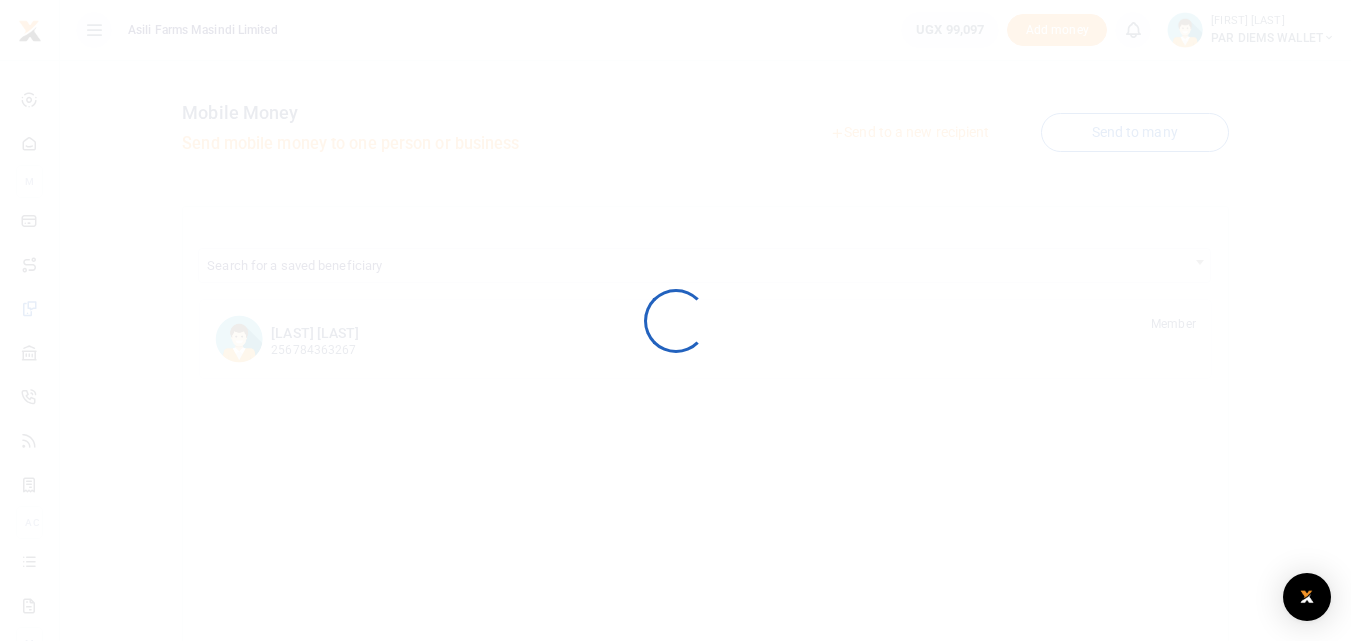 scroll, scrollTop: 0, scrollLeft: 0, axis: both 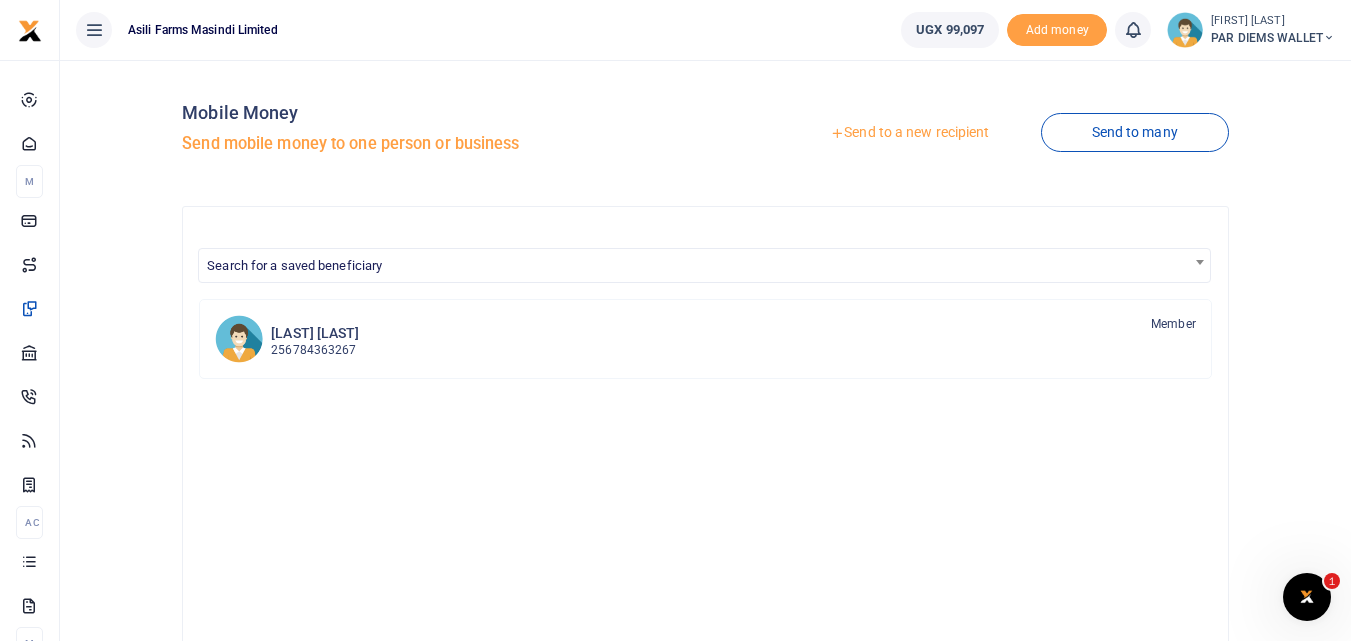click on "Send to a new recipient" at bounding box center [909, 133] 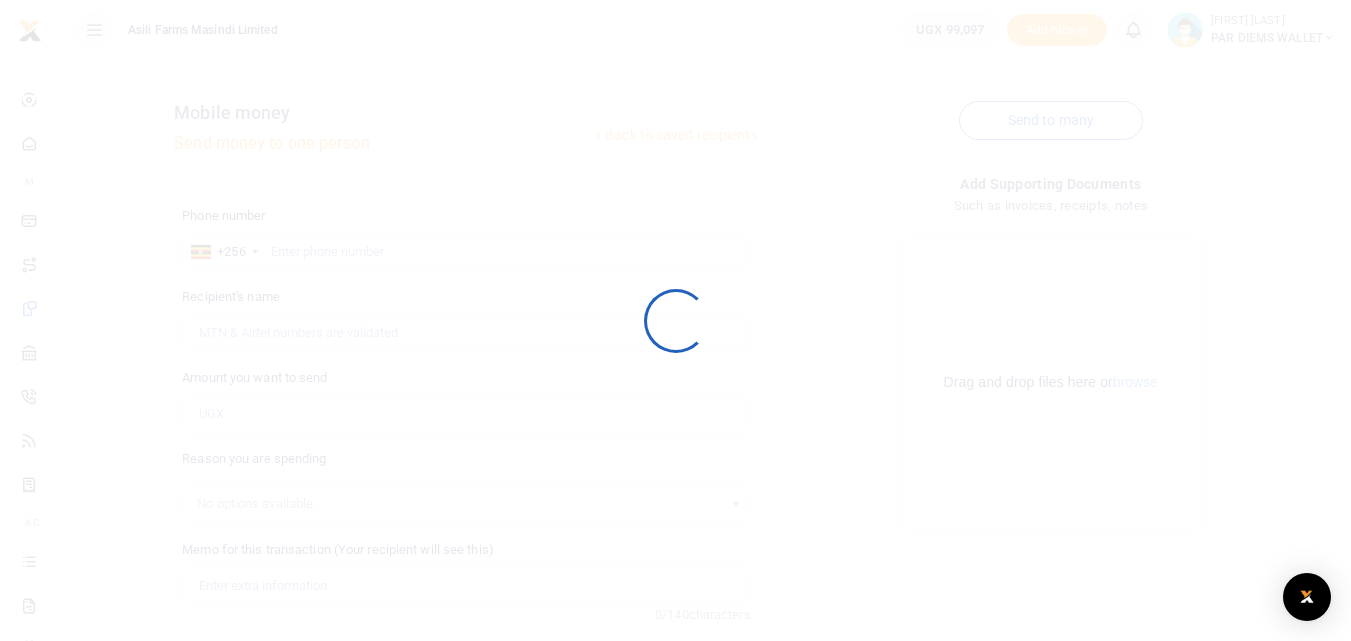 scroll, scrollTop: 0, scrollLeft: 0, axis: both 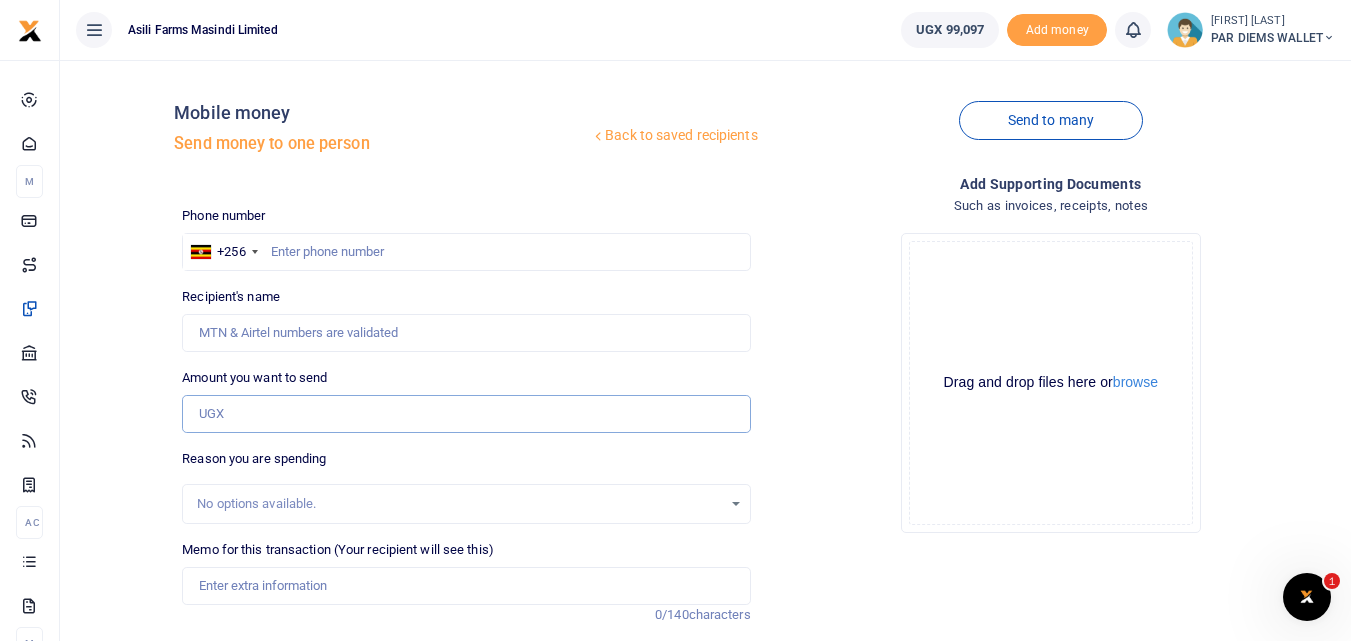 click on "Amount you want to send" at bounding box center (466, 414) 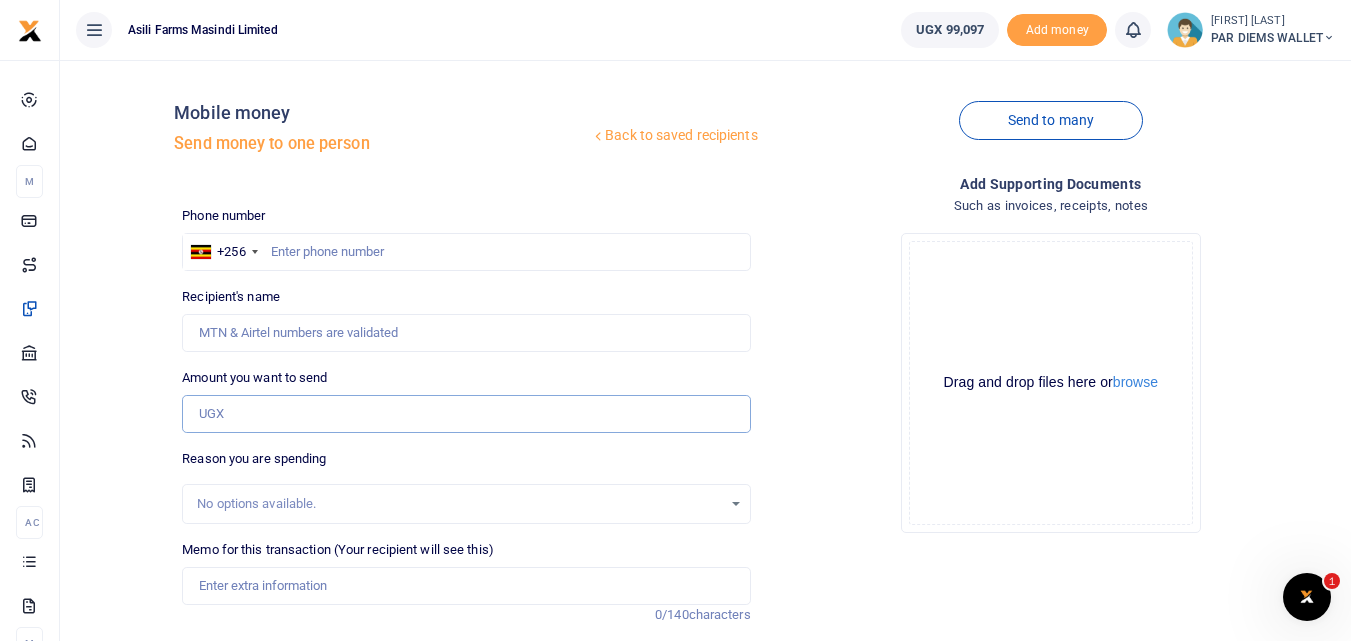 paste on "[PHONE]" 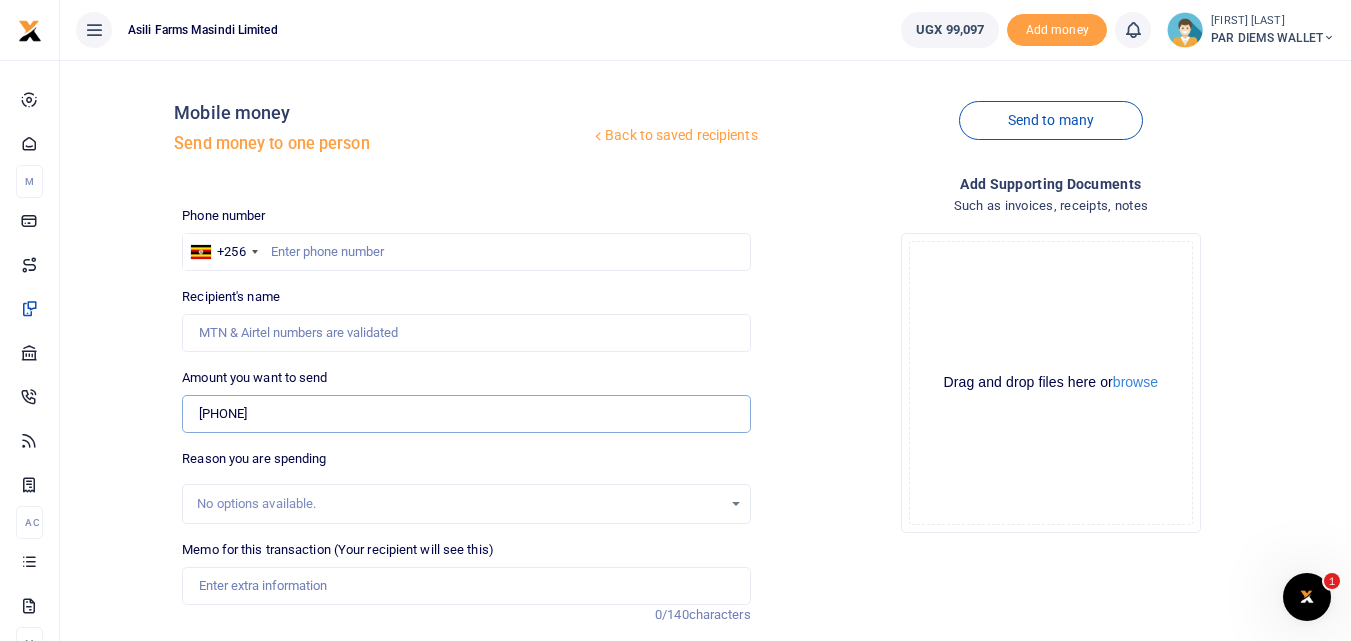type on "[PHONE]" 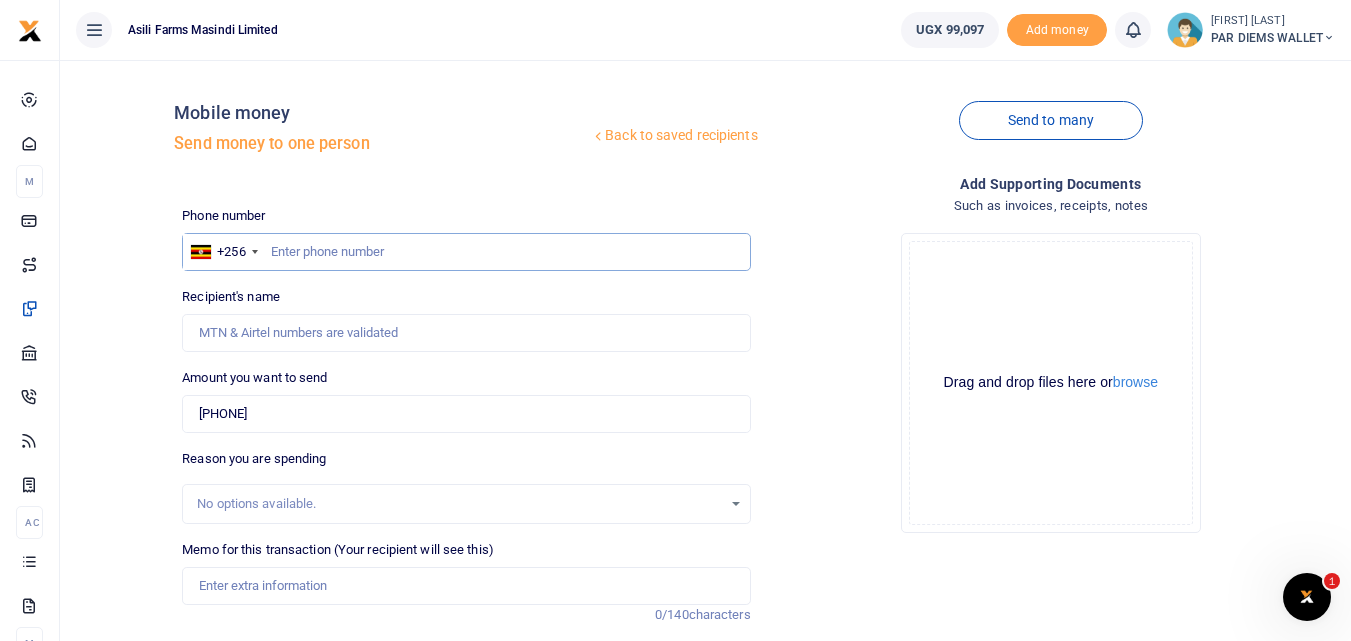 click at bounding box center [466, 252] 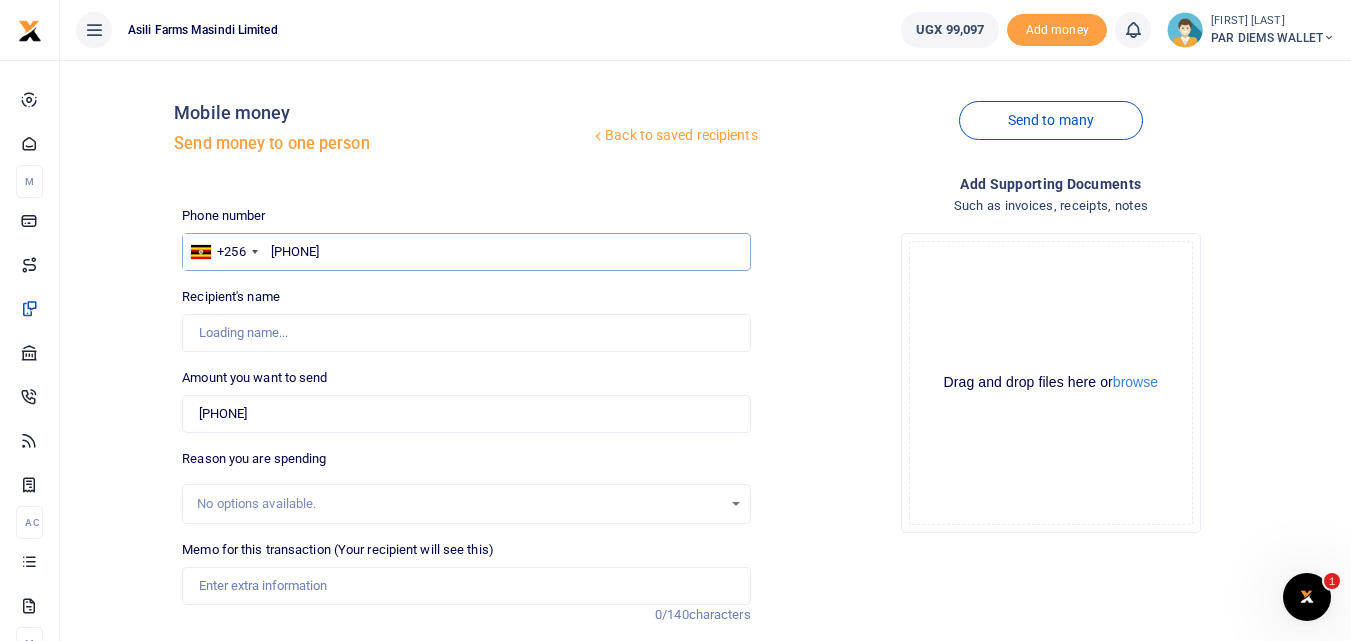 type on "392879710" 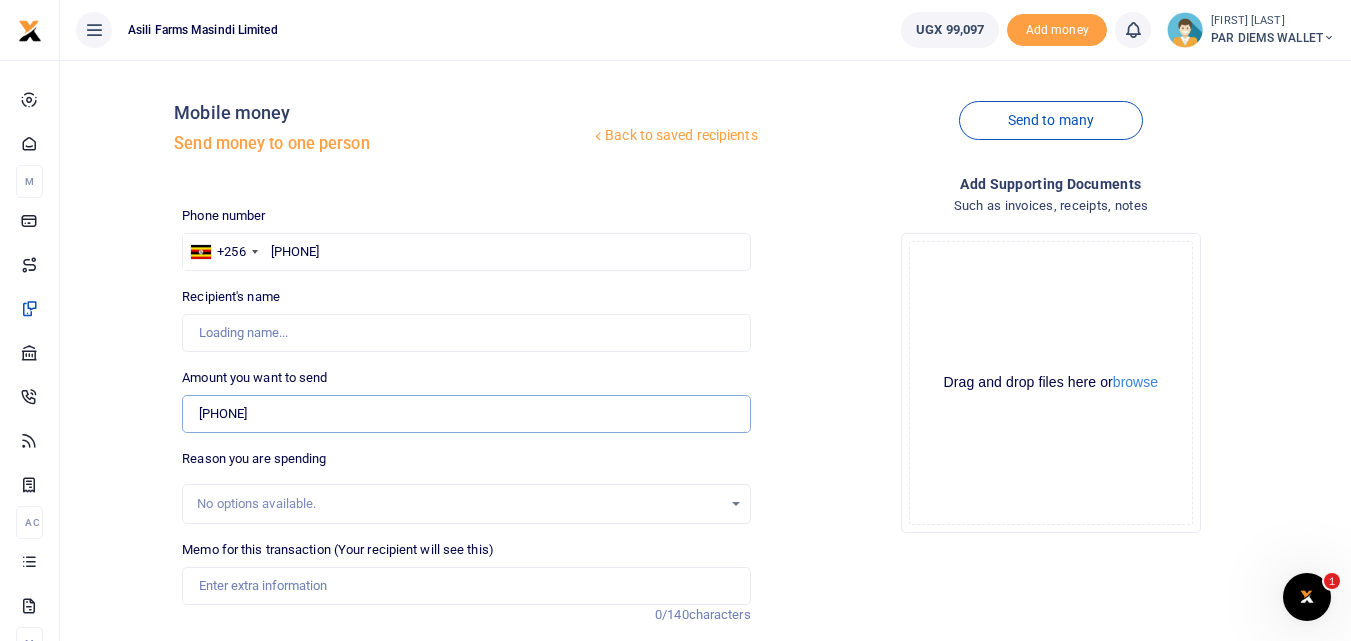 click on "0392879710" at bounding box center [466, 414] 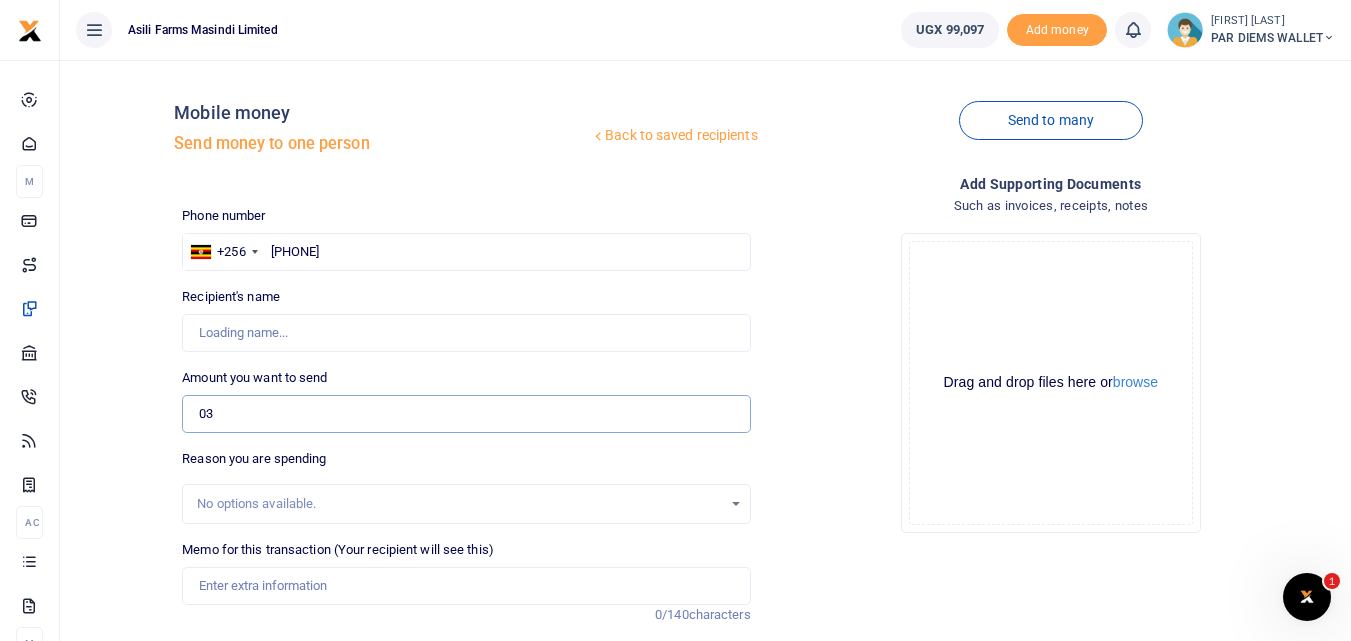 type on "0" 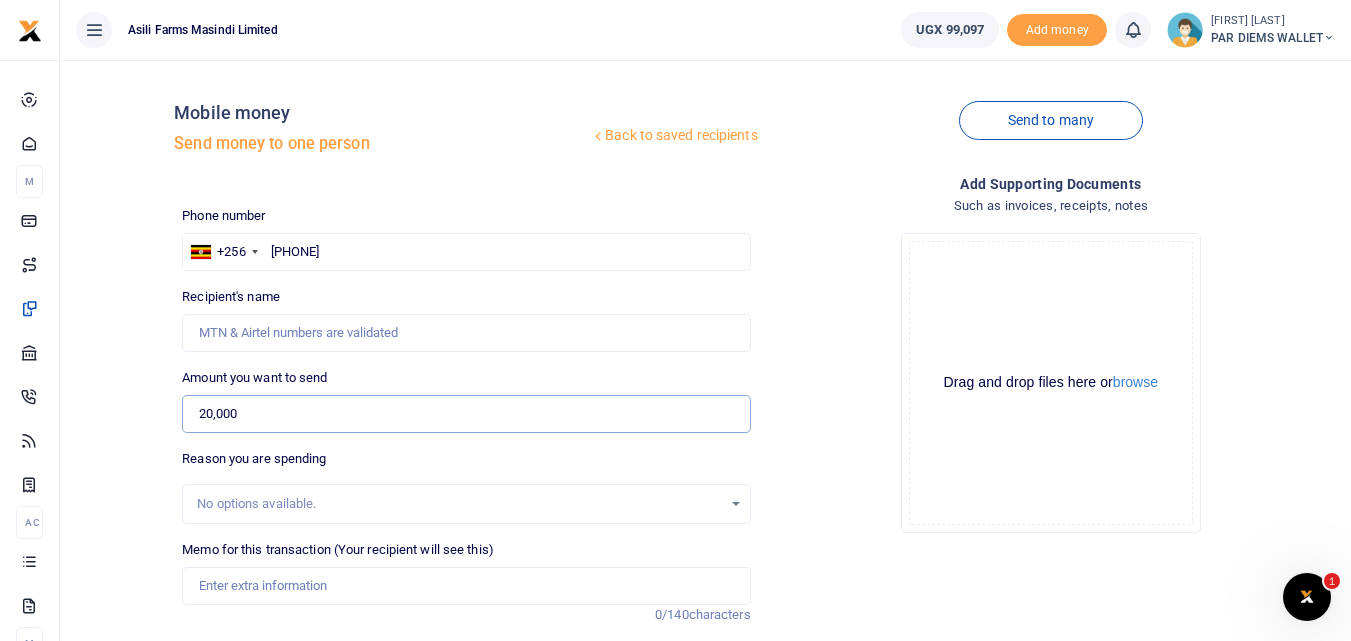 type on "20,000" 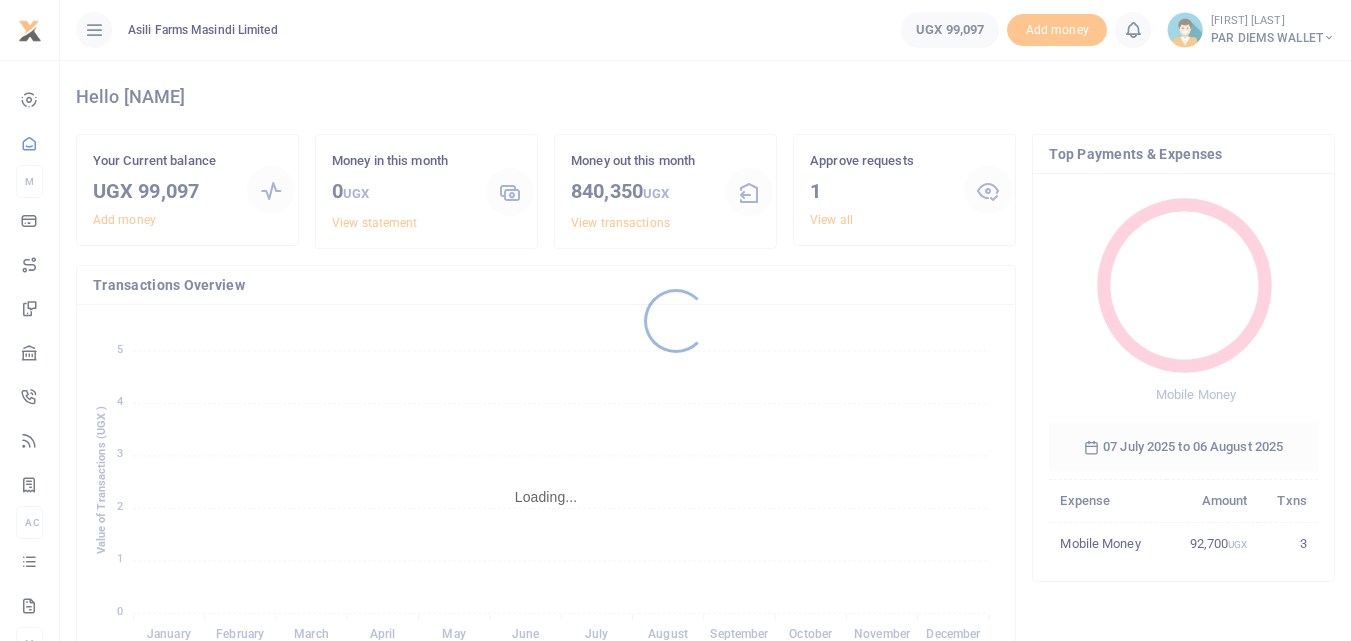 scroll, scrollTop: 0, scrollLeft: 0, axis: both 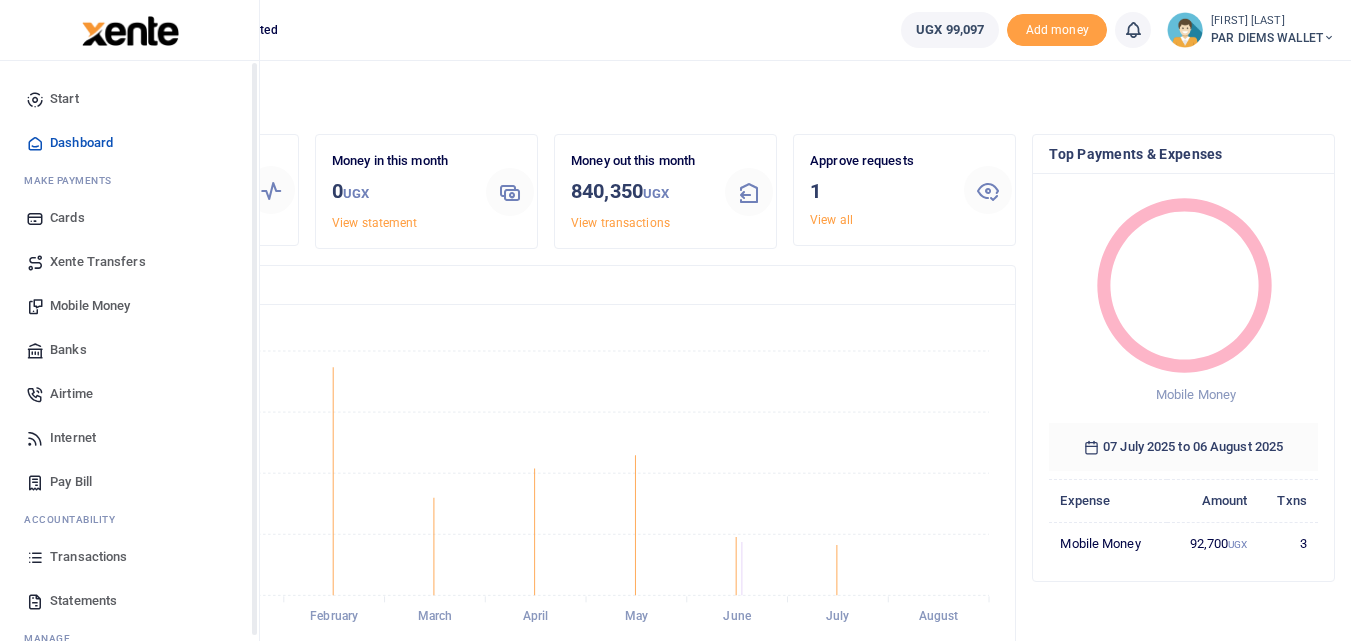 click on "Transactions" at bounding box center [129, 557] 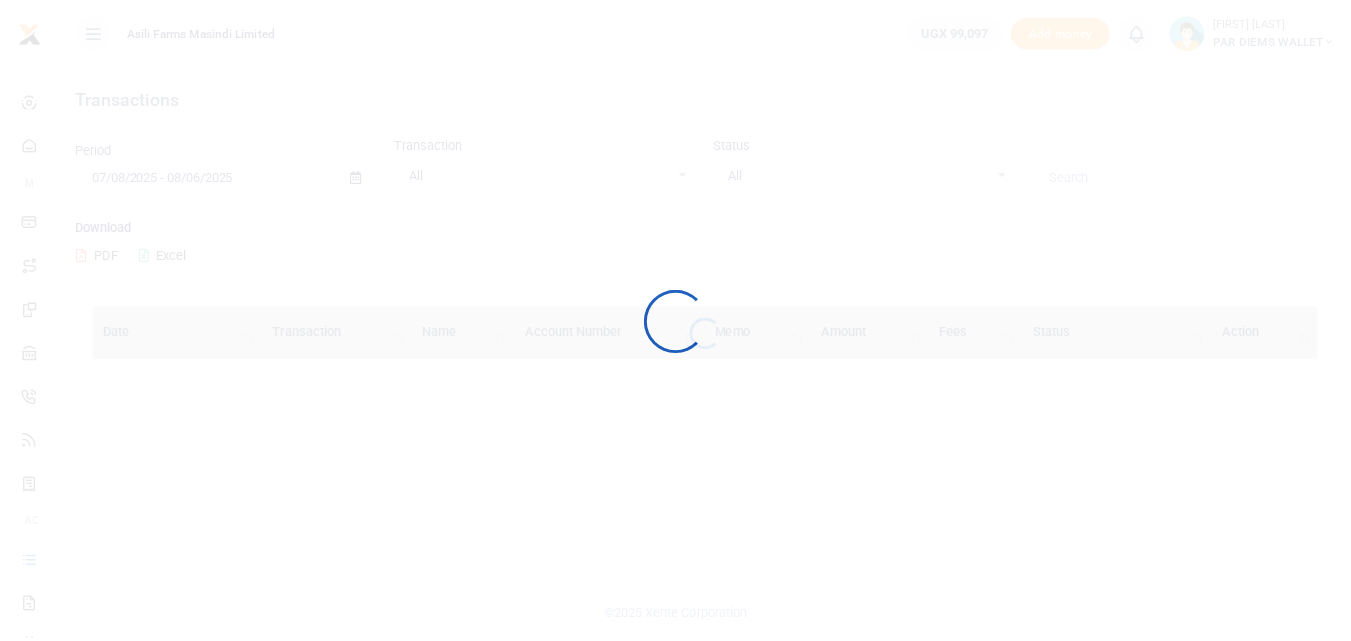 scroll, scrollTop: 0, scrollLeft: 0, axis: both 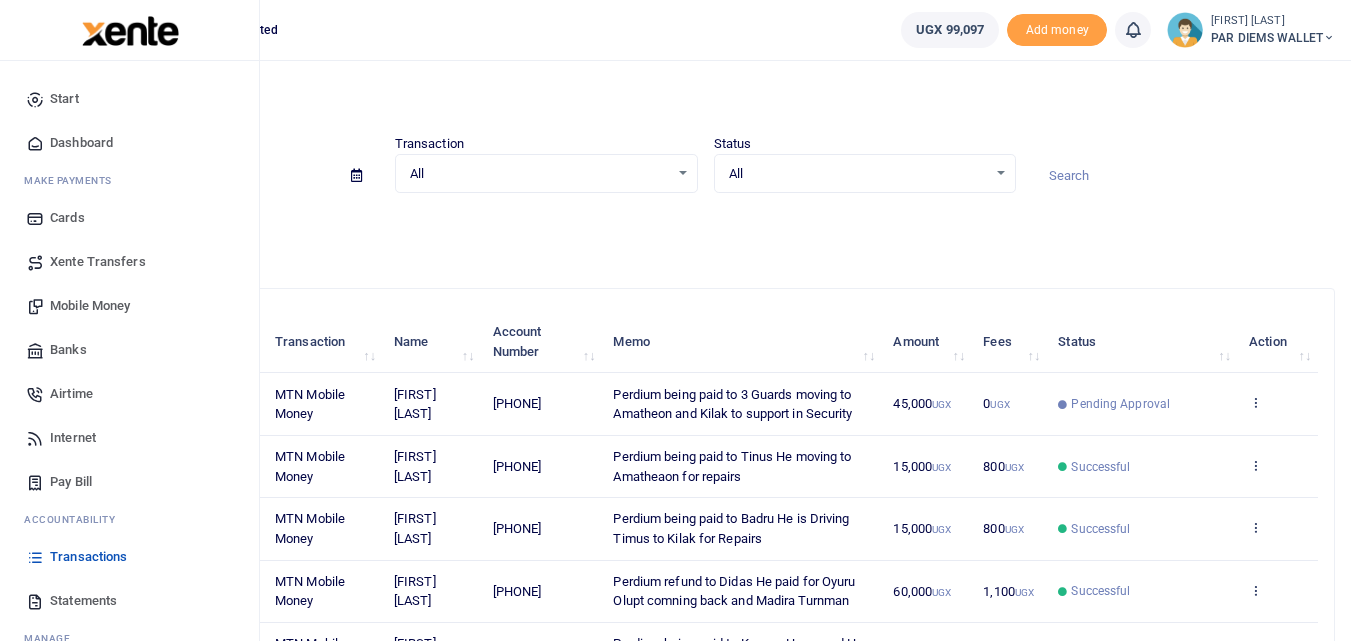 click on "Mobile Money" at bounding box center (129, 306) 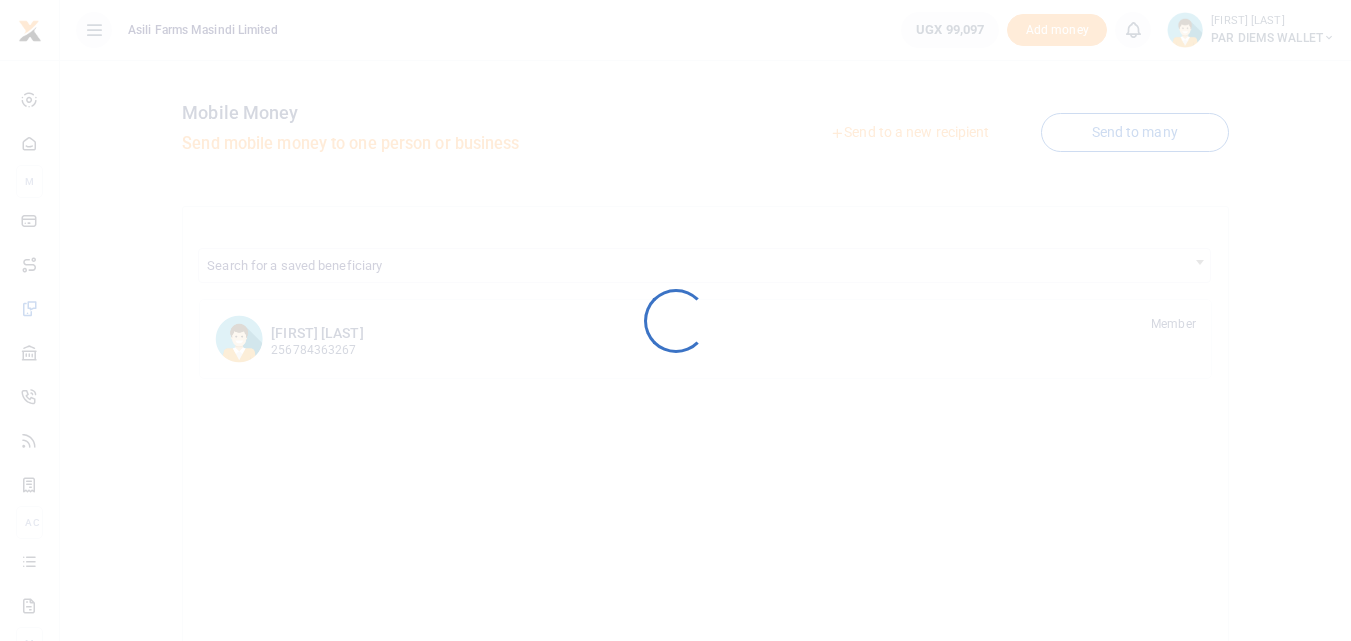 scroll, scrollTop: 0, scrollLeft: 0, axis: both 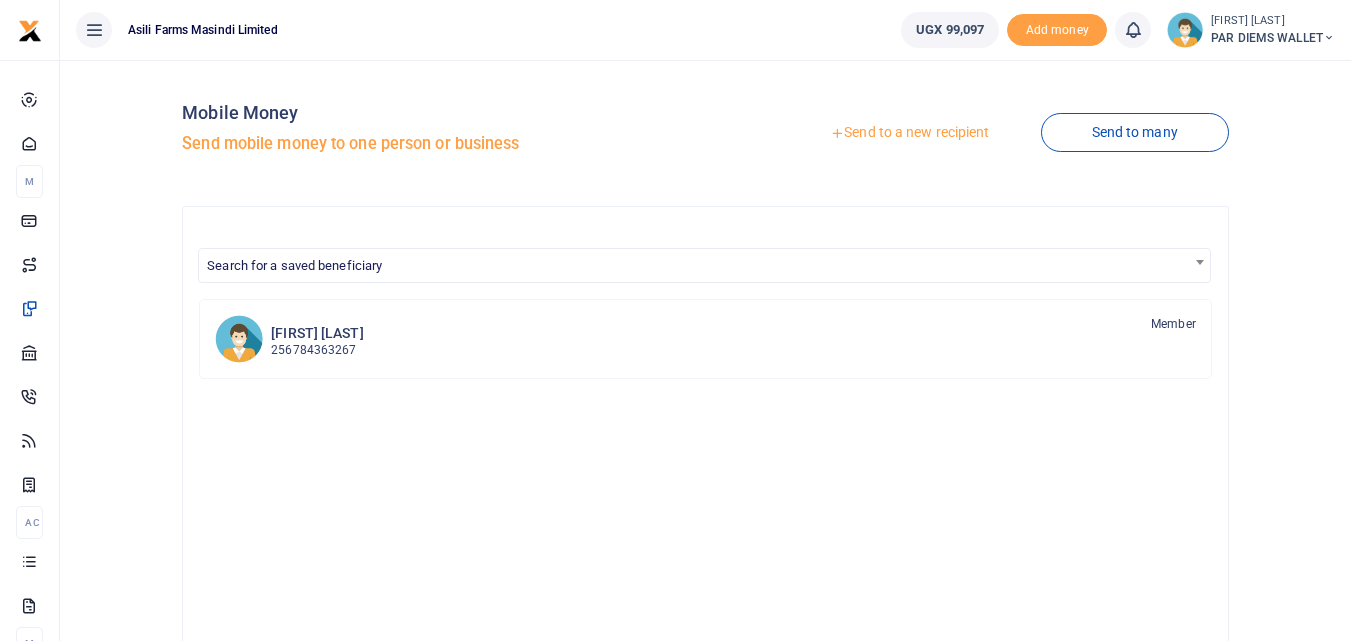 click on "Send to a new recipient" at bounding box center (909, 133) 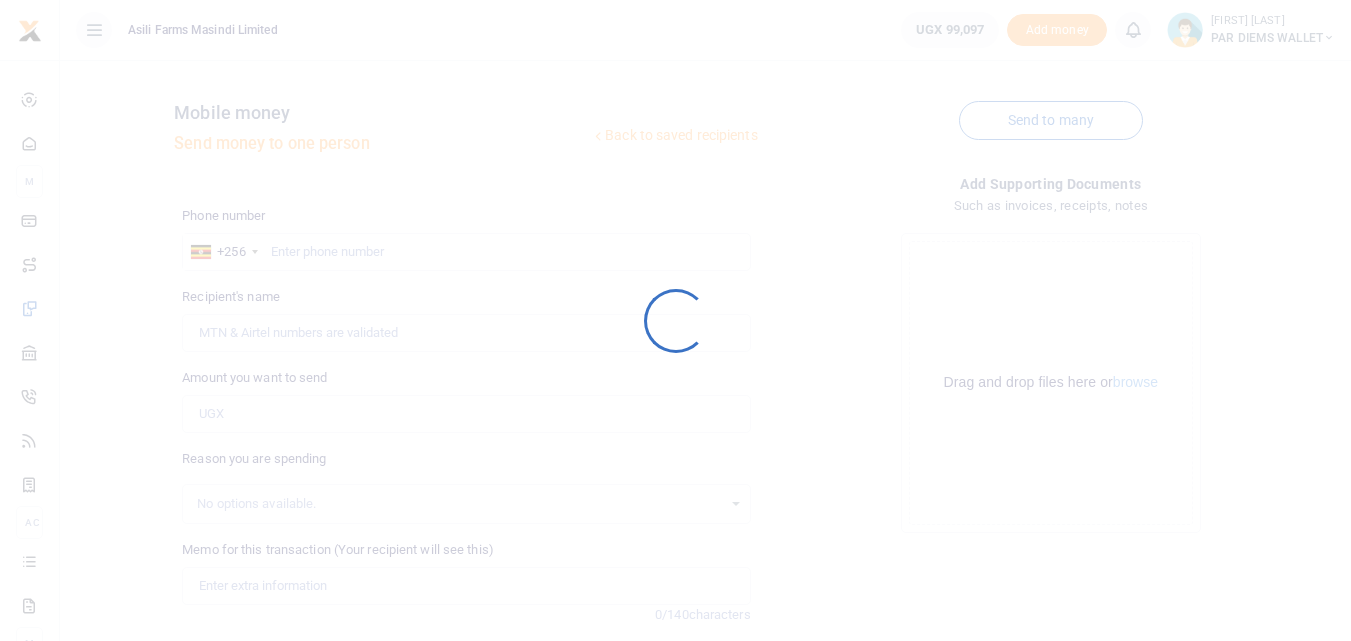 scroll, scrollTop: 0, scrollLeft: 0, axis: both 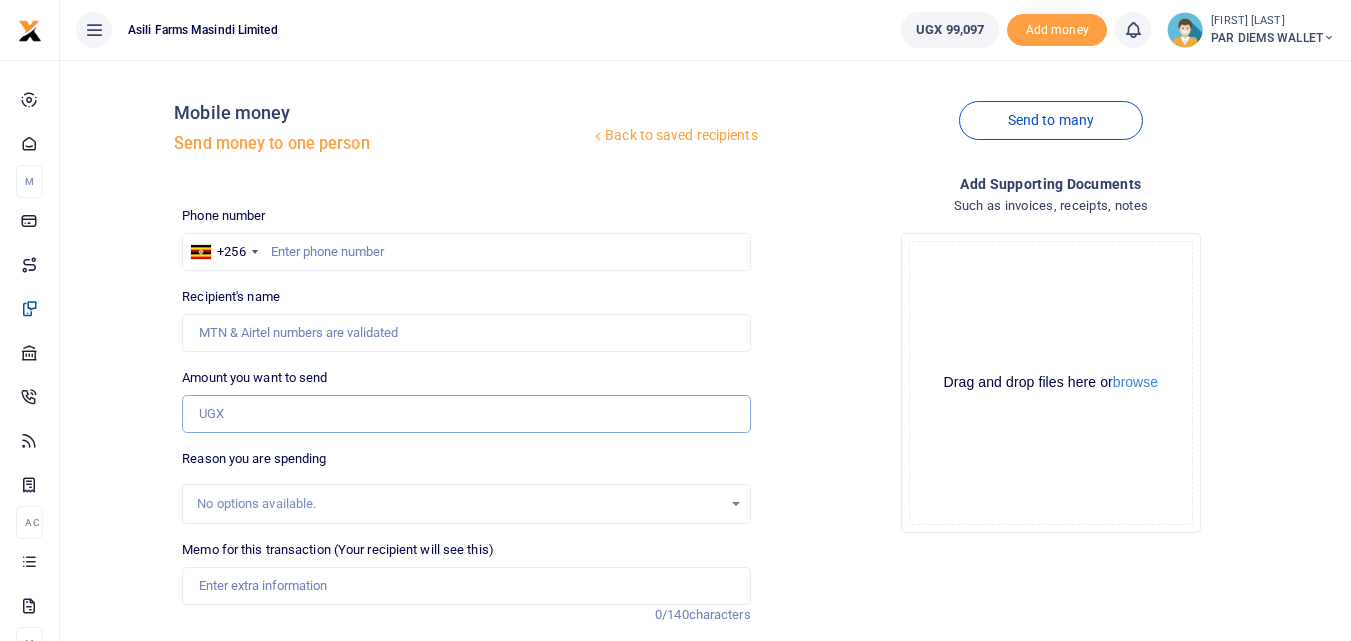 click on "Amount you want to send" at bounding box center (466, 414) 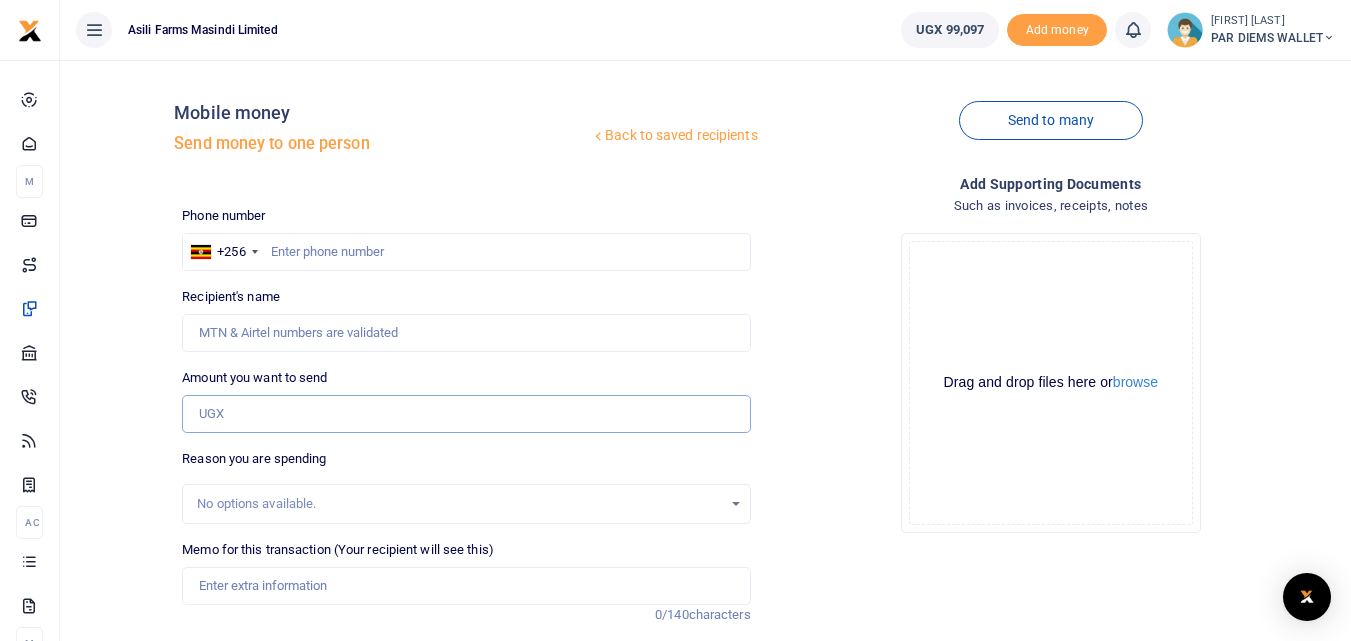 paste on "[PHONE]" 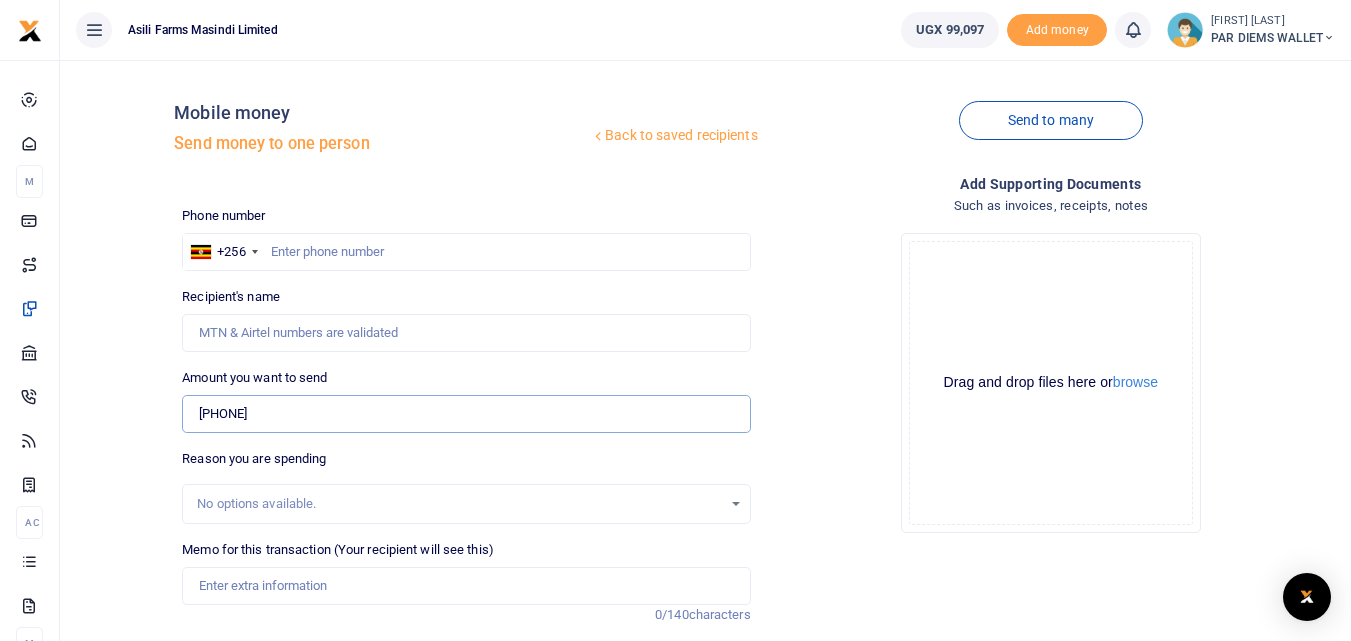 type on "[PHONE]" 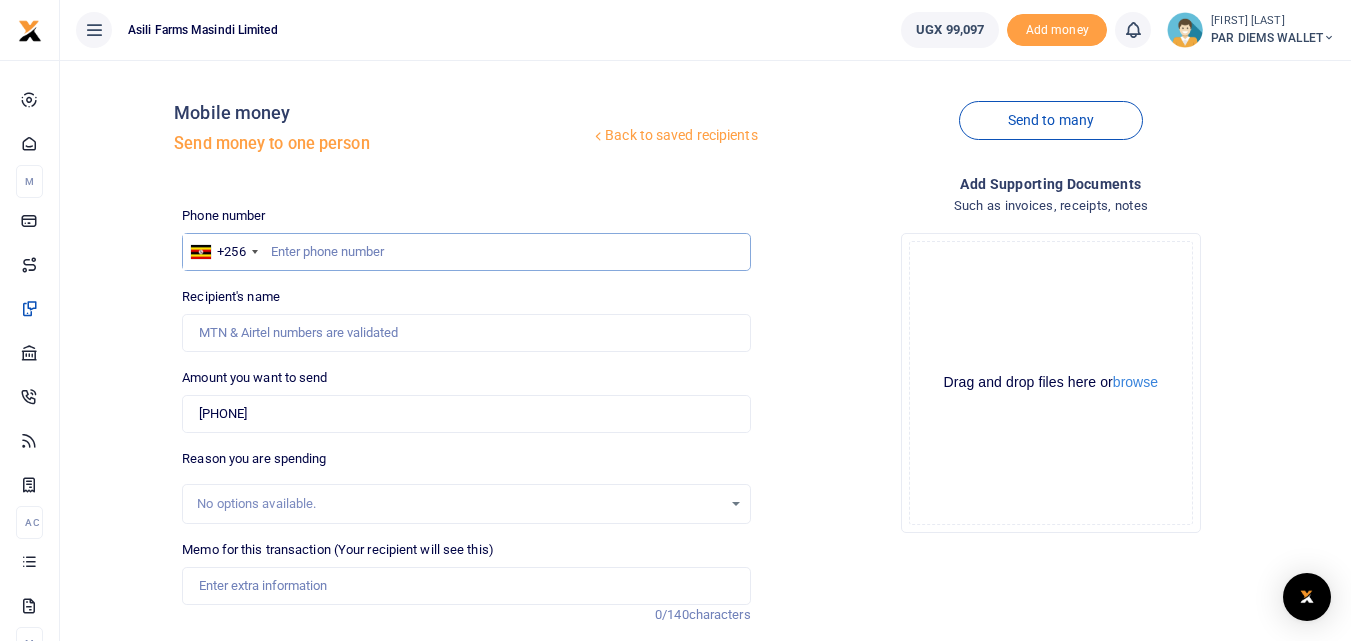 click at bounding box center [466, 252] 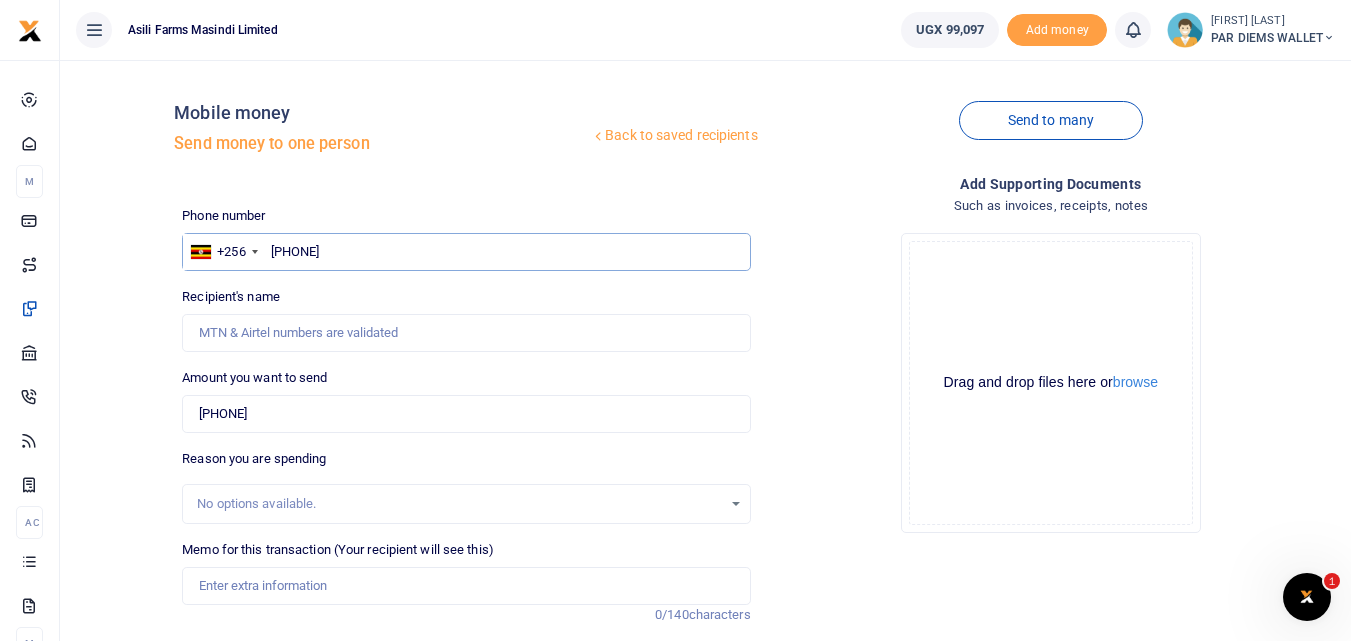 scroll, scrollTop: 0, scrollLeft: 0, axis: both 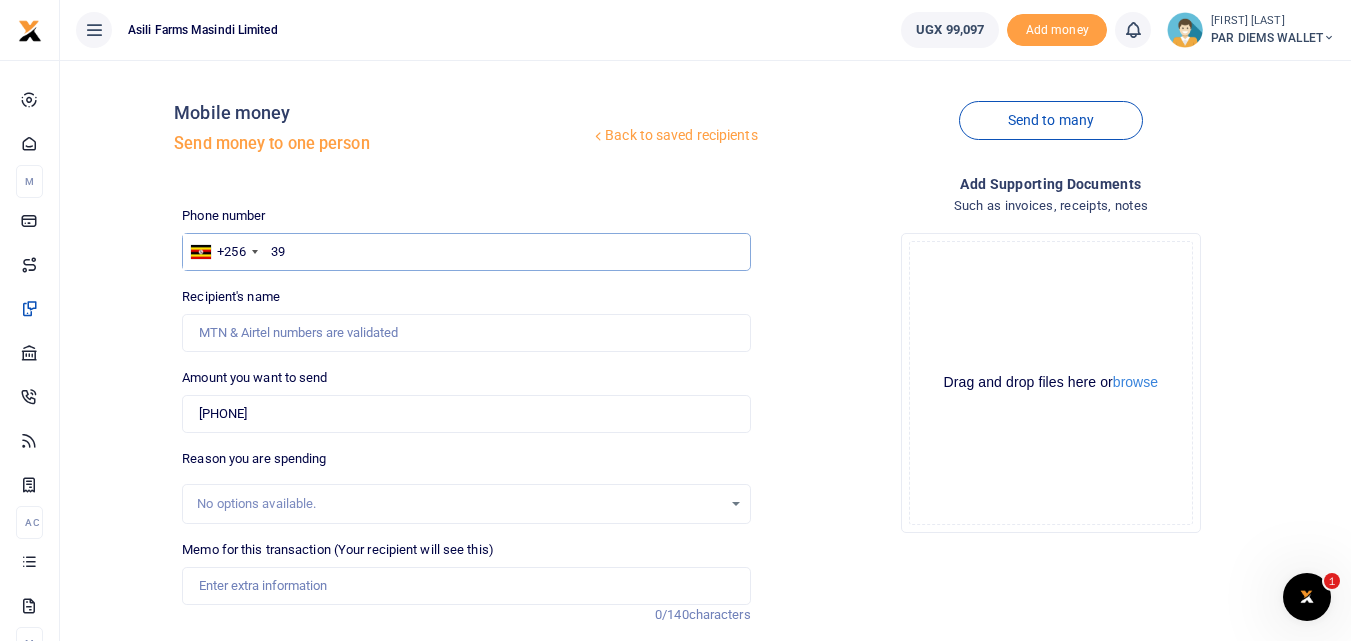 type on "3" 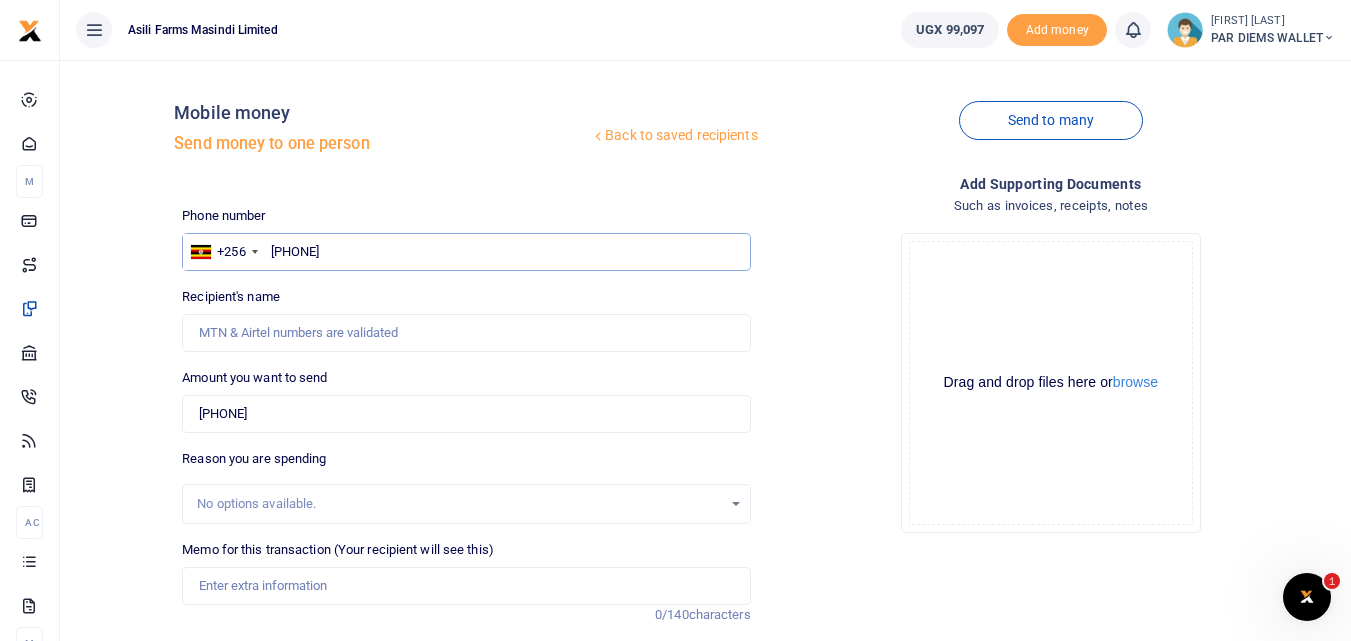 type on "[PHONE]" 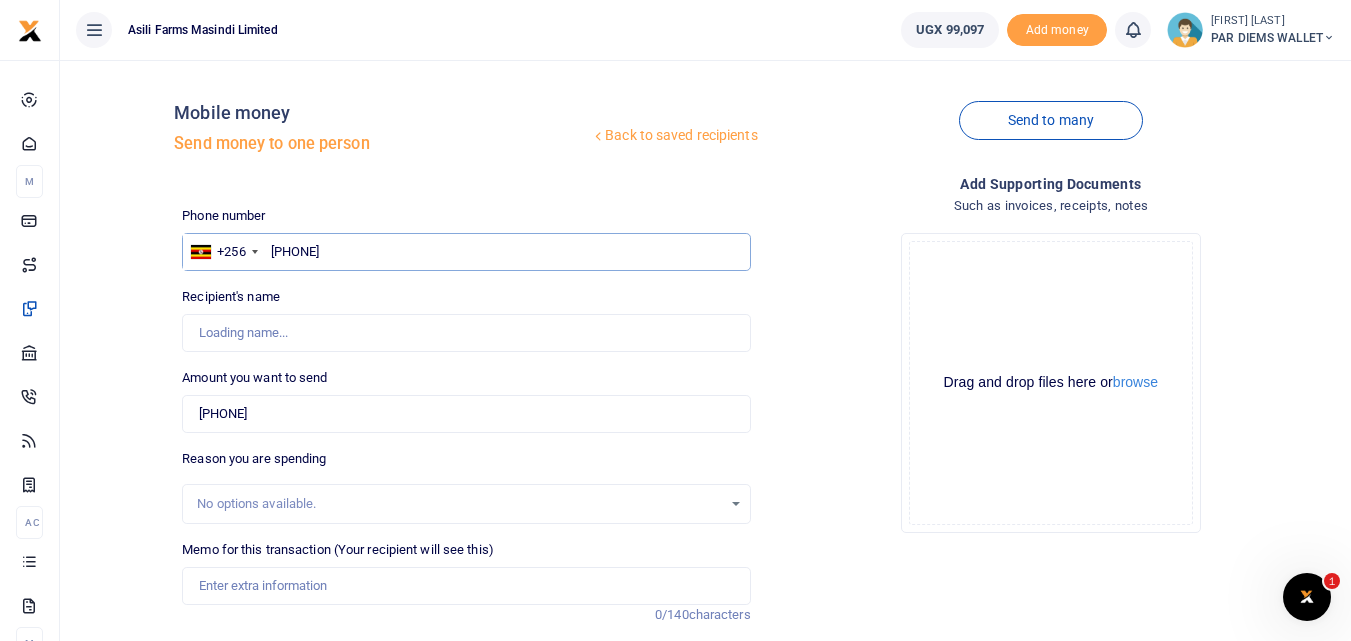 type on "[FIRST] [LAST]" 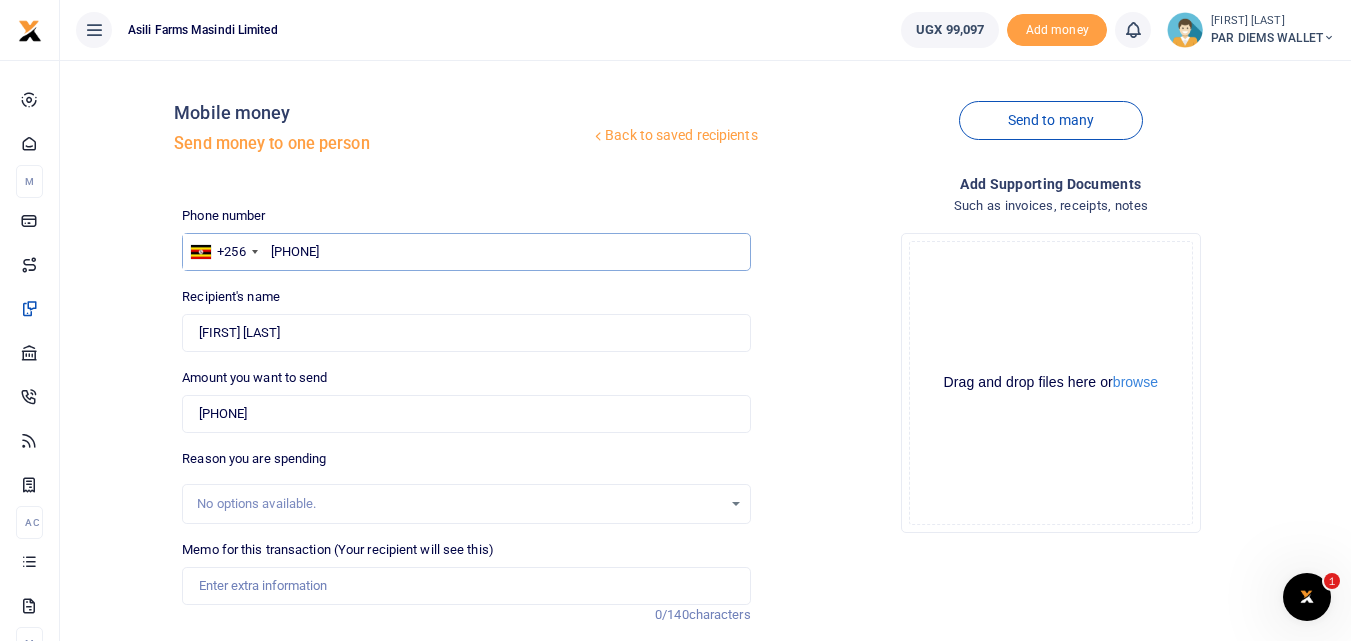 type on "392879710" 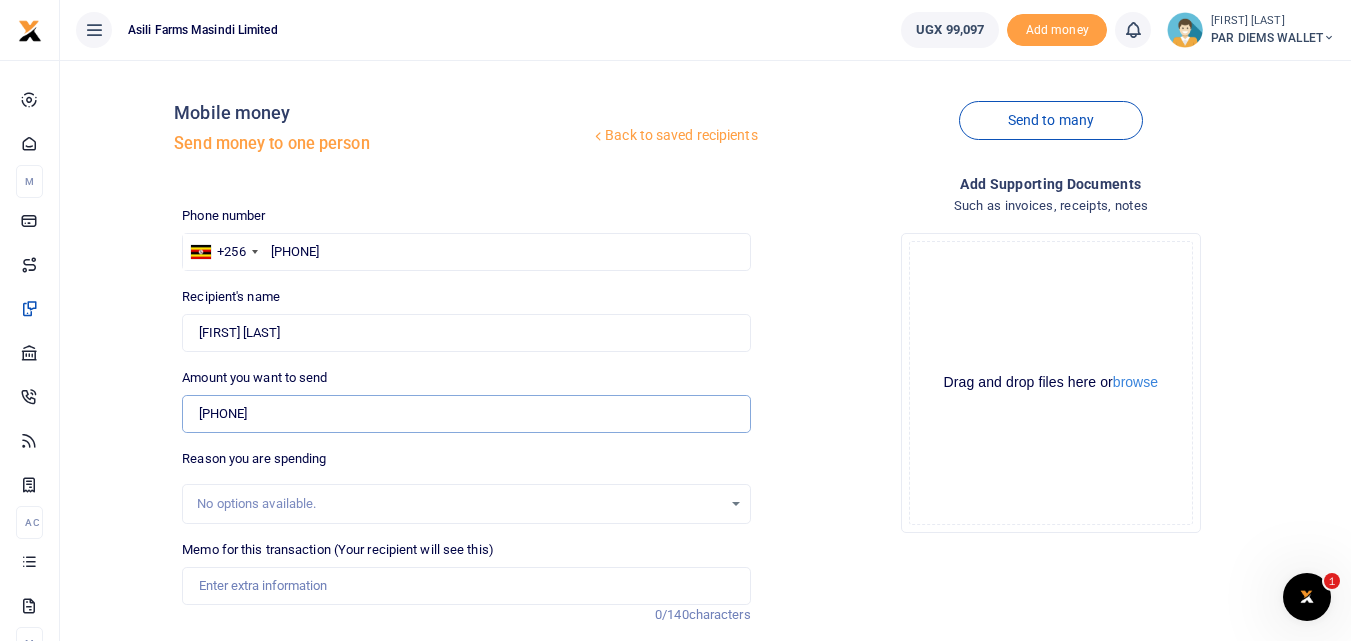 click on "0392879710" at bounding box center [466, 414] 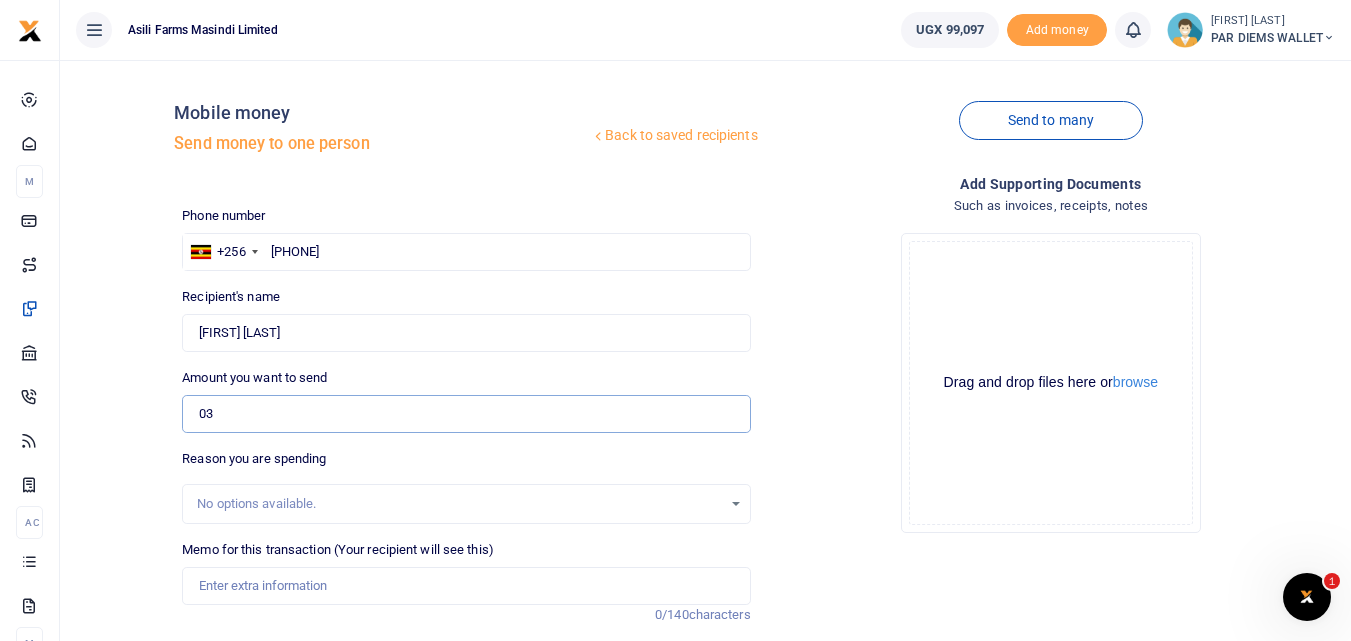 type on "0" 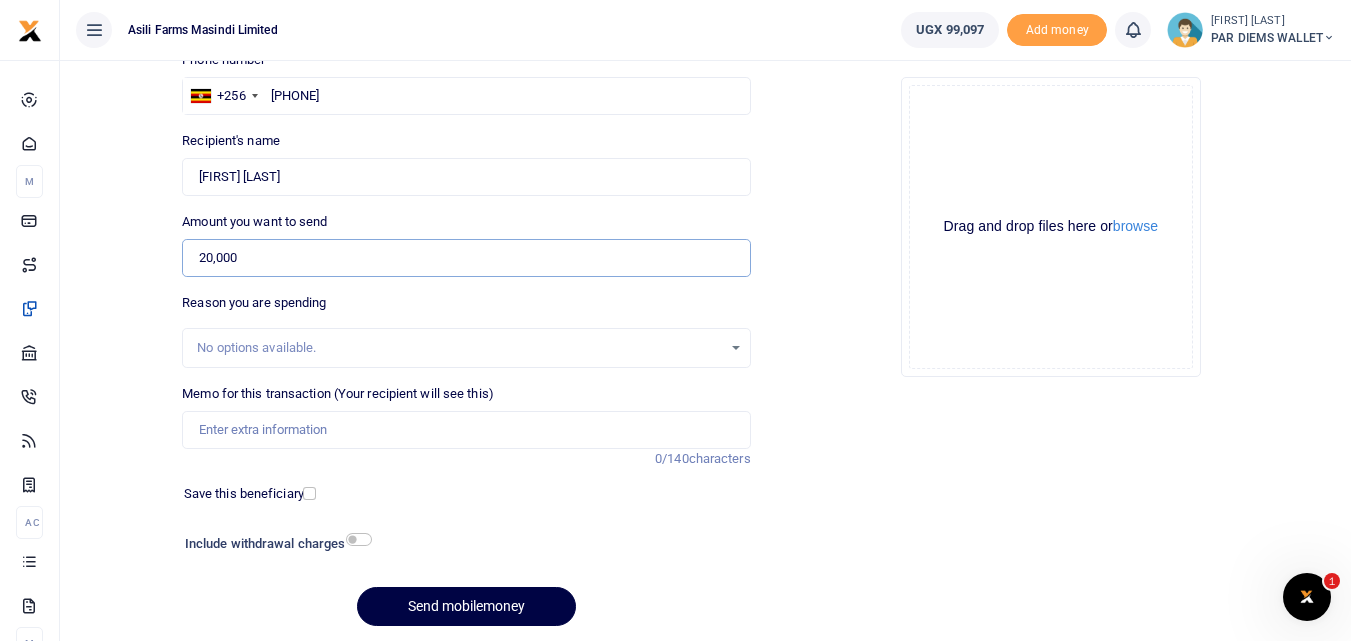 scroll, scrollTop: 159, scrollLeft: 0, axis: vertical 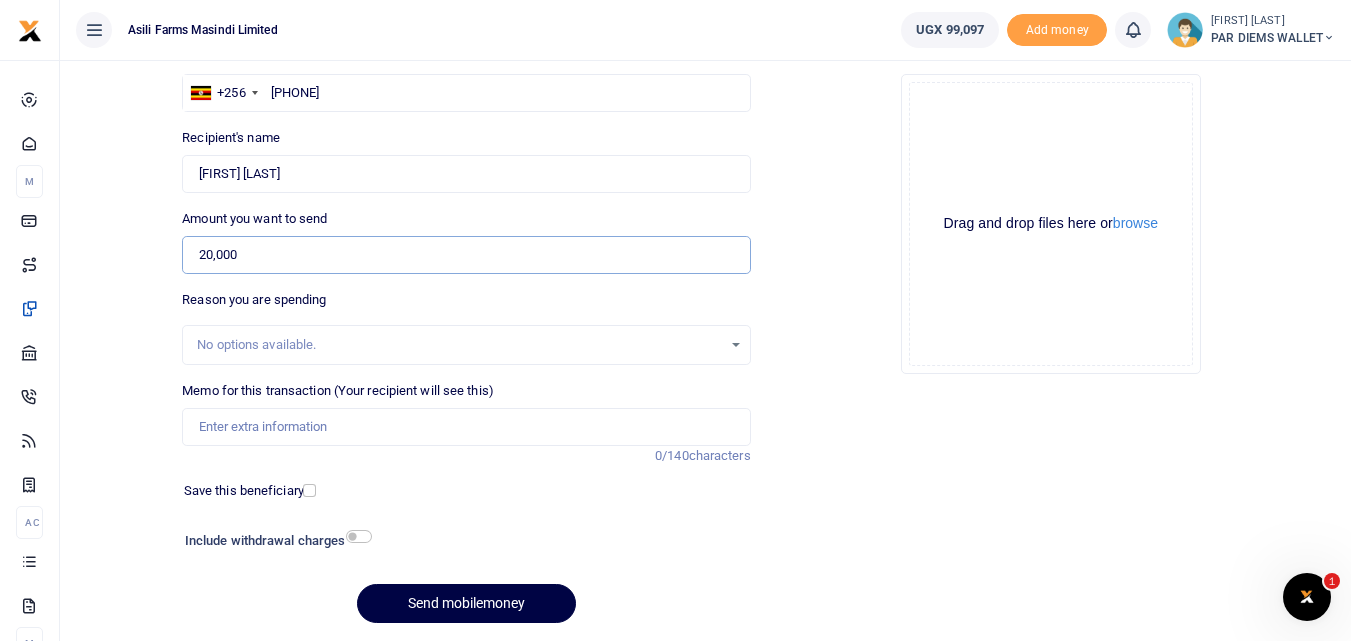 type on "20,000" 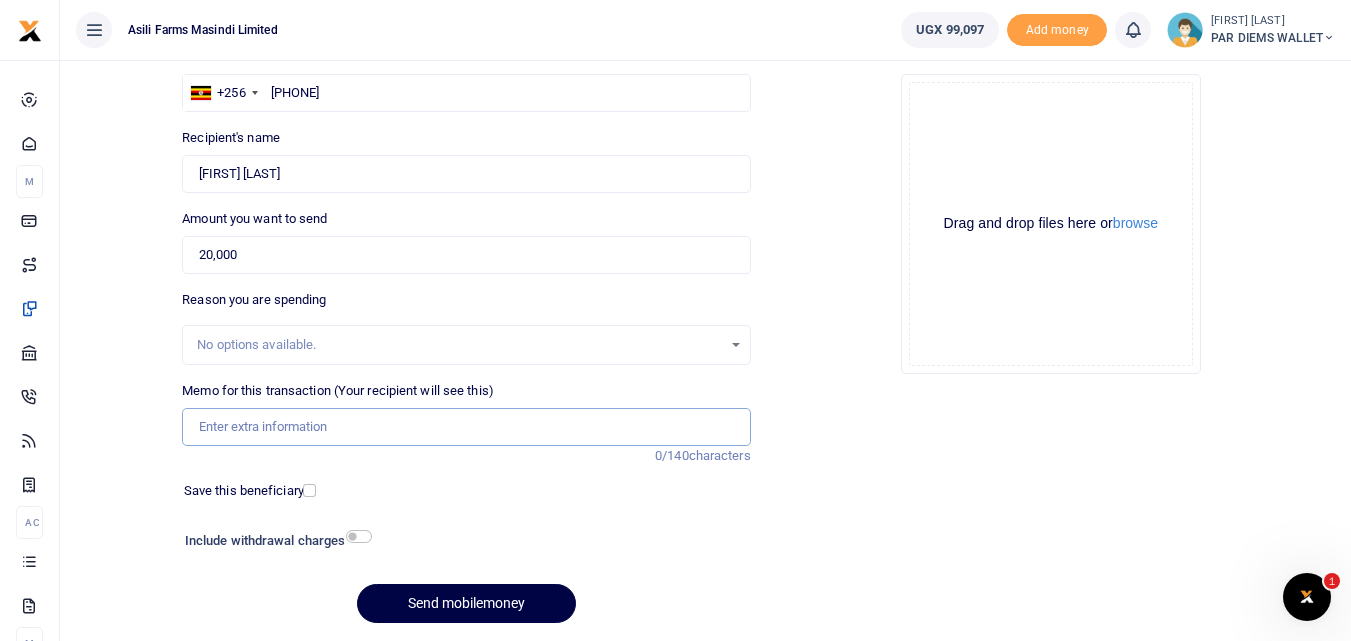 click on "Memo for this transaction (Your recipient will see this)" at bounding box center [466, 427] 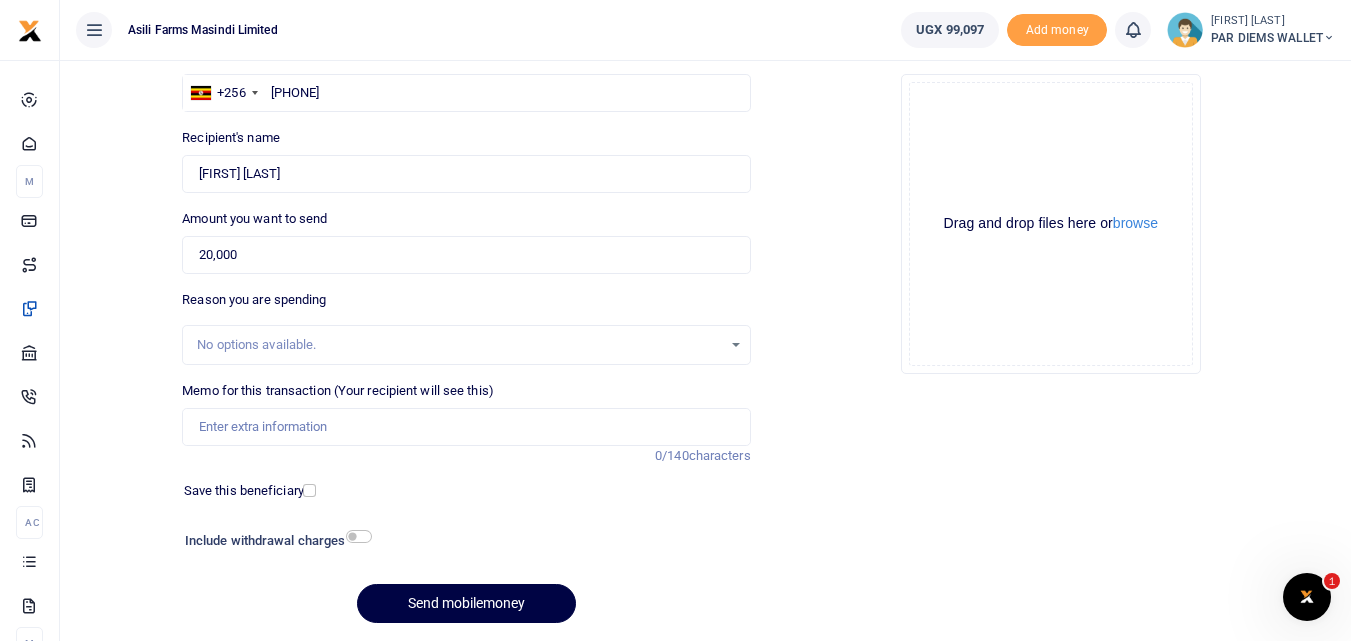 click on "Drag and drop files here or  browse Powered by  Uppy" 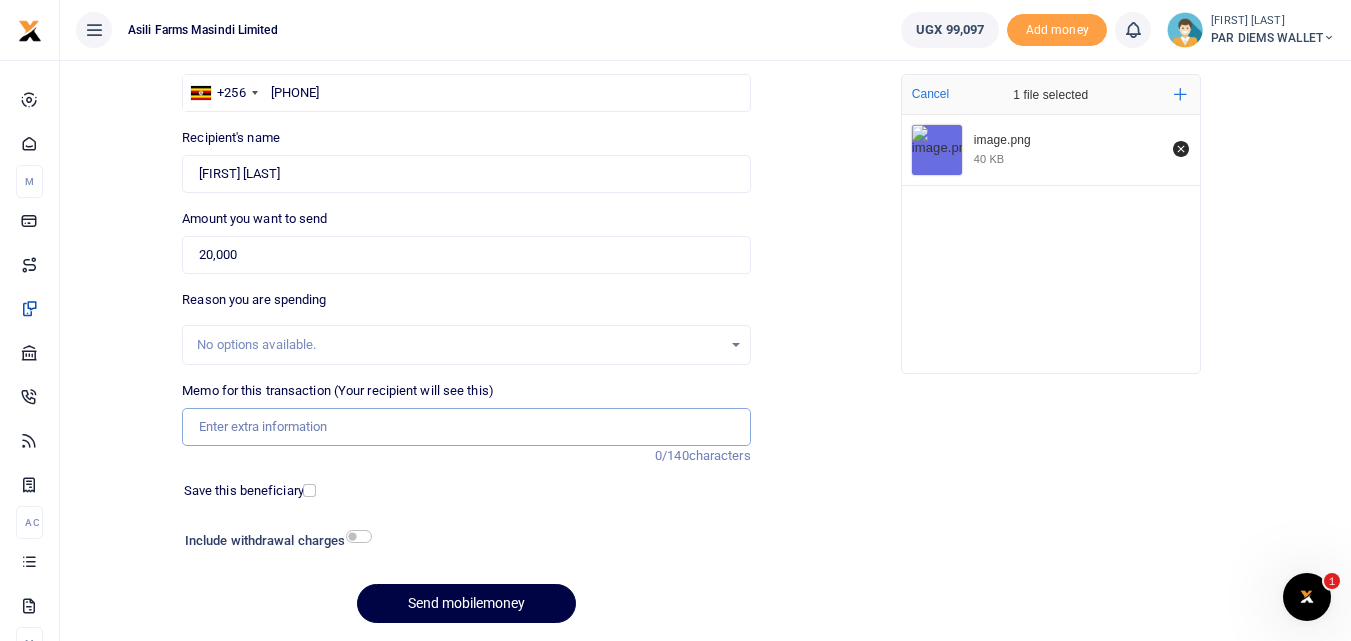 click on "Memo for this transaction (Your recipient will see this)" at bounding box center (466, 427) 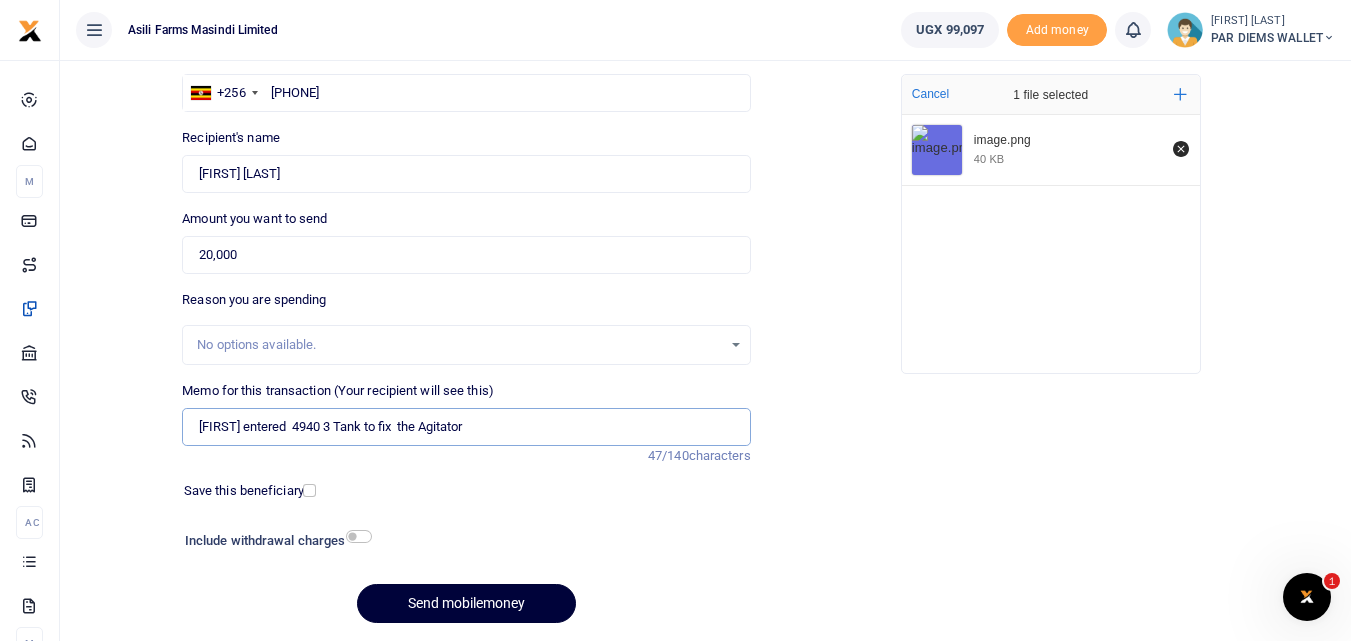 type on "John entered  4940 3 Tank to fix  the Agitator" 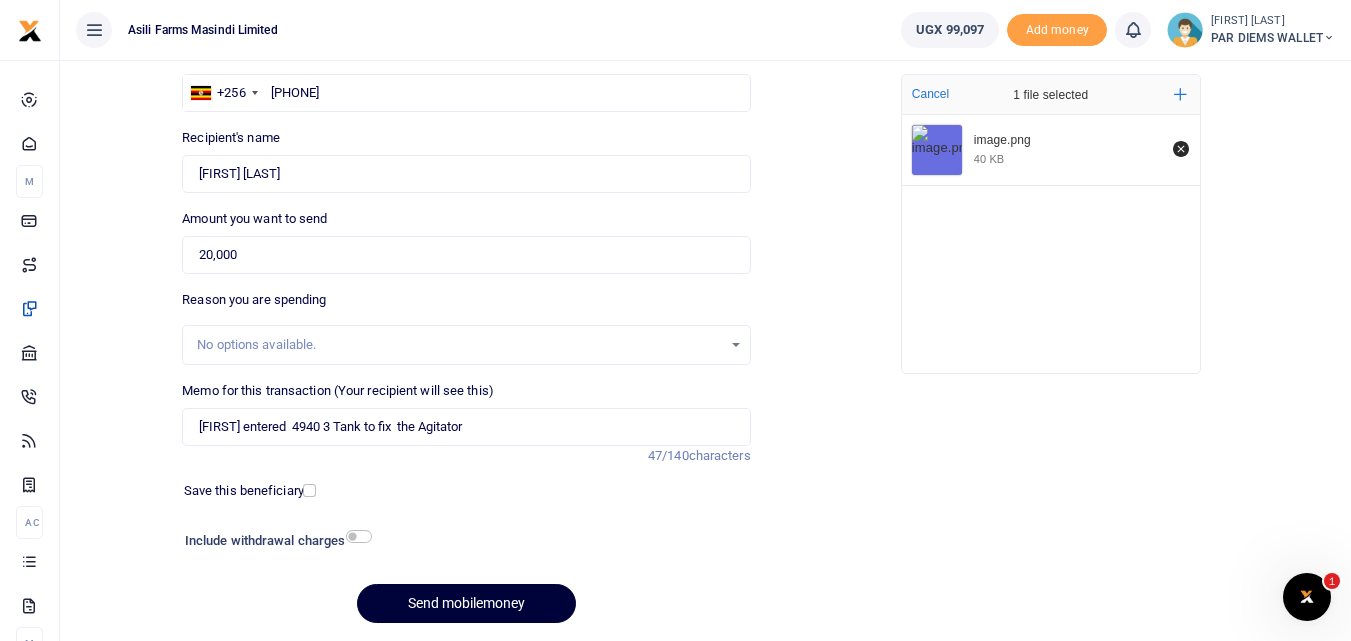 click on "Send mobilemoney" at bounding box center (466, 603) 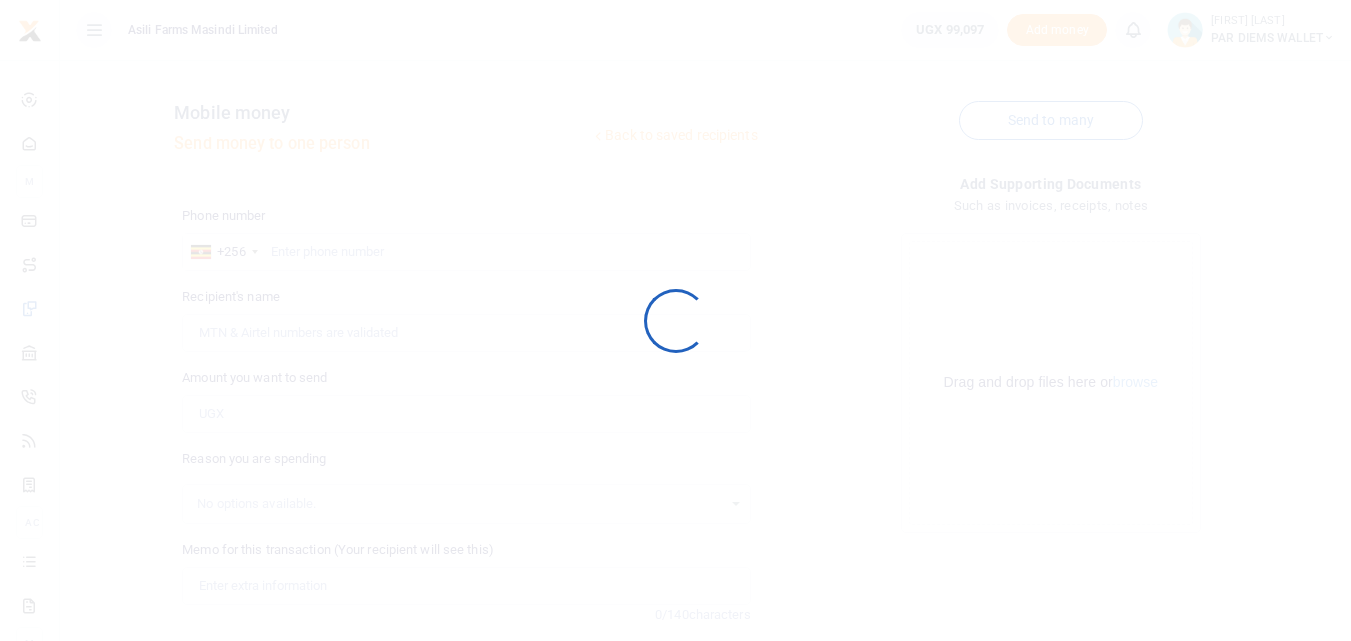 scroll, scrollTop: 159, scrollLeft: 0, axis: vertical 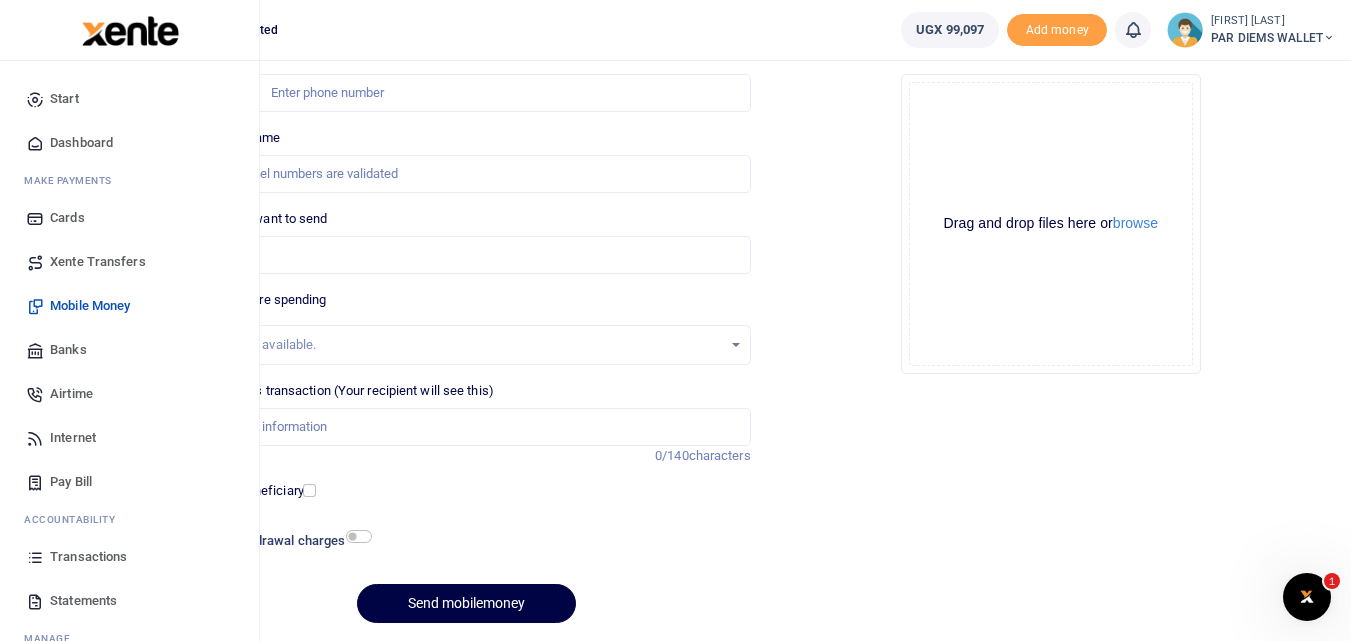 click on "Transactions" at bounding box center [129, 557] 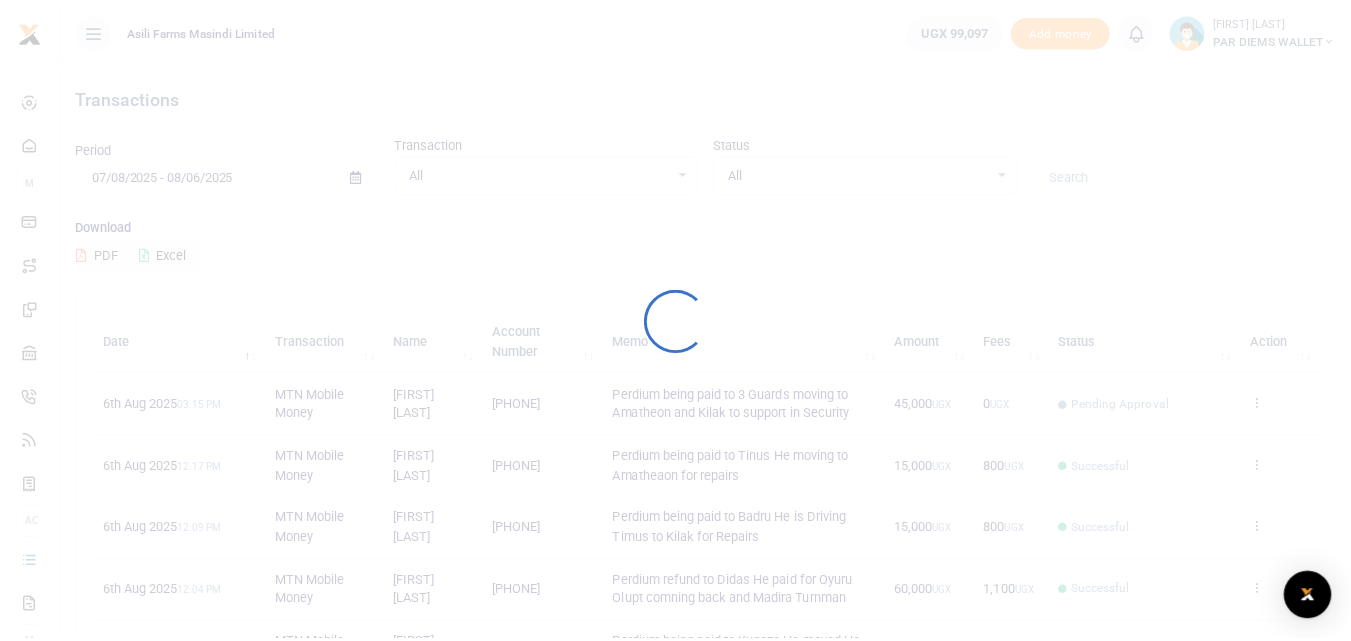 scroll, scrollTop: 0, scrollLeft: 0, axis: both 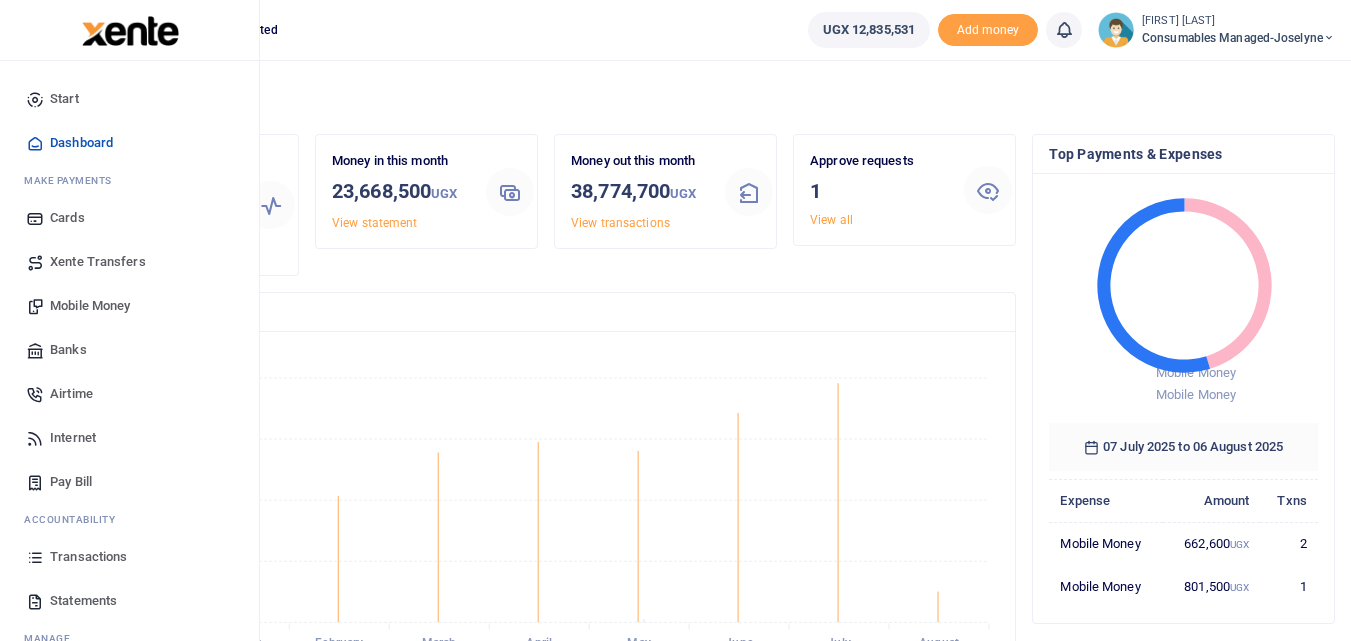 click on "Mobile Money" at bounding box center [90, 306] 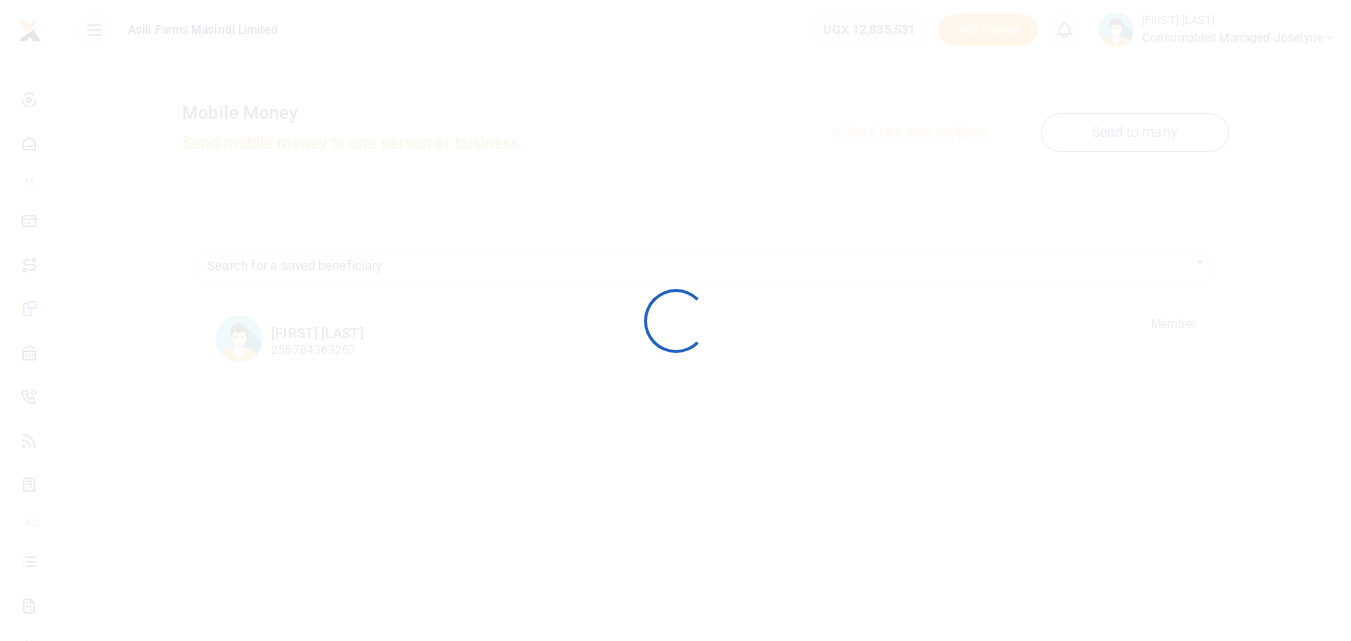 scroll, scrollTop: 0, scrollLeft: 0, axis: both 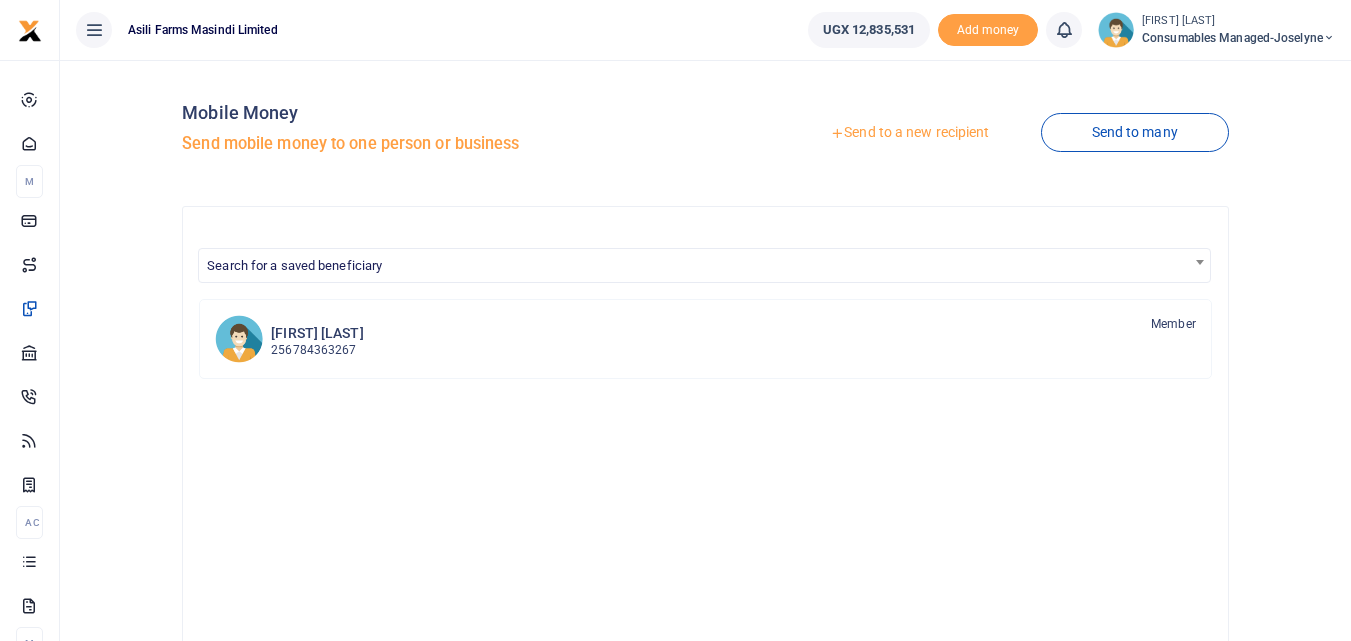 click on "Send to a new recipient" at bounding box center (909, 133) 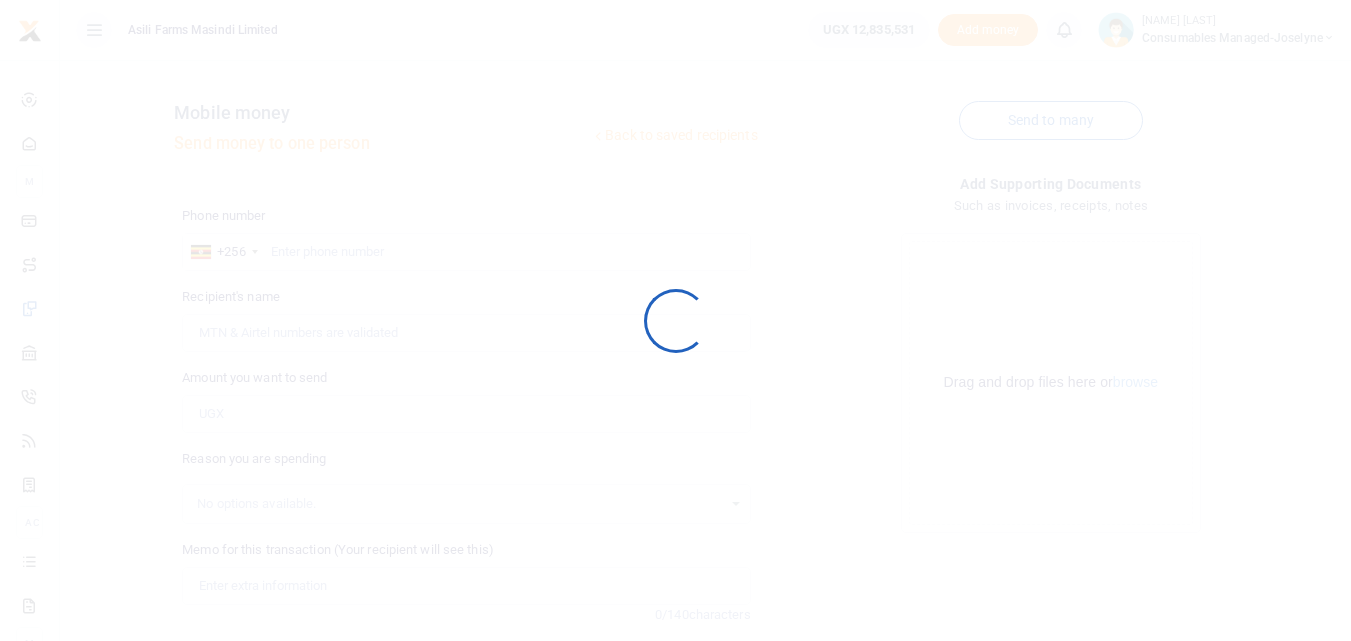 scroll, scrollTop: 0, scrollLeft: 0, axis: both 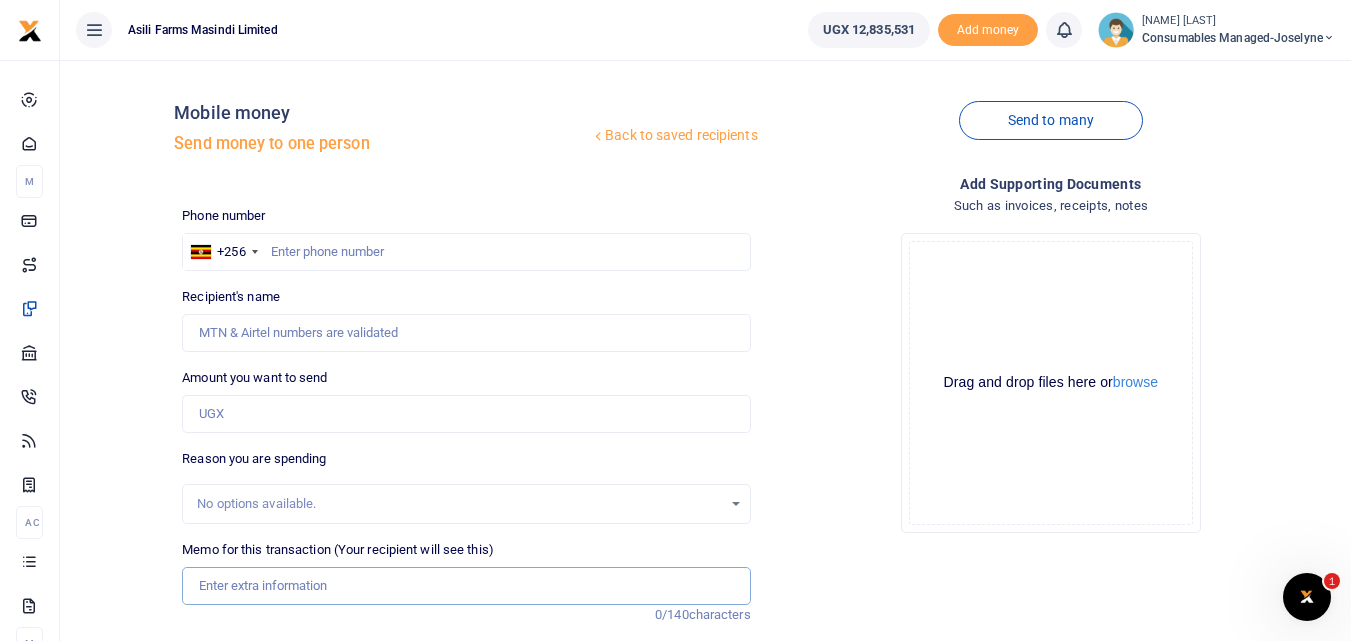 click on "Memo for this transaction (Your recipient will see this)" at bounding box center (466, 586) 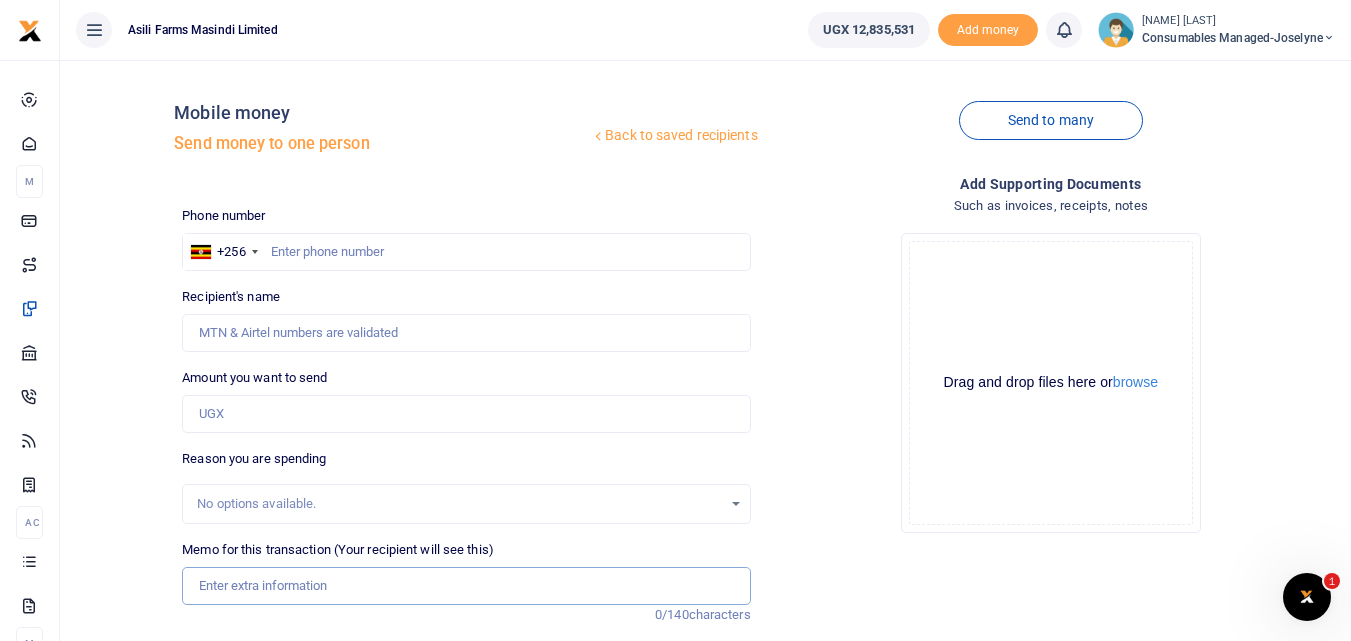 paste on "WK 32 /007 / 03" 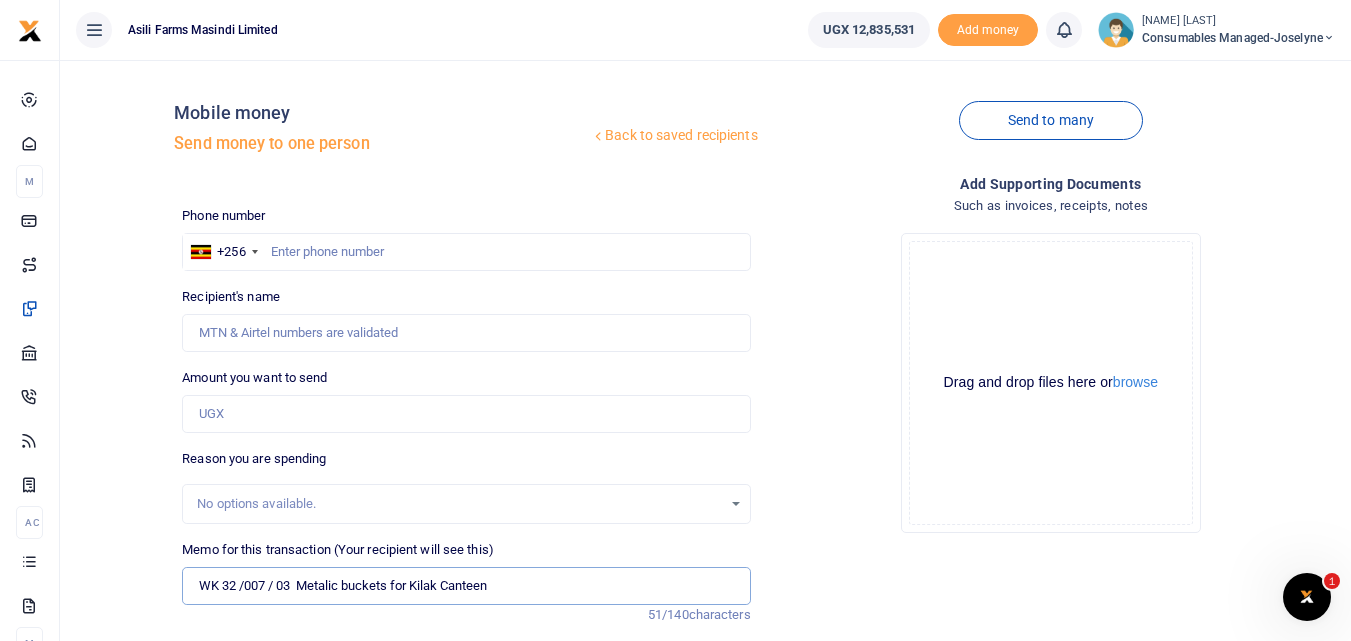 type on "WK 32 /007 / 03  Metalic buckets for Kilak Canteen" 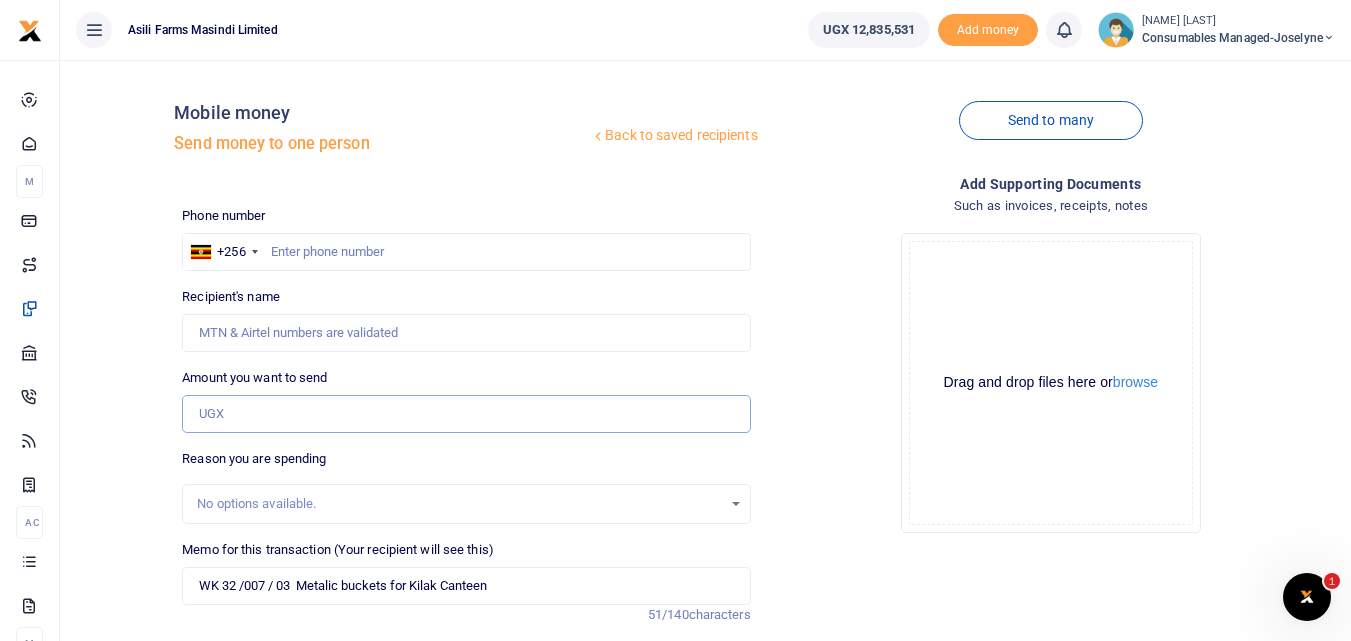 click on "Amount you want to send" at bounding box center [466, 414] 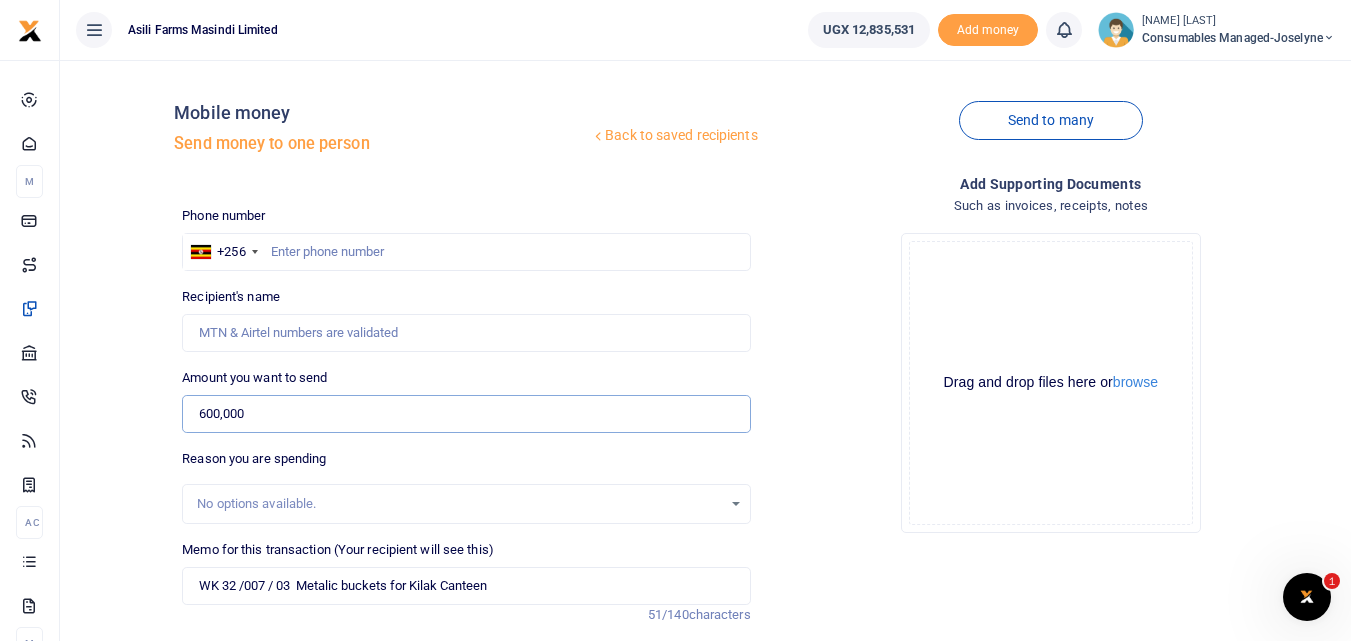 type on "600,000" 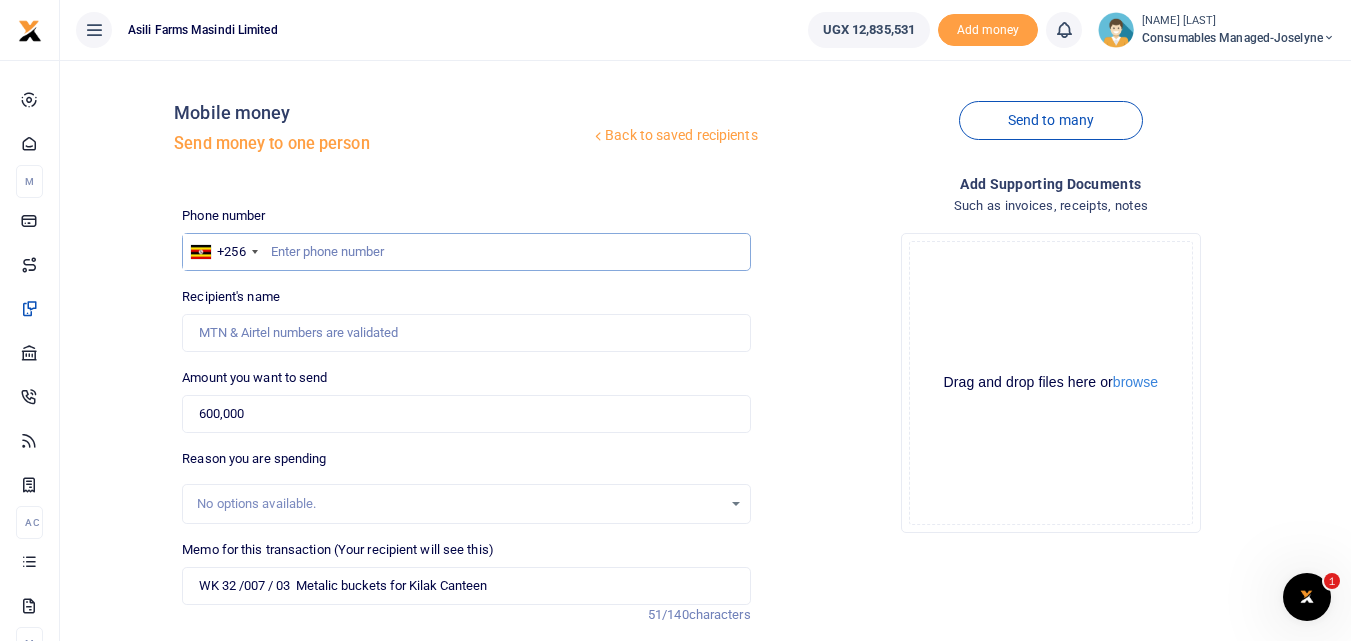 click at bounding box center (466, 252) 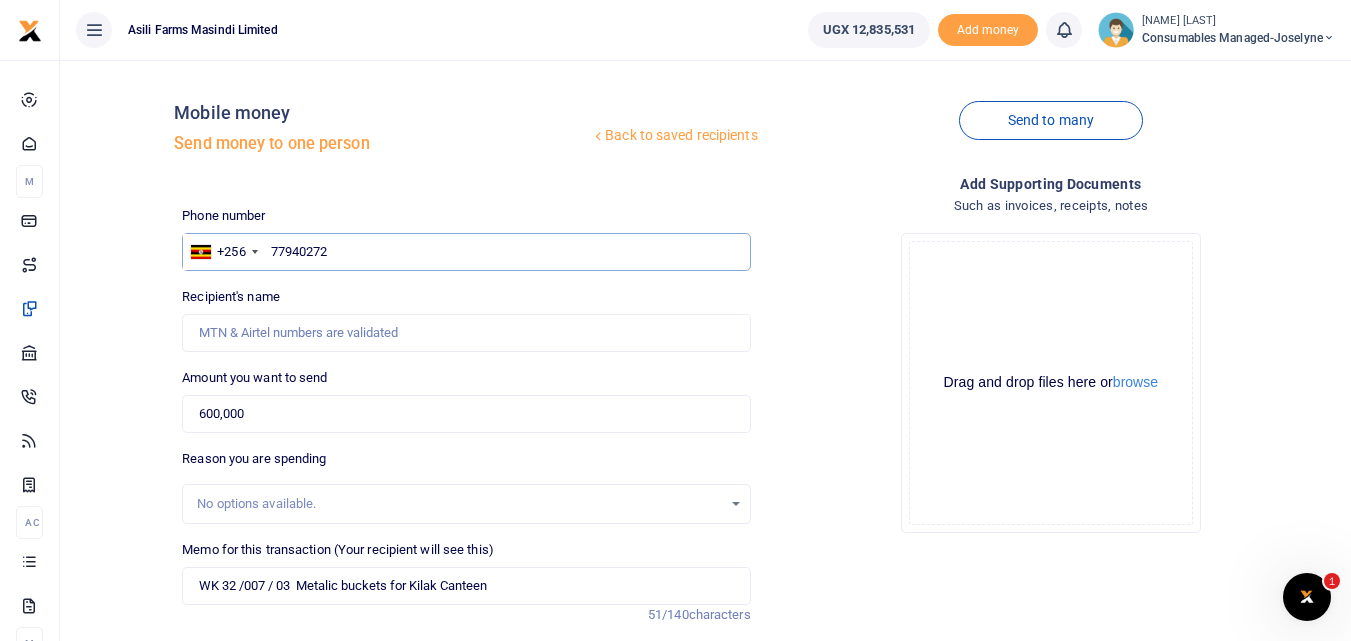 type on "779402729" 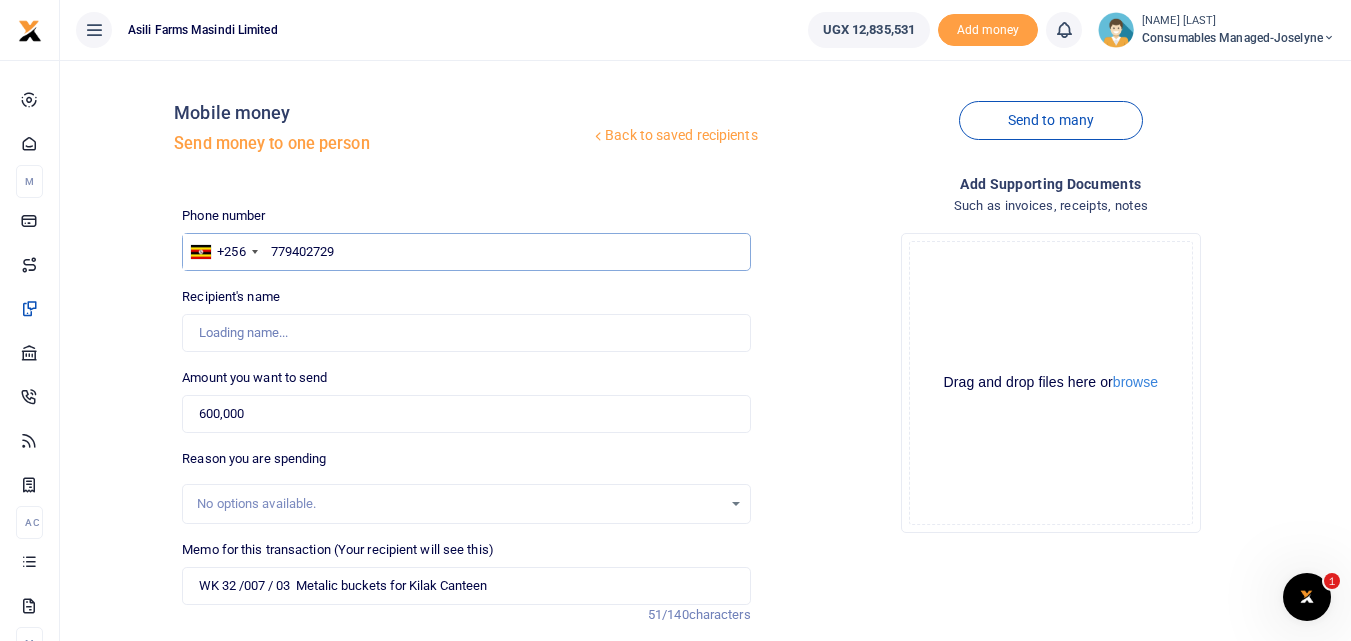 type on "Juliet Auma" 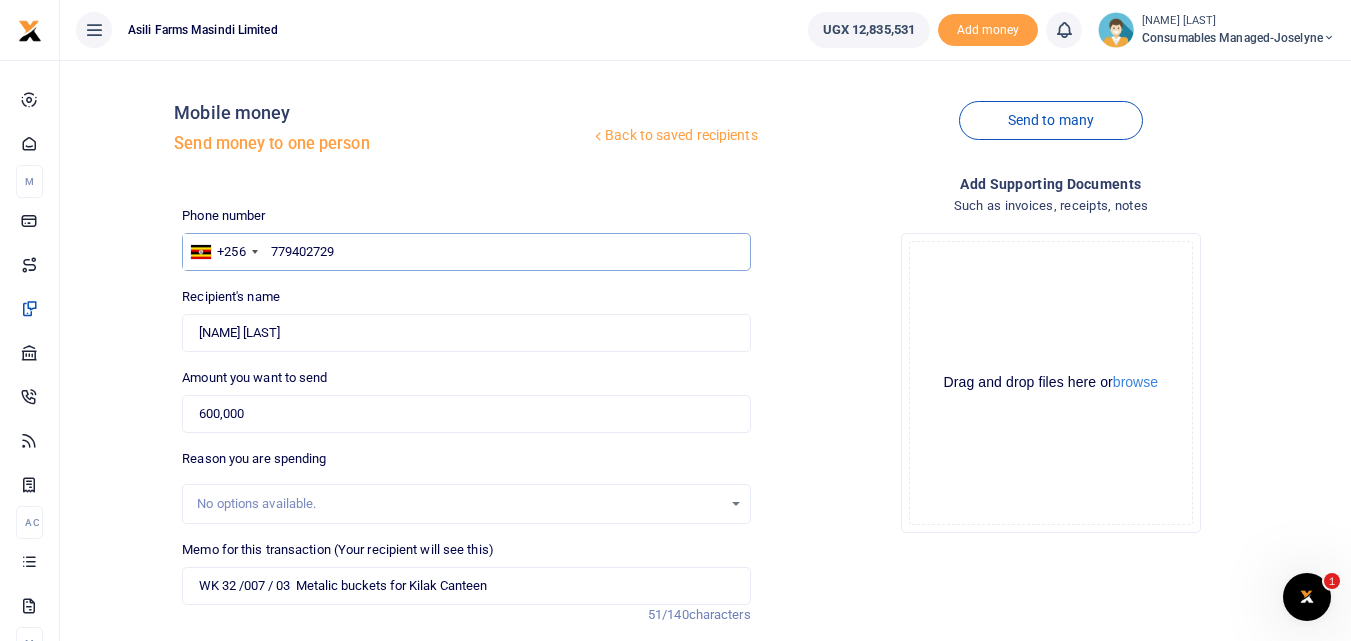 type on "779402729" 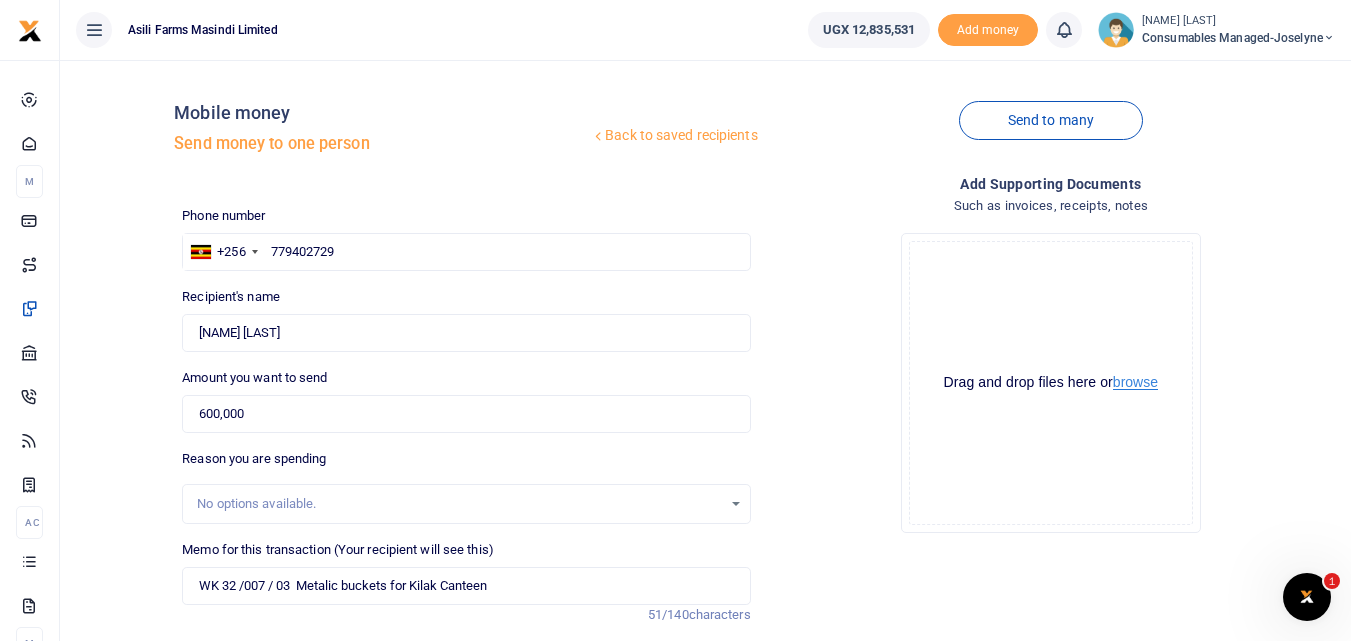 click on "browse" at bounding box center [1135, 382] 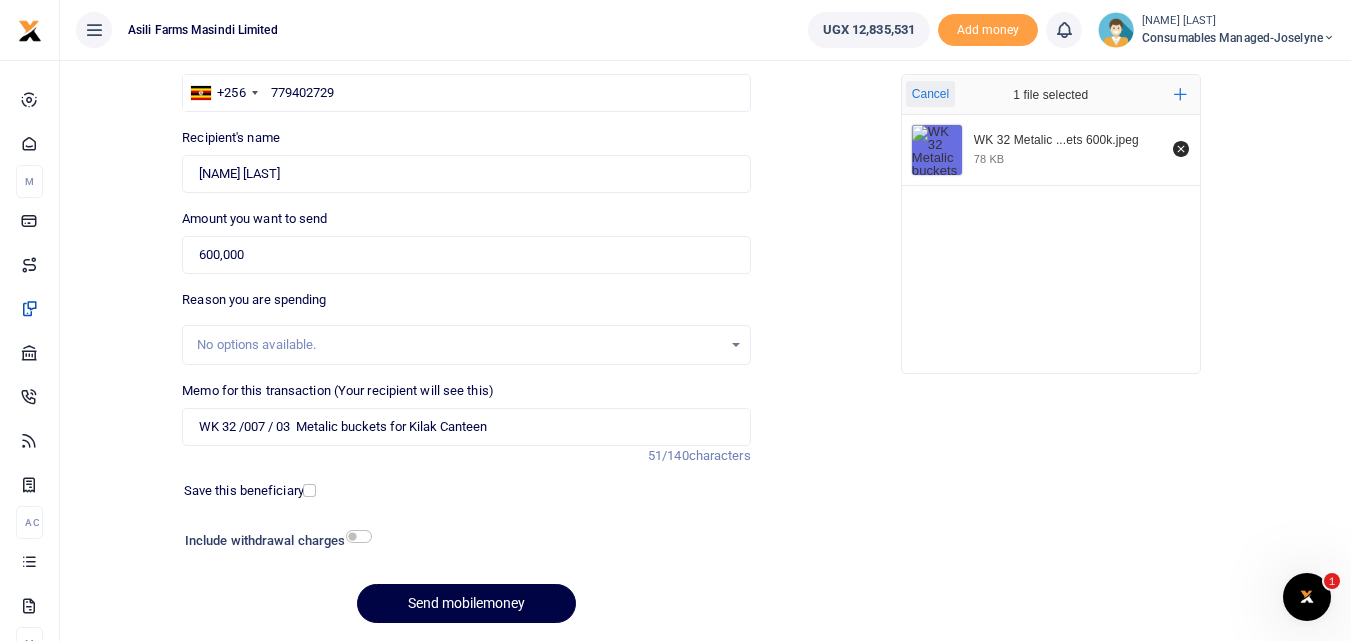 scroll, scrollTop: 162, scrollLeft: 0, axis: vertical 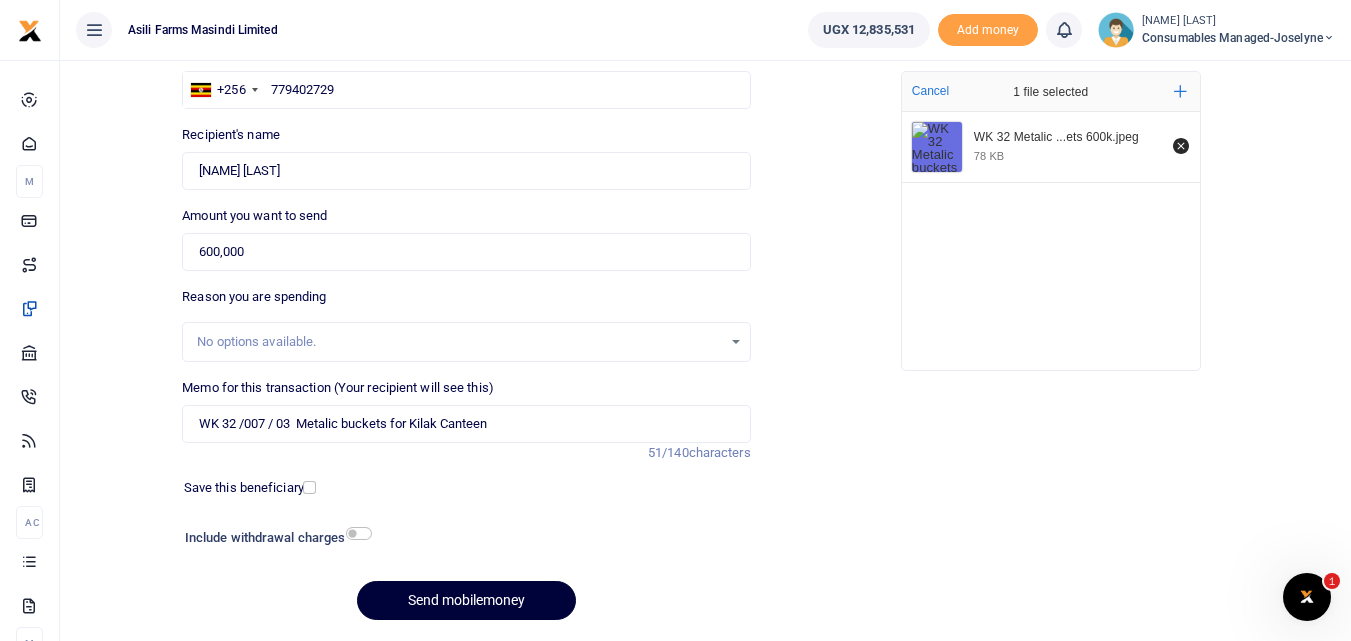 click on "Send mobilemoney" at bounding box center (466, 600) 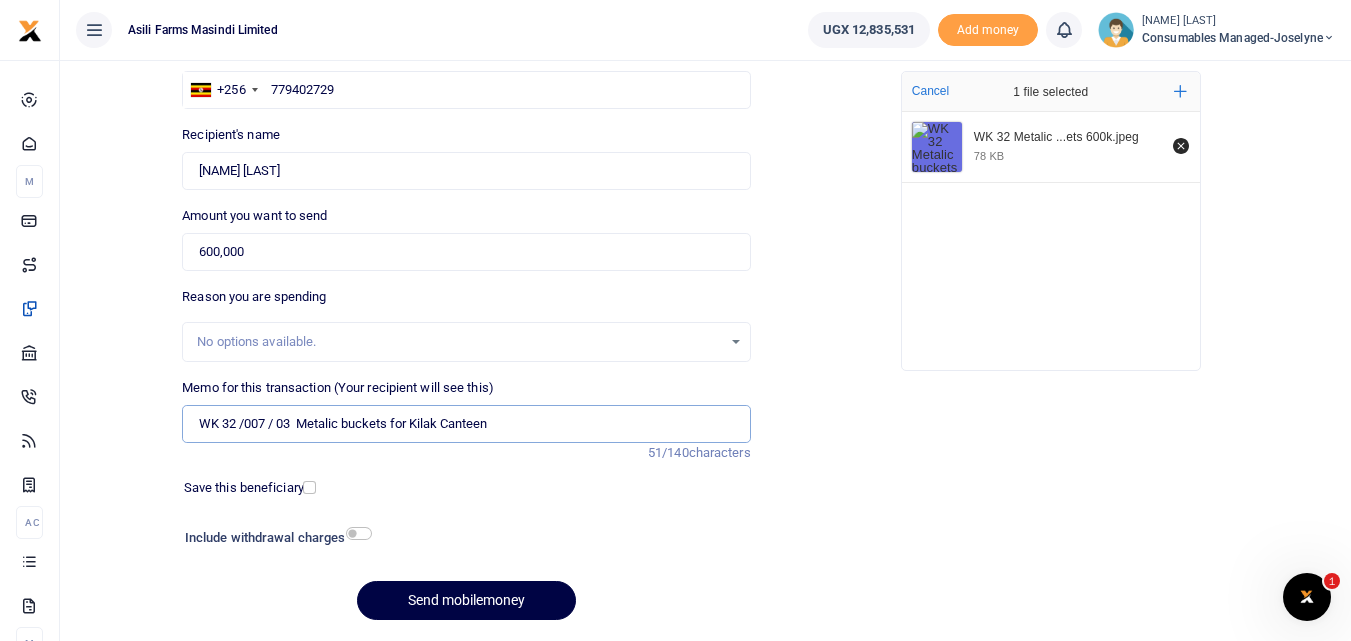 click on "WK 32 /007 / 03  Metalic buckets for Kilak Canteen" at bounding box center (466, 424) 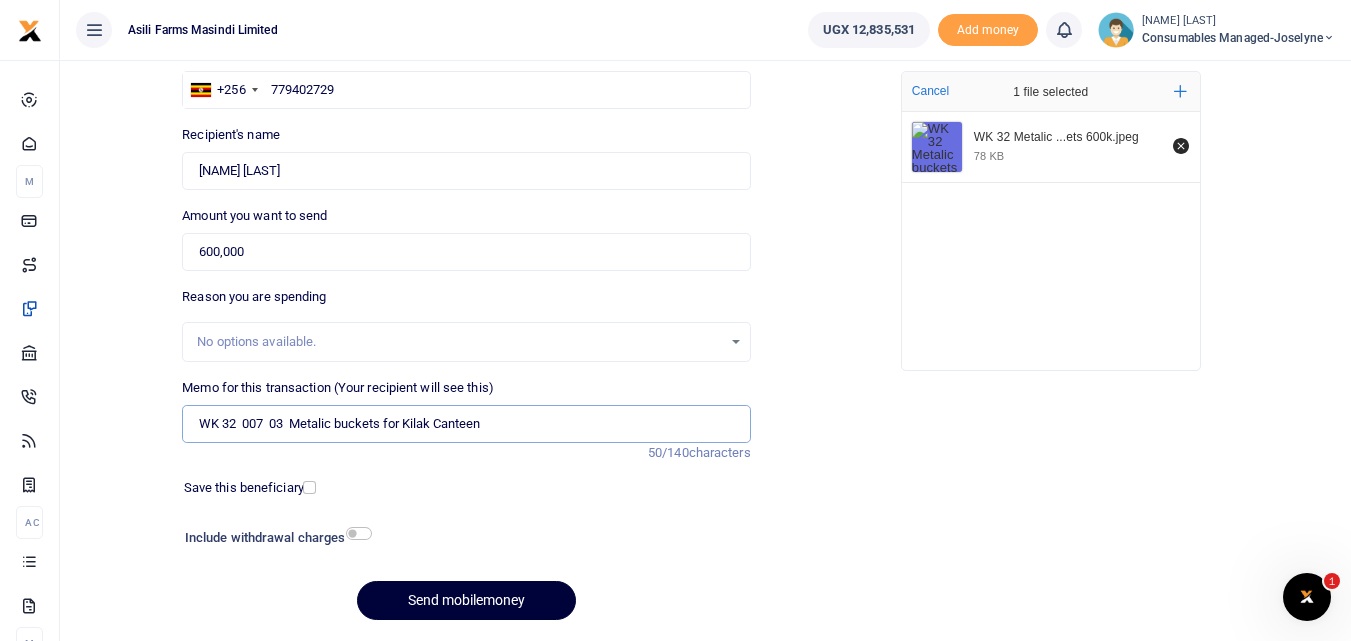 type on "WK 32  007  03  Metalic buckets for Kilak Canteen" 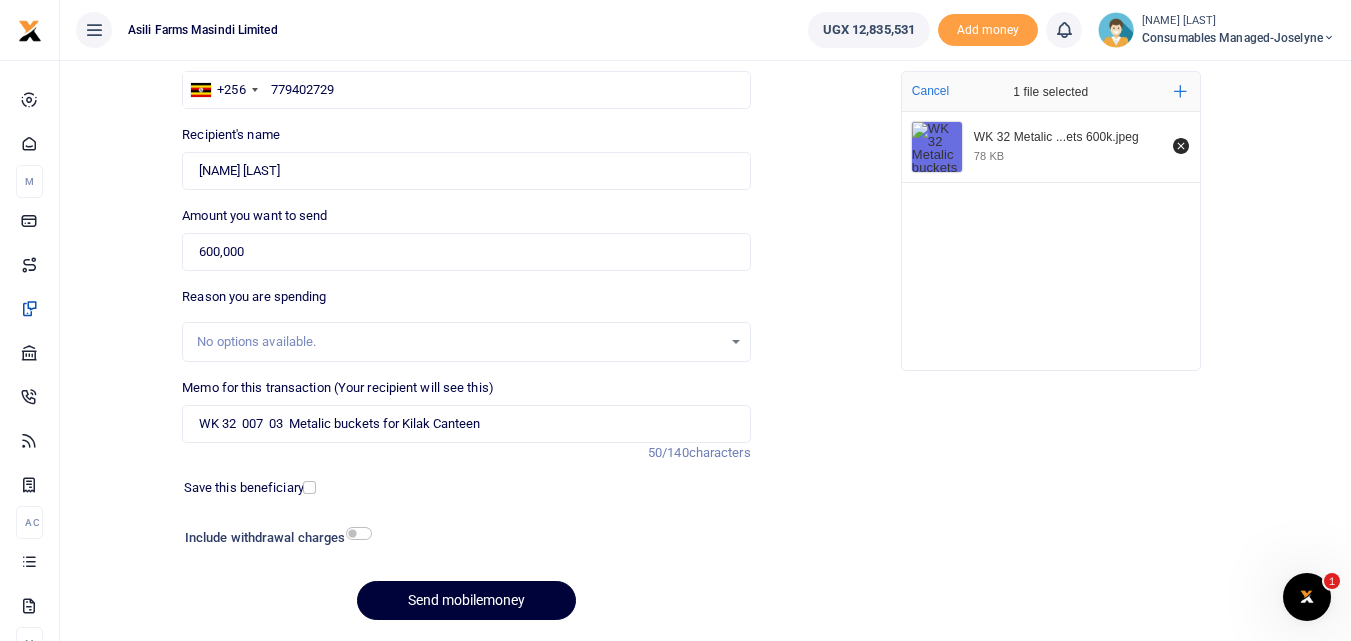 click on "Send mobilemoney" at bounding box center [466, 600] 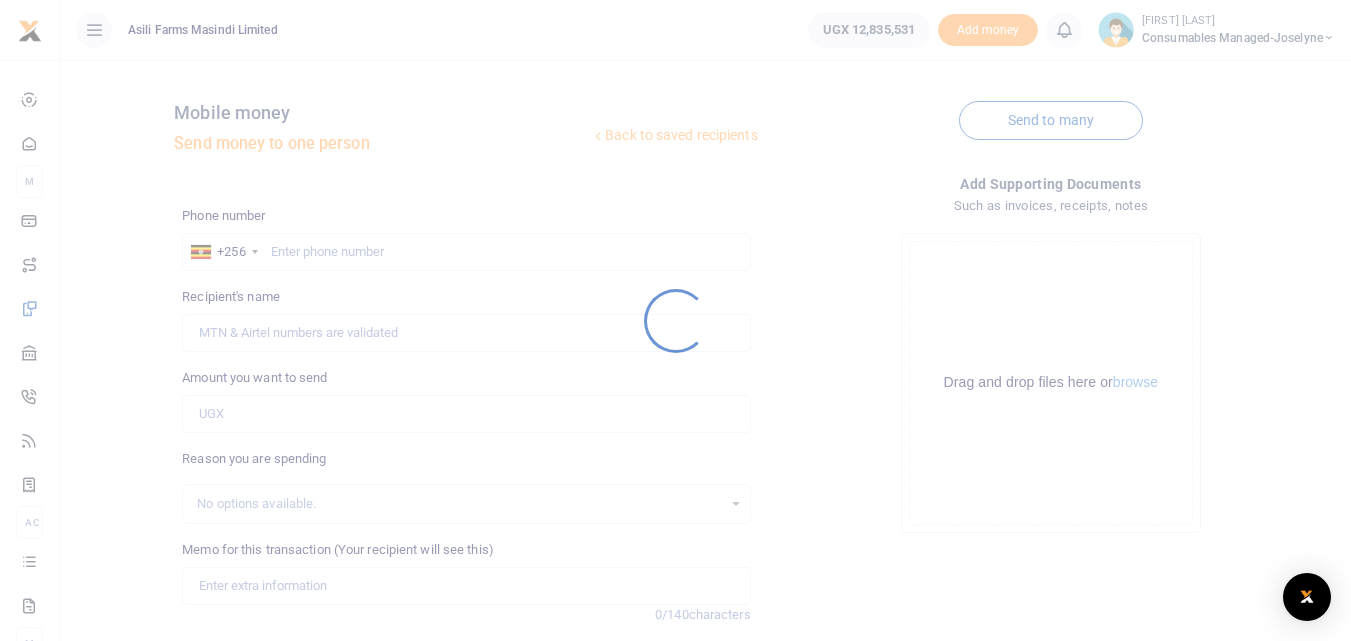 scroll, scrollTop: 162, scrollLeft: 0, axis: vertical 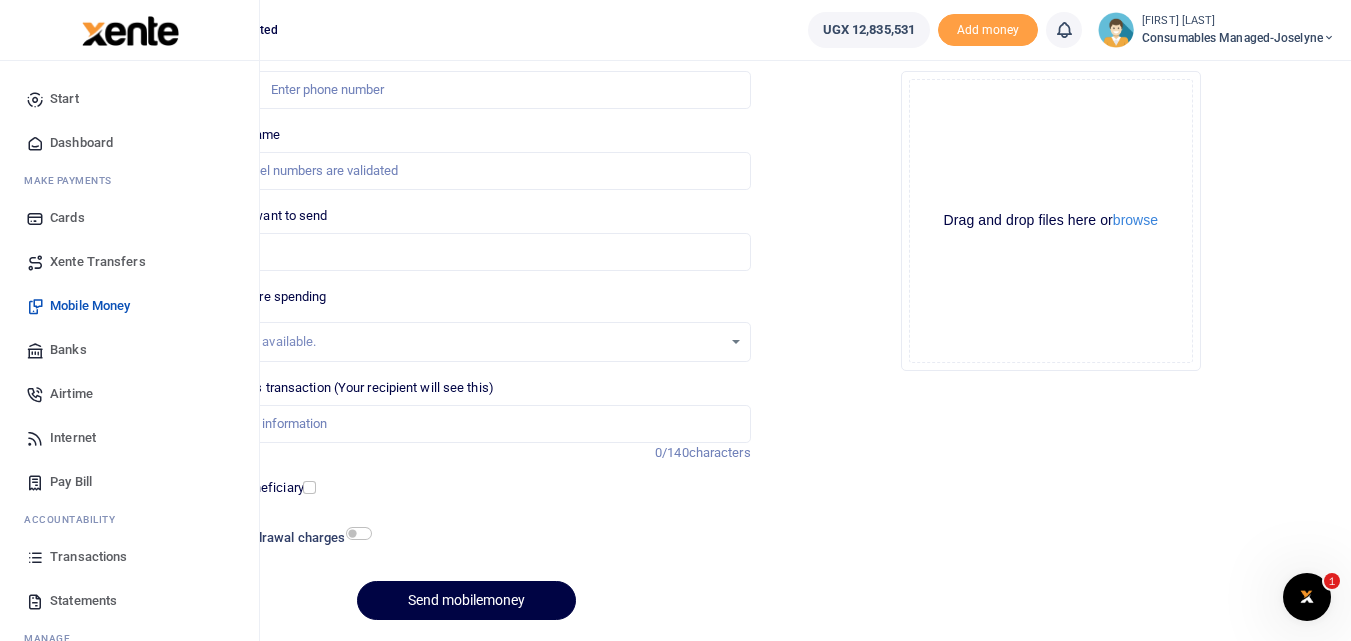 click on "Transactions" at bounding box center (129, 557) 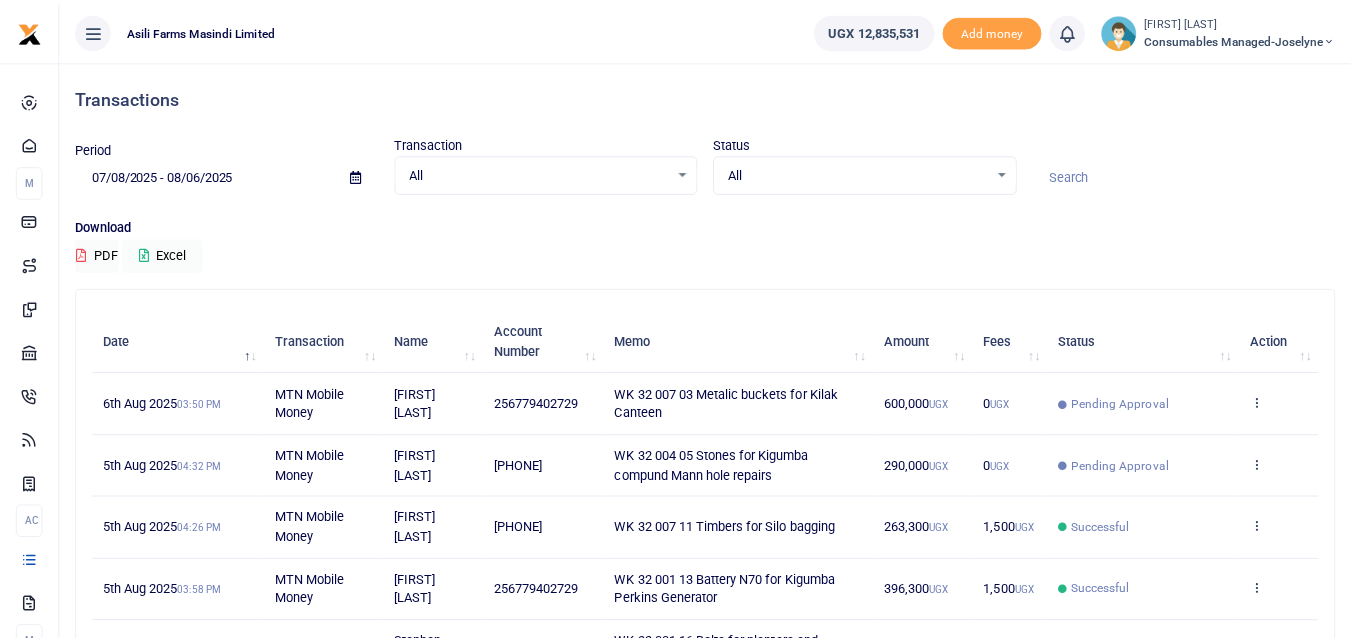 scroll, scrollTop: 0, scrollLeft: 0, axis: both 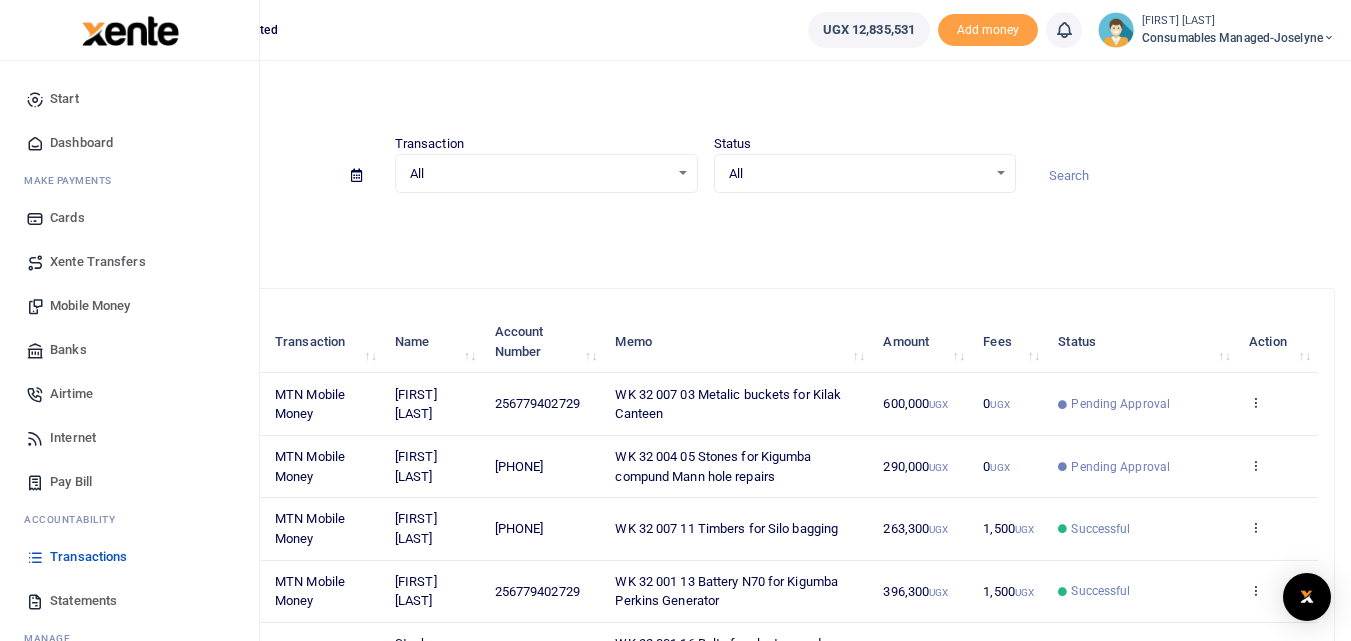 click on "Mobile Money" at bounding box center [90, 306] 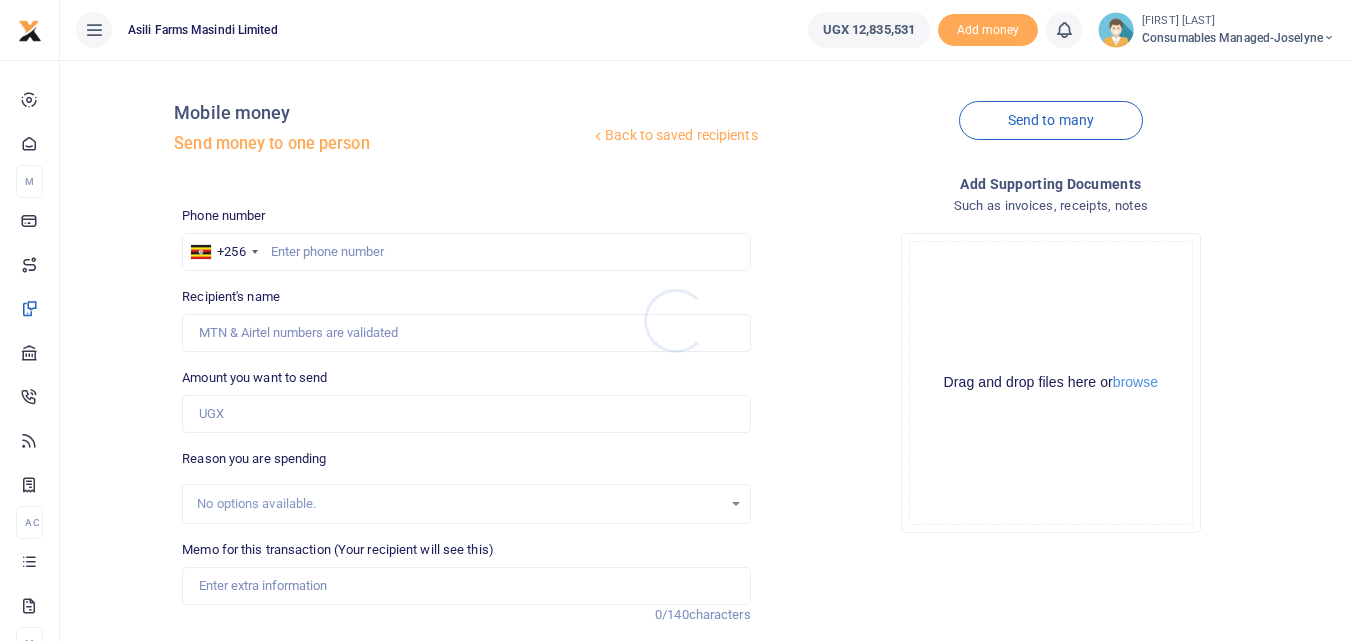 scroll, scrollTop: 0, scrollLeft: 0, axis: both 